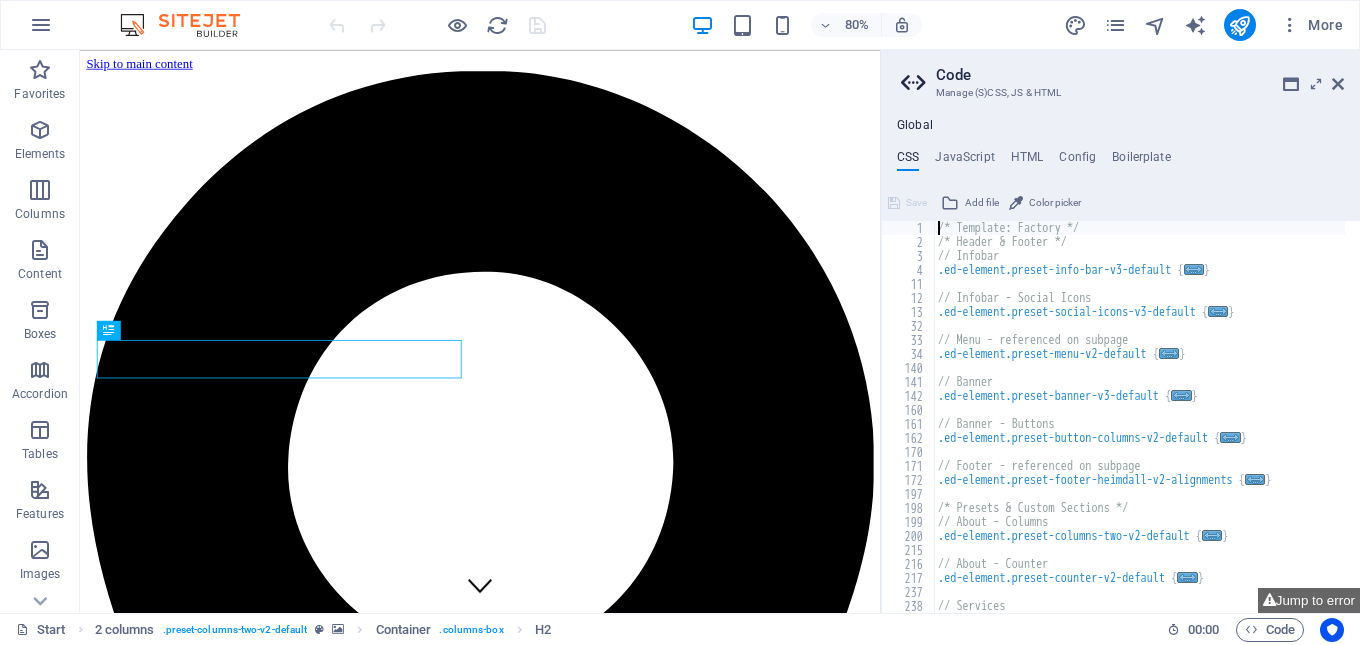 scroll, scrollTop: 740, scrollLeft: 0, axis: vertical 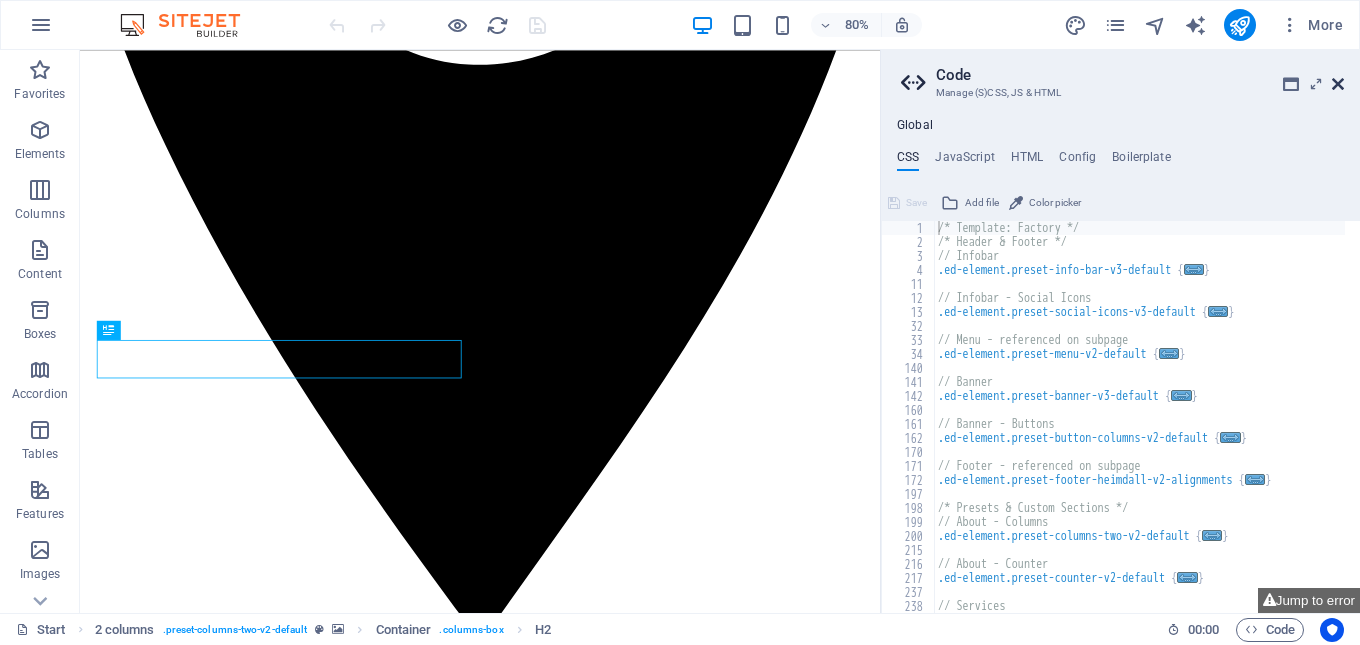 click at bounding box center (1338, 84) 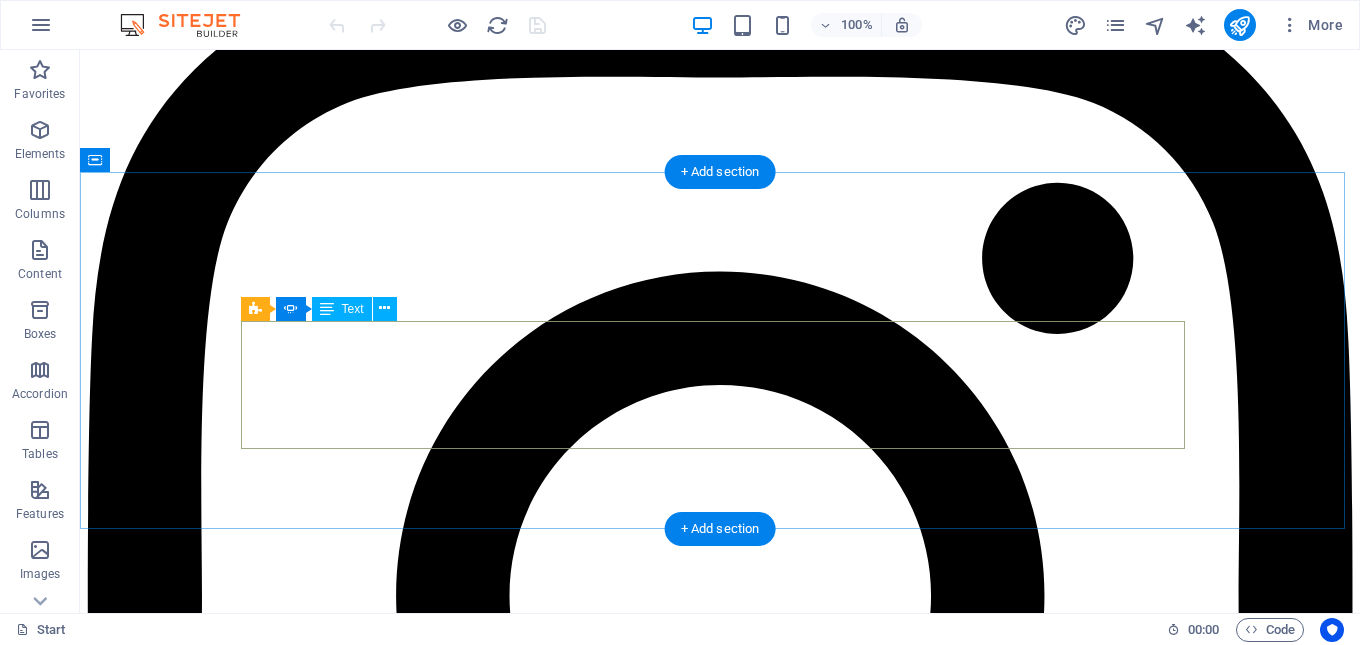 scroll, scrollTop: 8040, scrollLeft: 0, axis: vertical 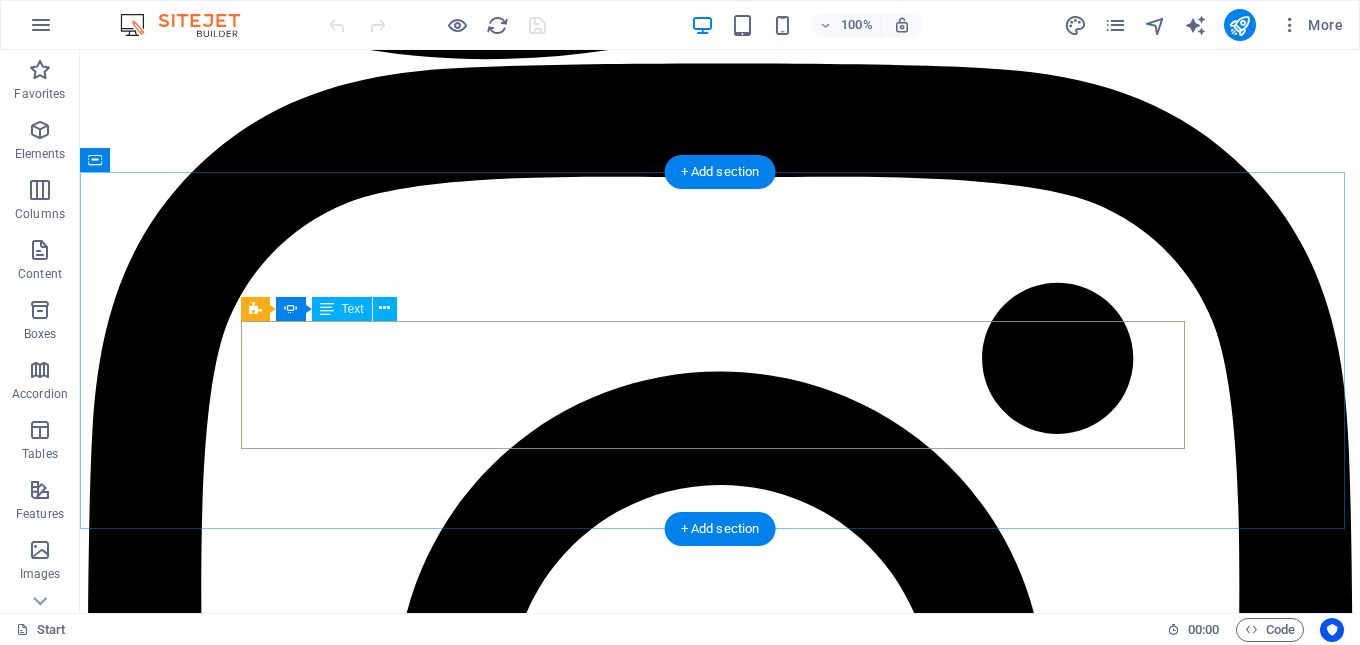 click on "Lorem Ipsum is simply dummy text of the printing and typesetting industry. Lorem Ipsum has been the industry's standard dummy text ever since the 1500s, when an unknown printer took a galley of type and scrambled it to make a type specimen book. It has survived not only five centuries, but also the leap into electronic typesetting. Jane Rodgers  - Wegener Engineers" at bounding box center (-384, 32293) 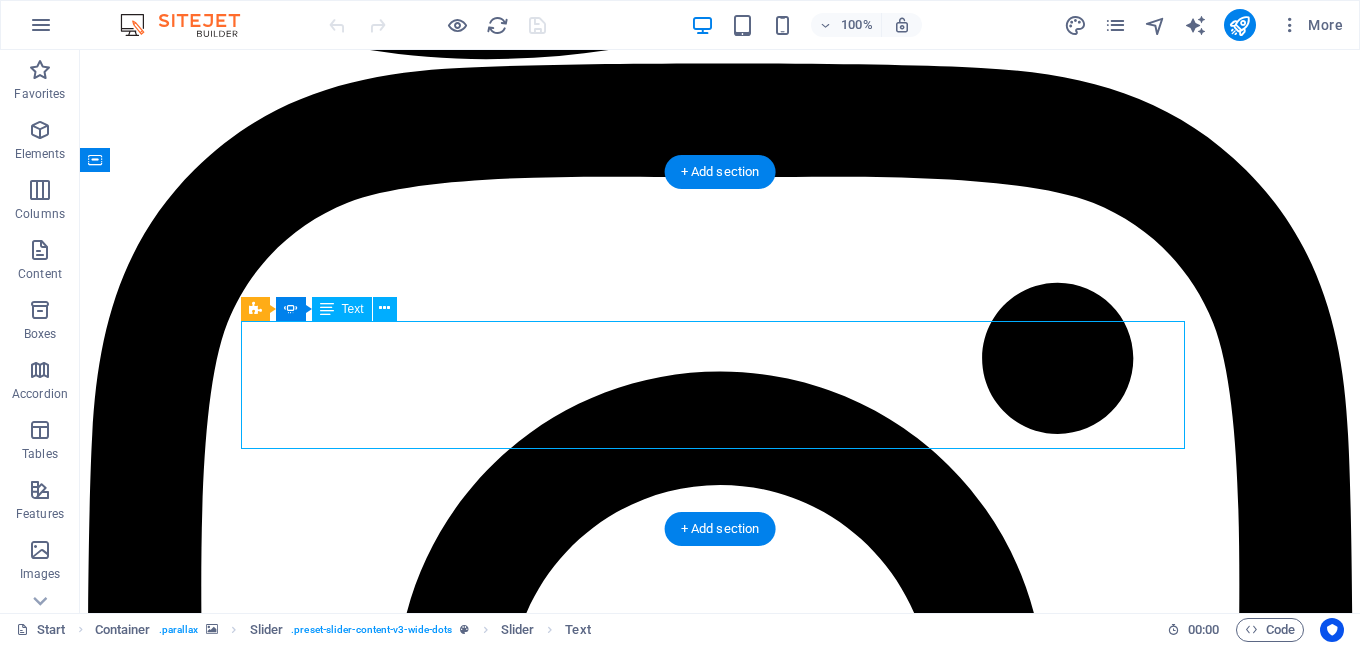 drag, startPoint x: 908, startPoint y: 390, endPoint x: 579, endPoint y: 407, distance: 329.4389 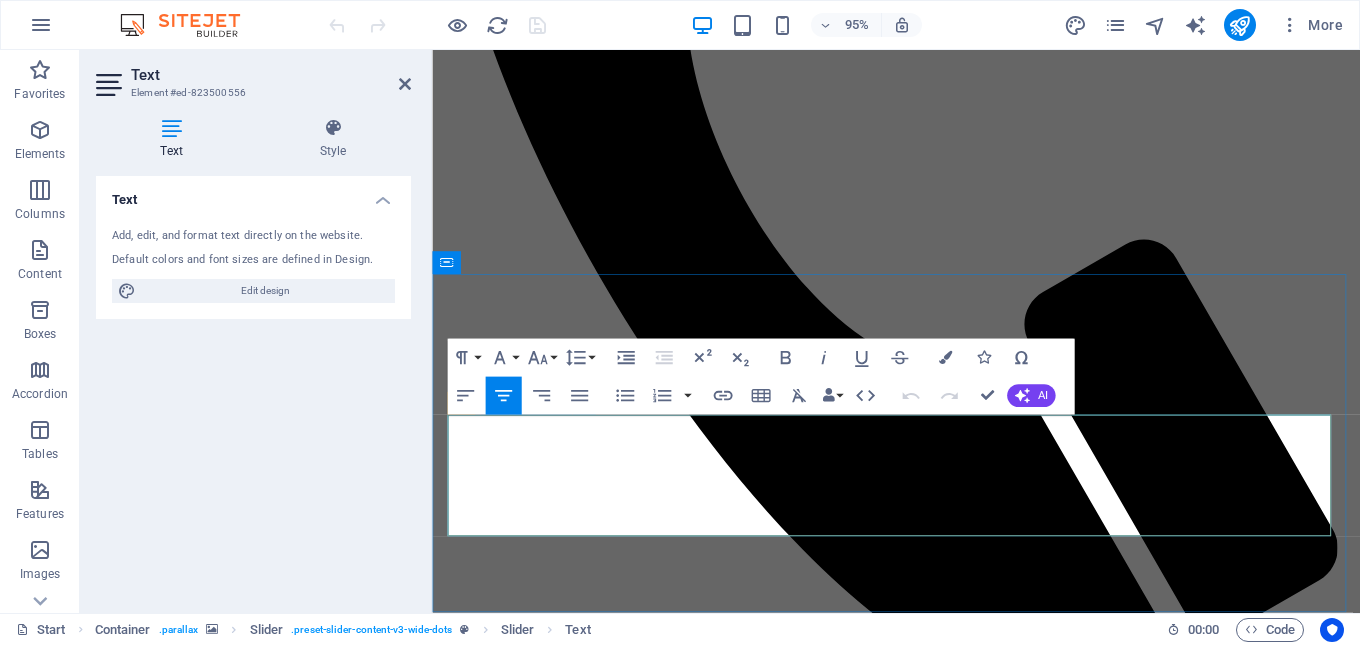 drag, startPoint x: 1050, startPoint y: 556, endPoint x: 459, endPoint y: 446, distance: 601.1497 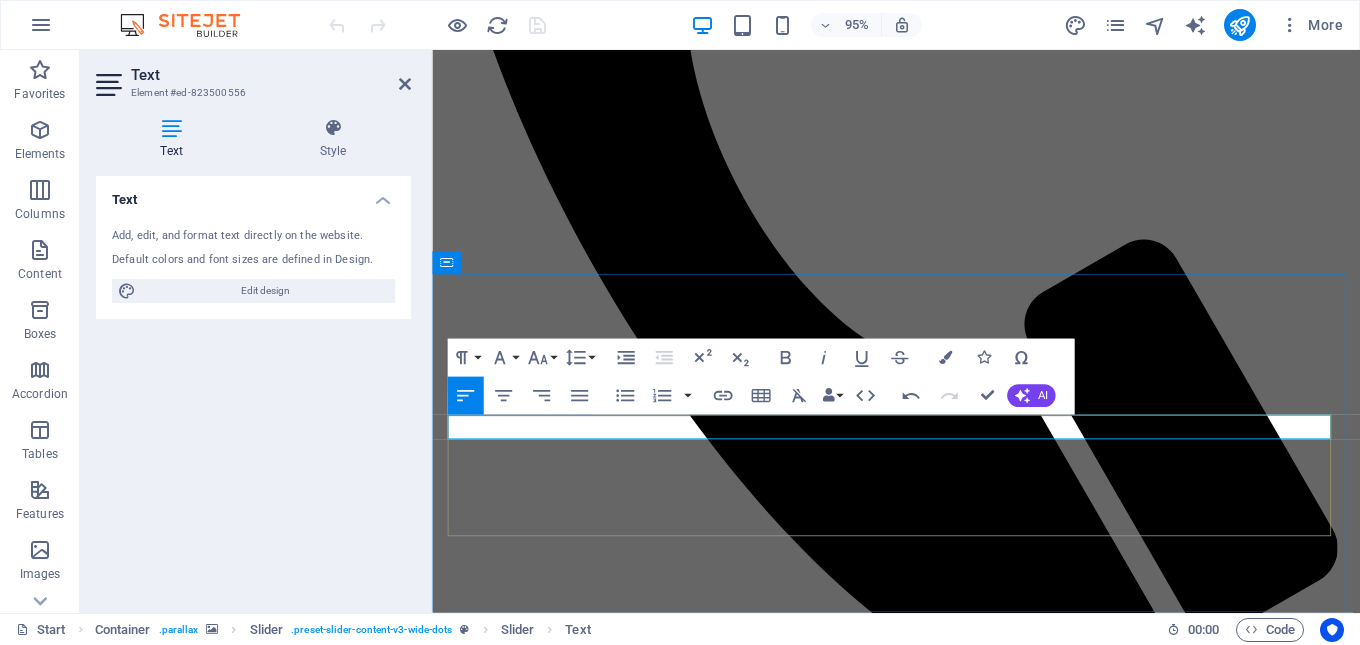 click on "Lorem Ipsum is simply dummy text of the printing and typesetting industry. Lorem Ipsum has been the industry's standard dummy text ever since the 1500s, when an unknown printer took a galley of type and scrambled it to make a type specimen book. It has survived not only five centuries, but also the leap into electronic typesetting. [FIRST] [LAST]  - Wegener Engineers Lorem Ipsum is simply dummy text of the printing and typesetting industry. Lorem Ipsum has been the industry's standard dummy text ever since the 1500s, when an unknown printer took a galley of type and scrambled it to make a type specimen book. It has survived not only five centuries, but also the leap into electronic typesetting. [FIRST] [LAST]    - Wegener Engineers [FIRST] [LAST]  - Wegener Engineers [FIRST] [LAST]  - Wegener Engineers 1 2 3" at bounding box center [920, 25421] 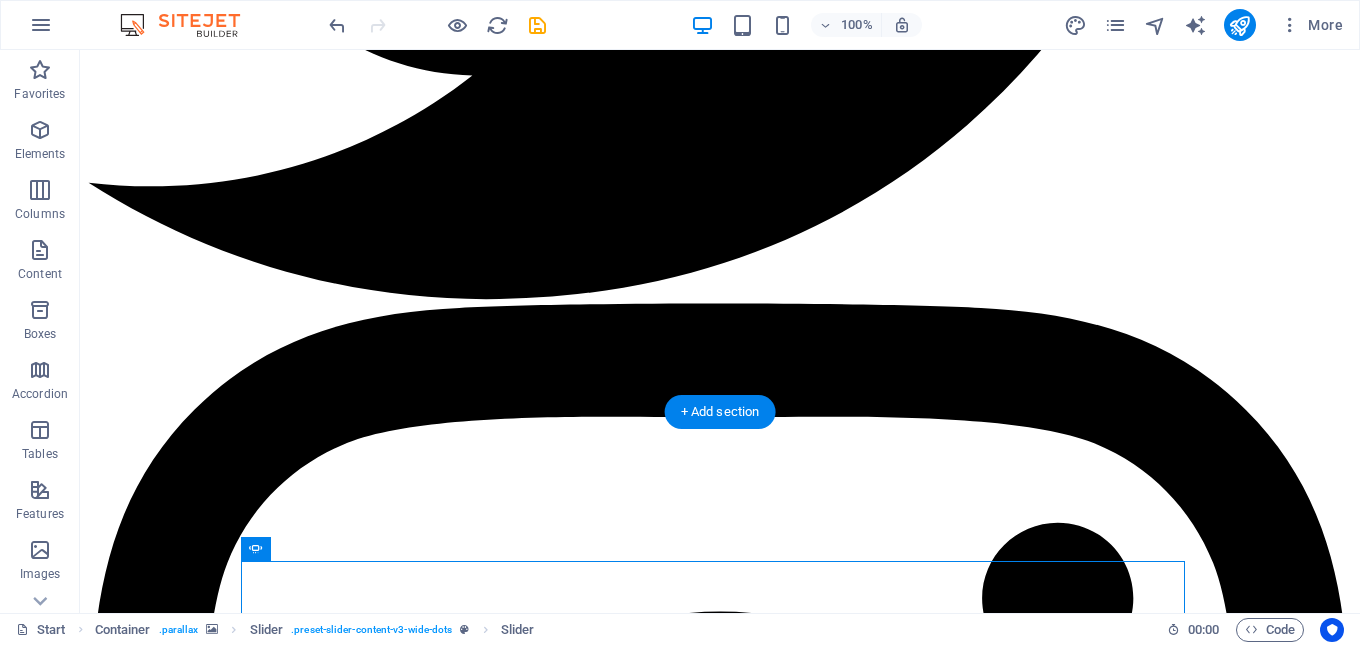 scroll, scrollTop: 8000, scrollLeft: 0, axis: vertical 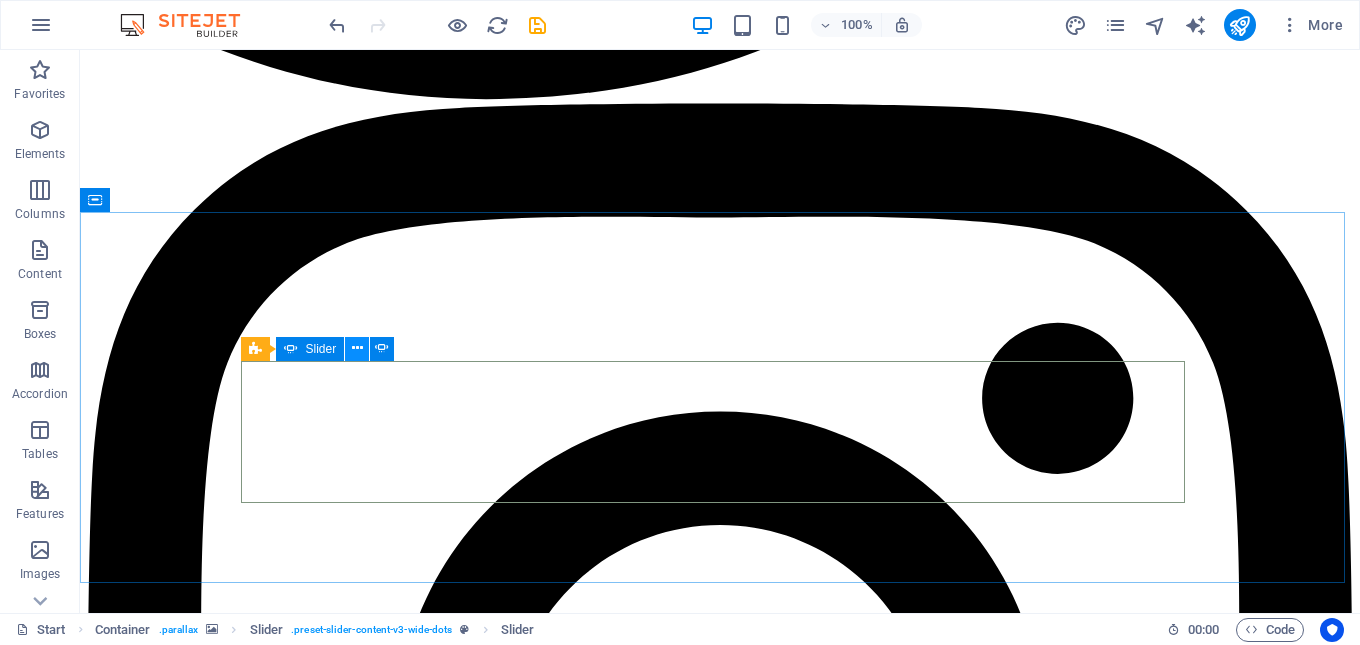 click at bounding box center (357, 348) 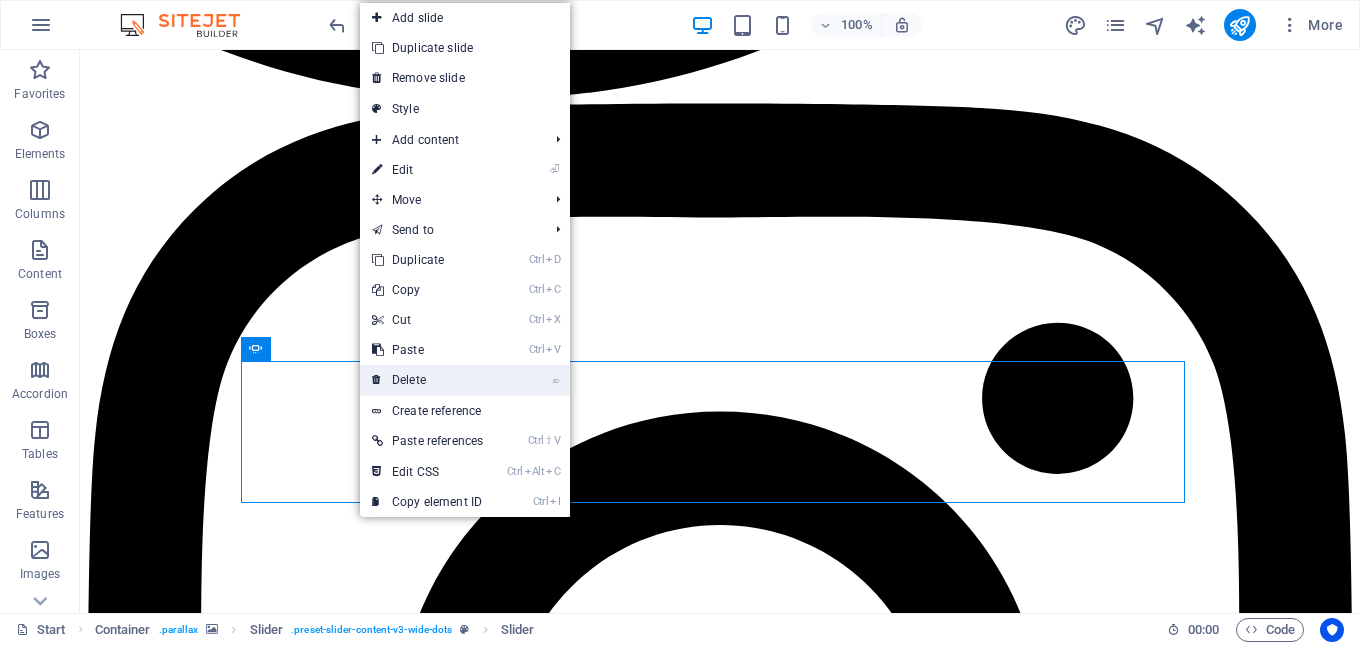 click on "⌦  Delete" at bounding box center (427, 380) 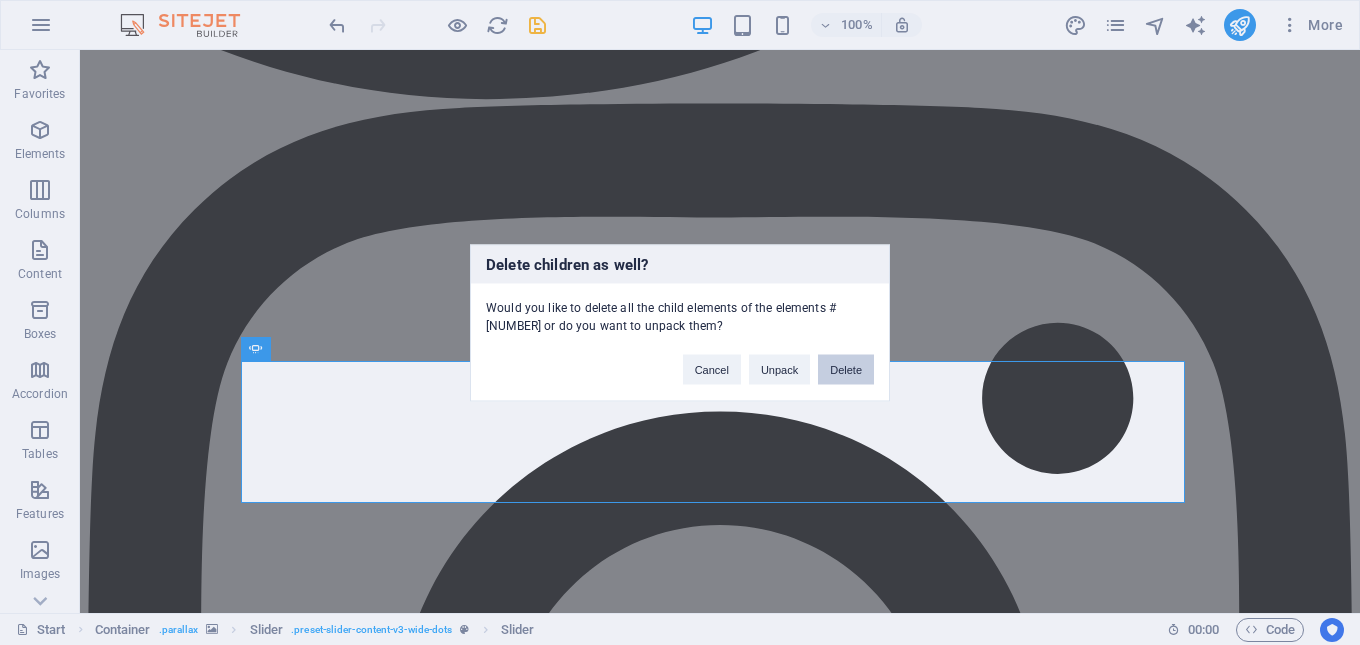 click on "Delete" at bounding box center [846, 369] 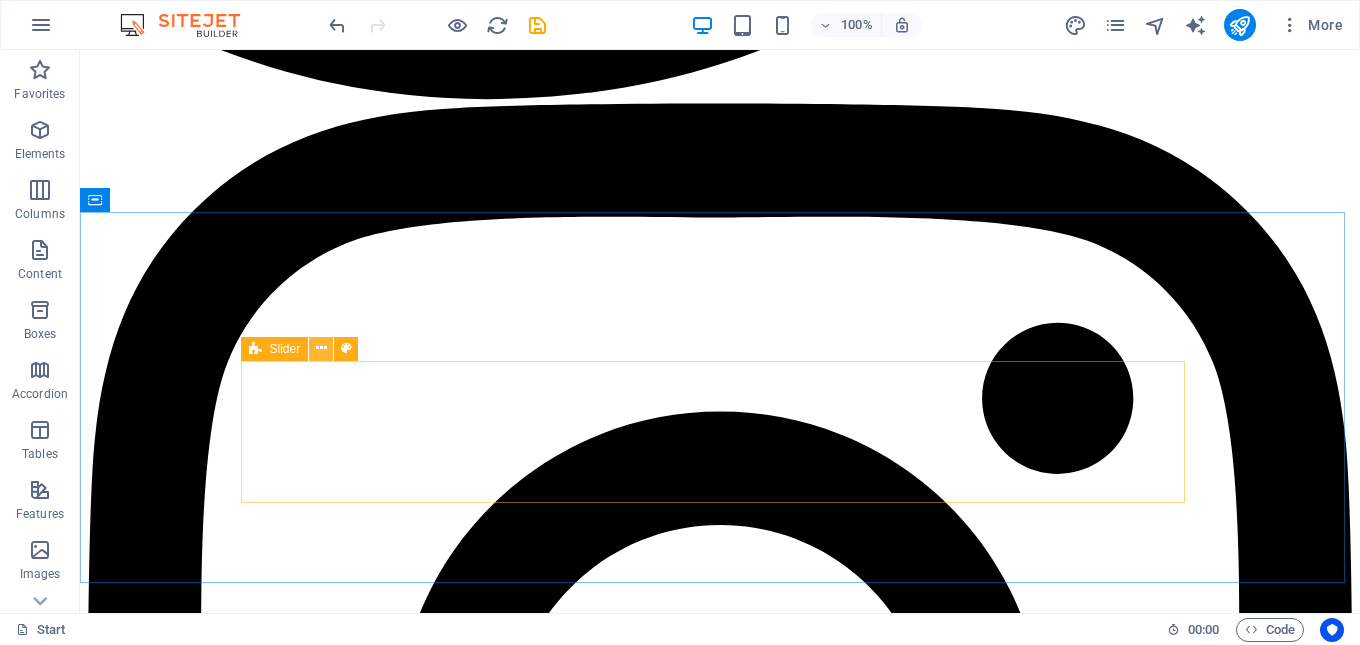click at bounding box center [321, 348] 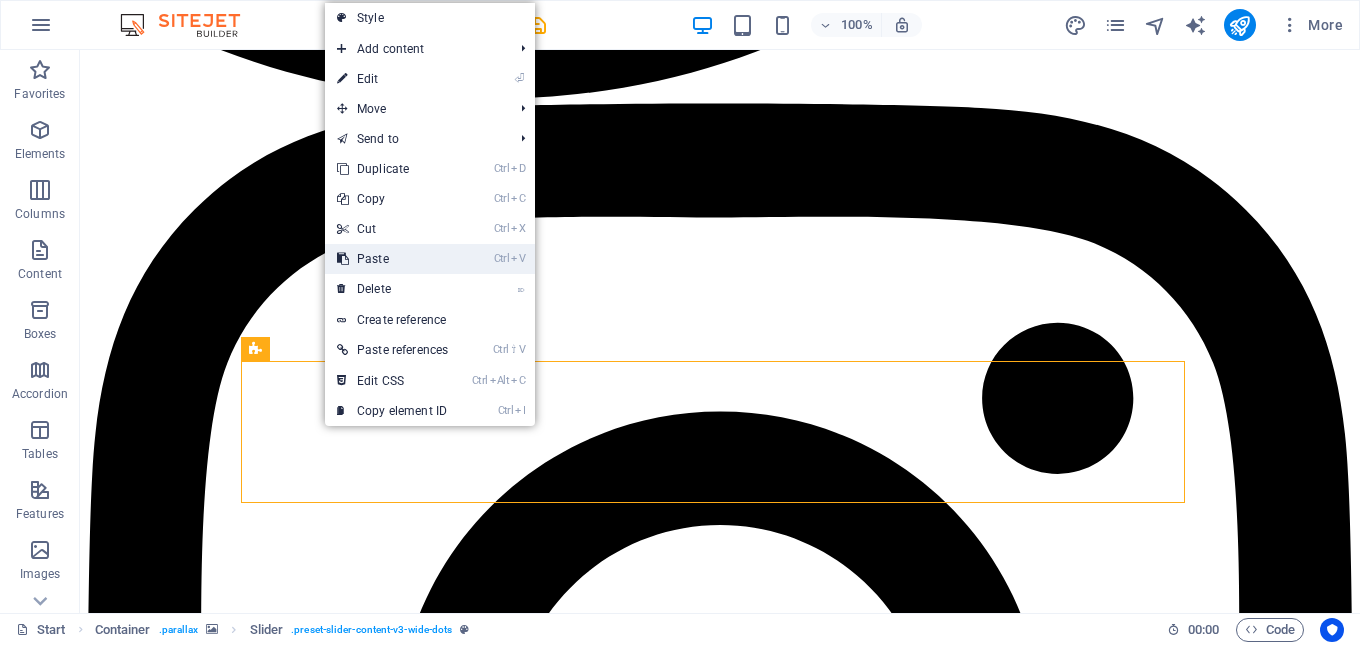 click on "Ctrl V  Paste" at bounding box center [392, 259] 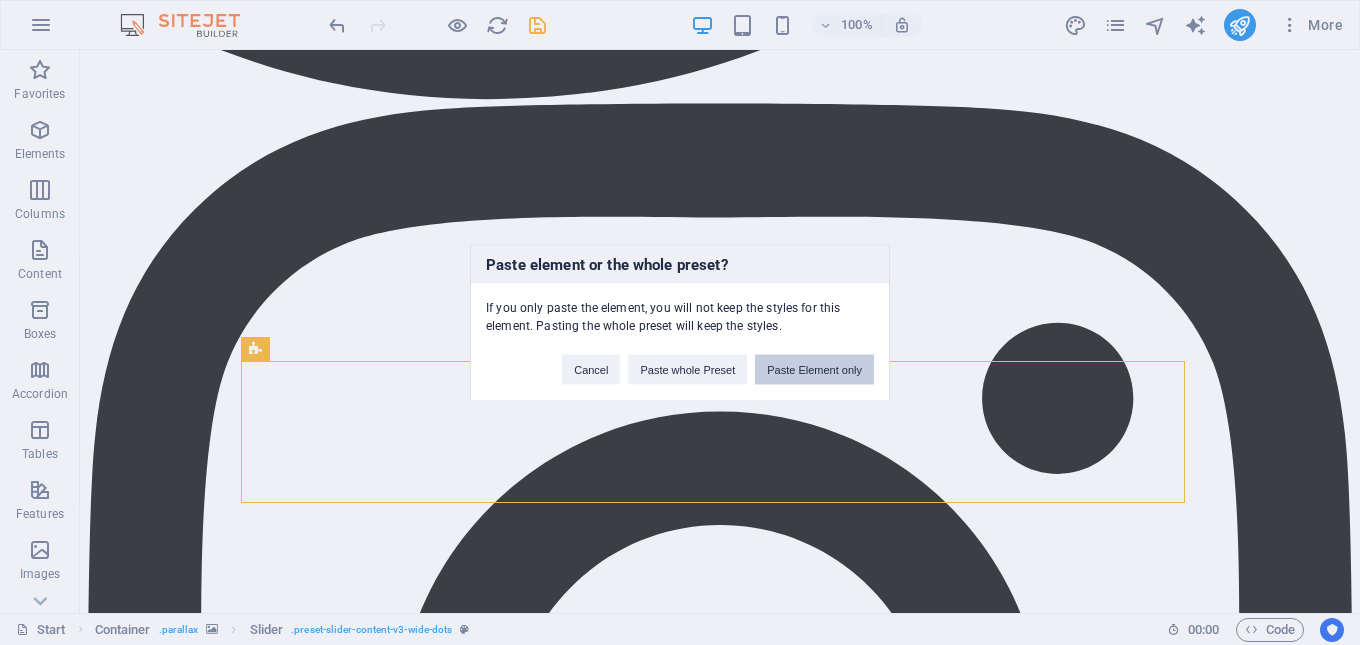 click on "Paste Element only" at bounding box center (814, 369) 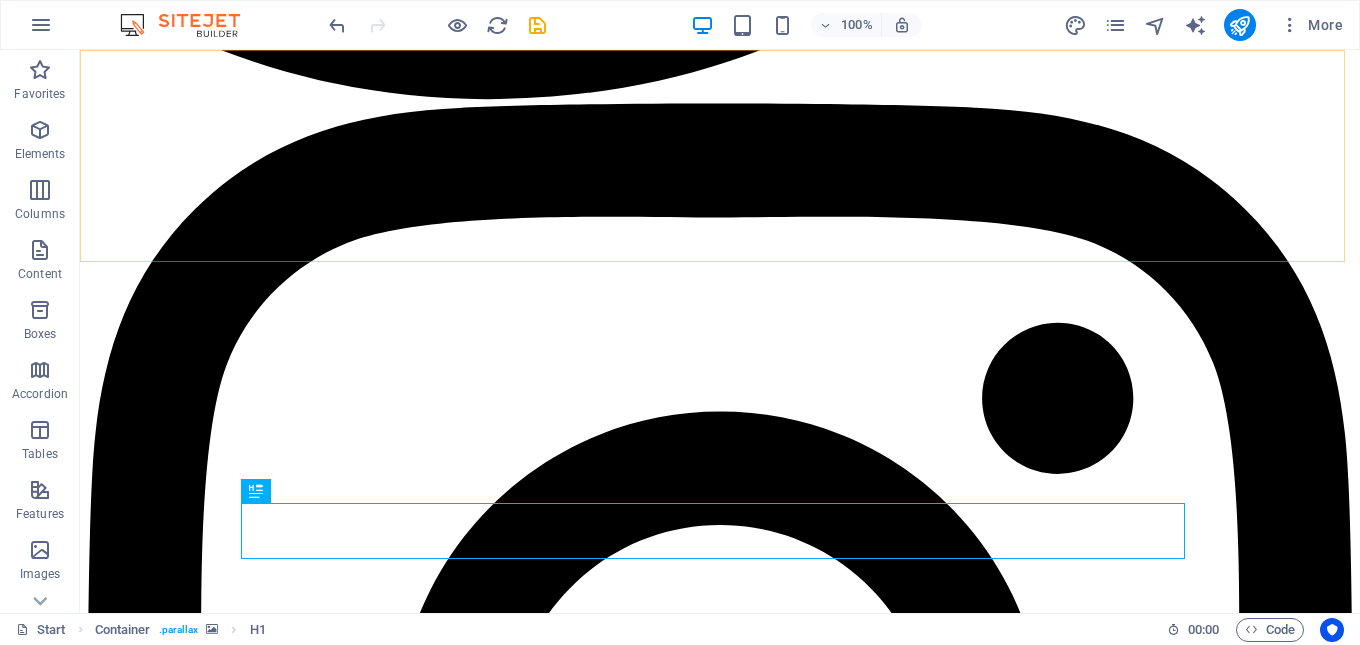 click on "Home About Services Projects FAQ Contact" at bounding box center [720, 2373] 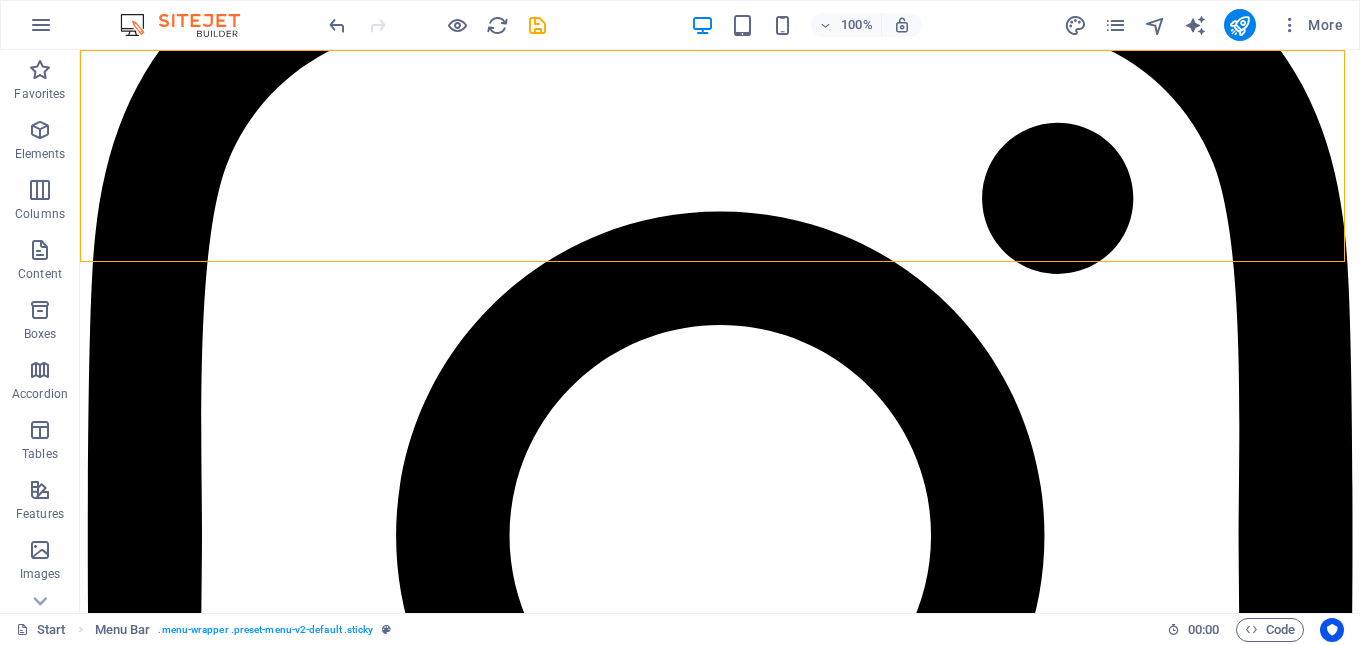 scroll, scrollTop: 8000, scrollLeft: 0, axis: vertical 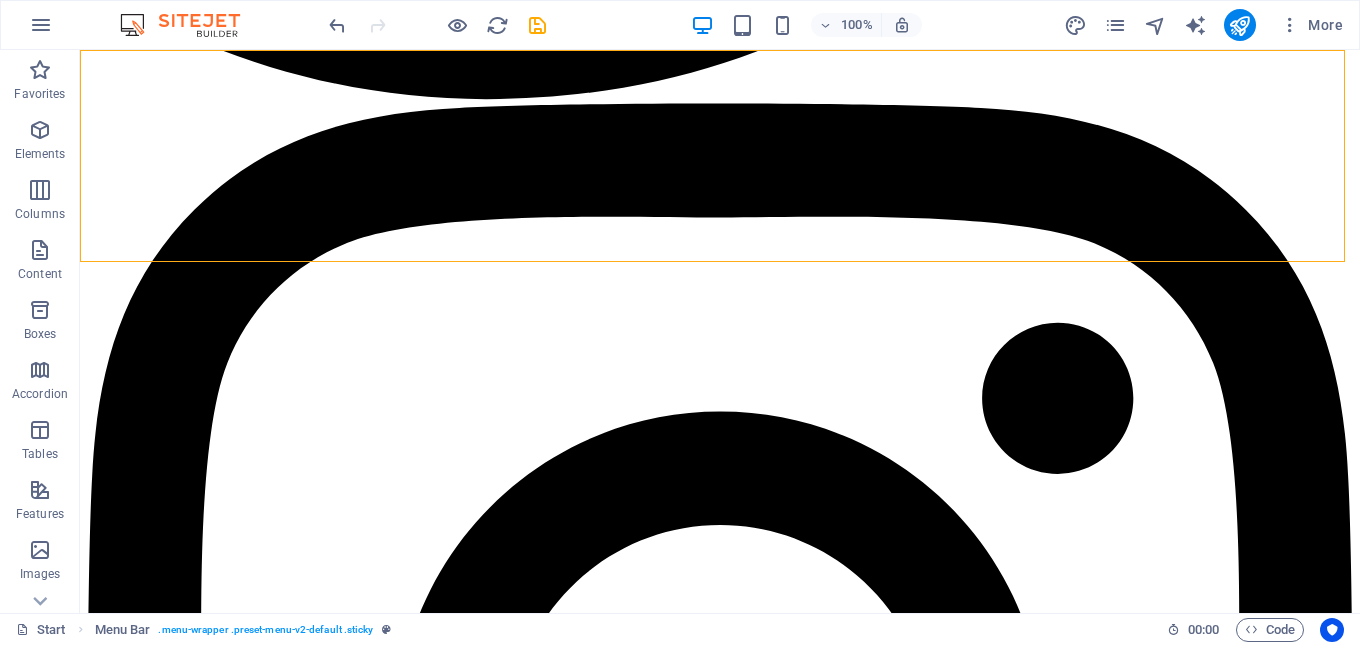 click on "Home About Services Projects FAQ Contact" at bounding box center [720, 2373] 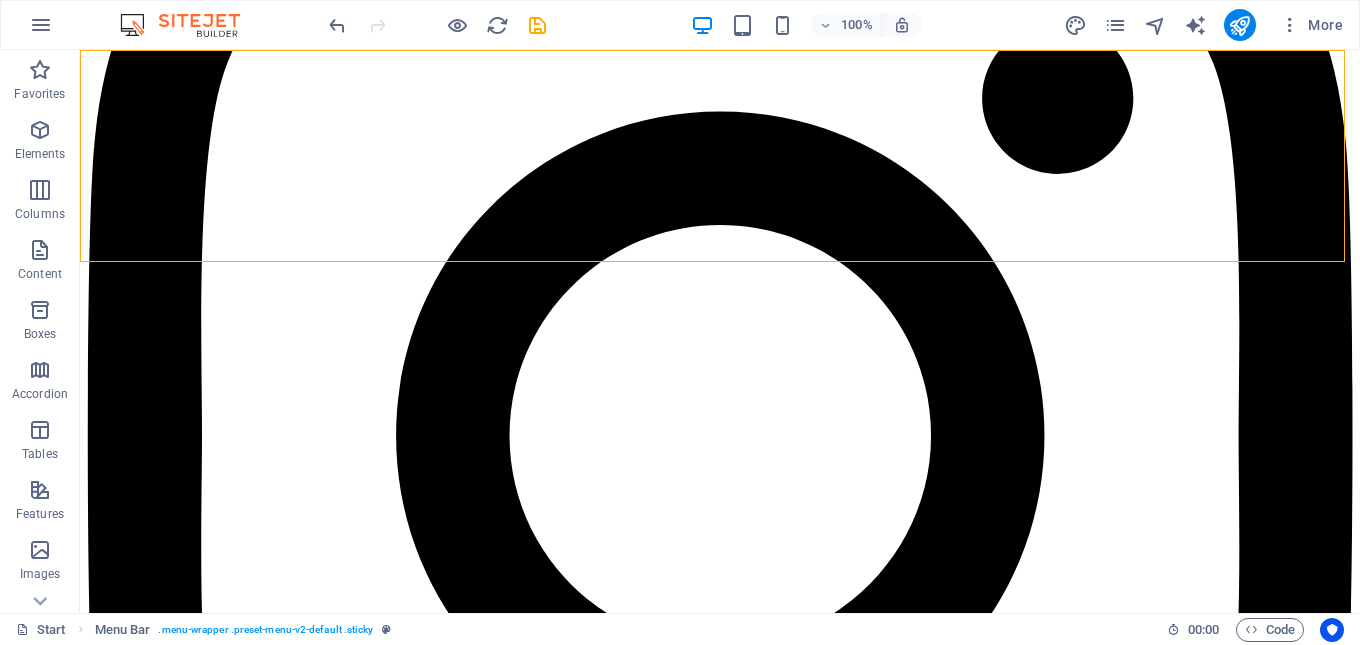 scroll, scrollTop: 8500, scrollLeft: 0, axis: vertical 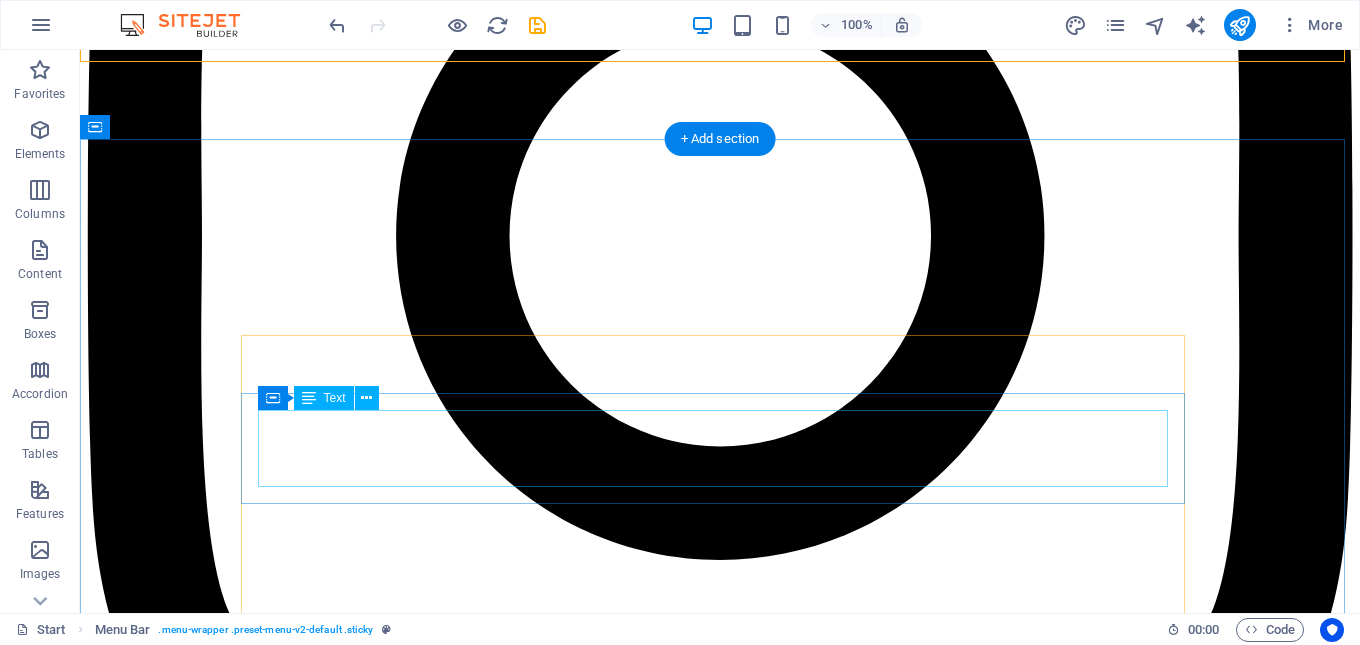 click on "Lorem ipsum dolor sit amet, consectetur adipisicing elit. Maiores ipsum repellat minus nihil. Labore, delectus, nam dignissimos ea repudiandae minima voluptatum magni pariatur possimus quia accusamus harum facilis corporis animi nisi. Enim, pariatur, impedit quia repellat harum ipsam laboriosam voluptas dicta illum nisi obcaecati reprehenderit quis placeat recusandae tenetur aperiam." at bounding box center [720, 32868] 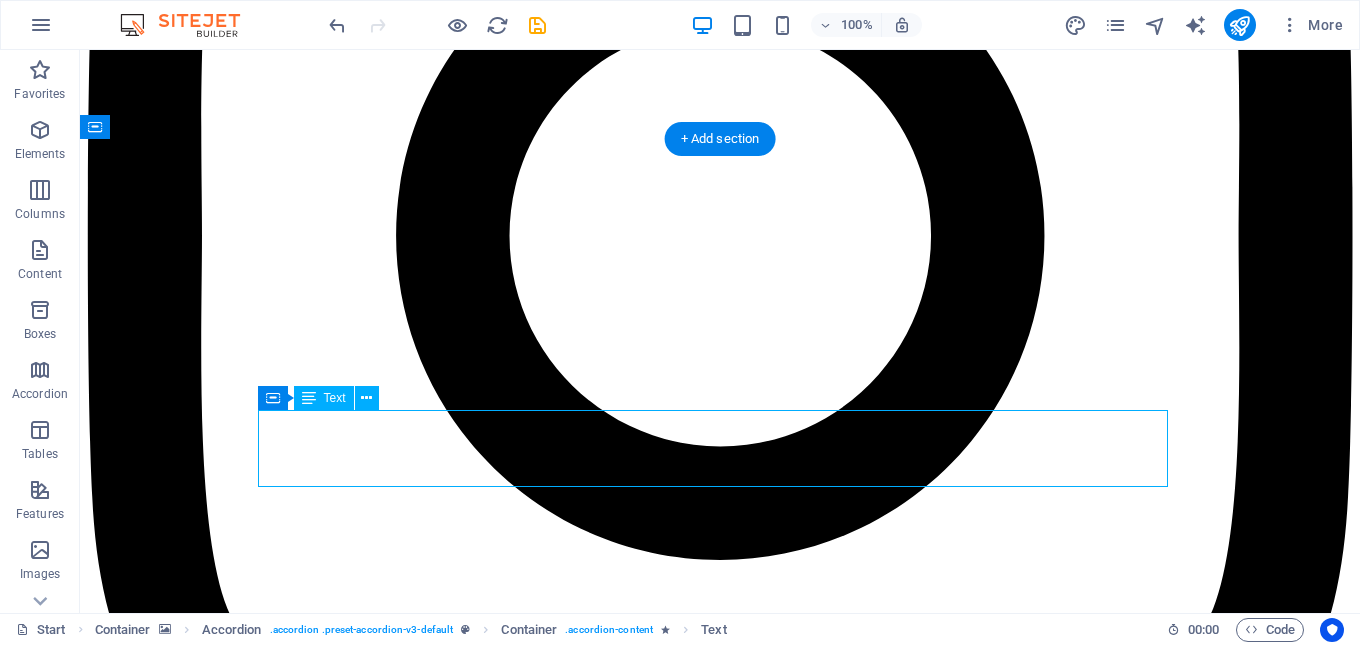 click on "Lorem ipsum dolor sit amet, consectetur adipisicing elit. Maiores ipsum repellat minus nihil. Labore, delectus, nam dignissimos ea repudiandae minima voluptatum magni pariatur possimus quia accusamus harum facilis corporis animi nisi. Enim, pariatur, impedit quia repellat harum ipsam laboriosam voluptas dicta illum nisi obcaecati reprehenderit quis placeat recusandae tenetur aperiam." at bounding box center [720, 32868] 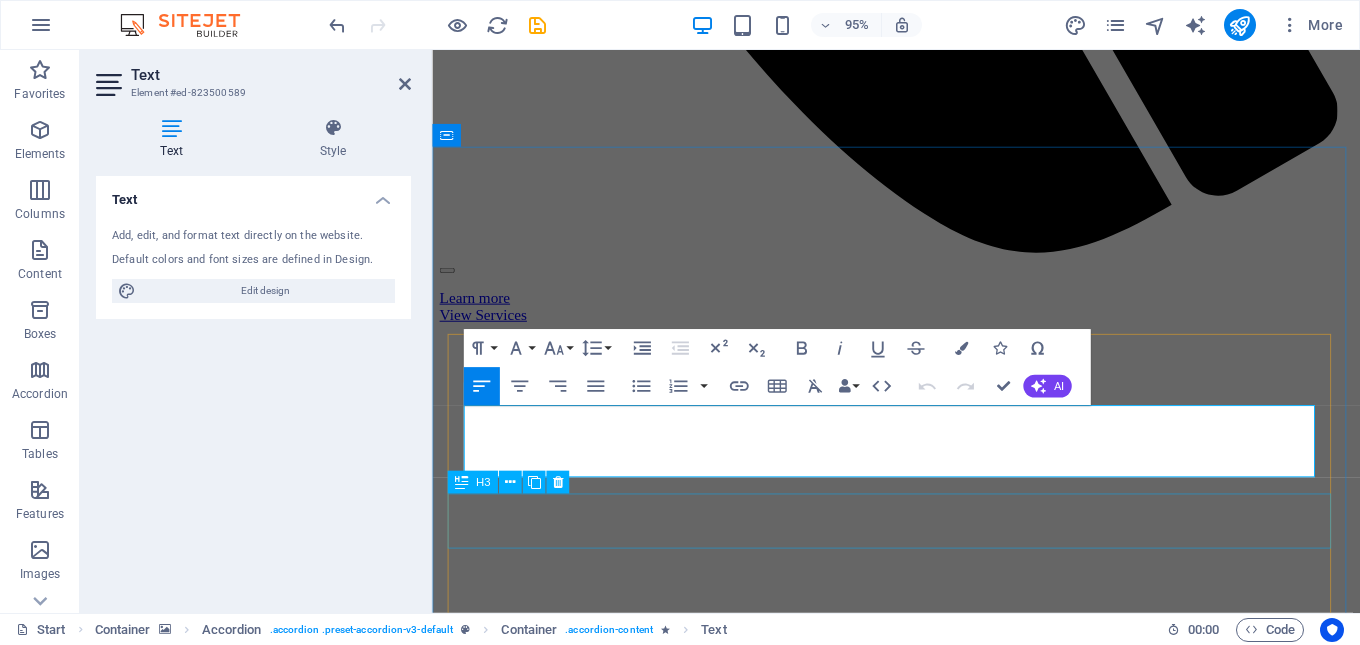 scroll, scrollTop: 8600, scrollLeft: 0, axis: vertical 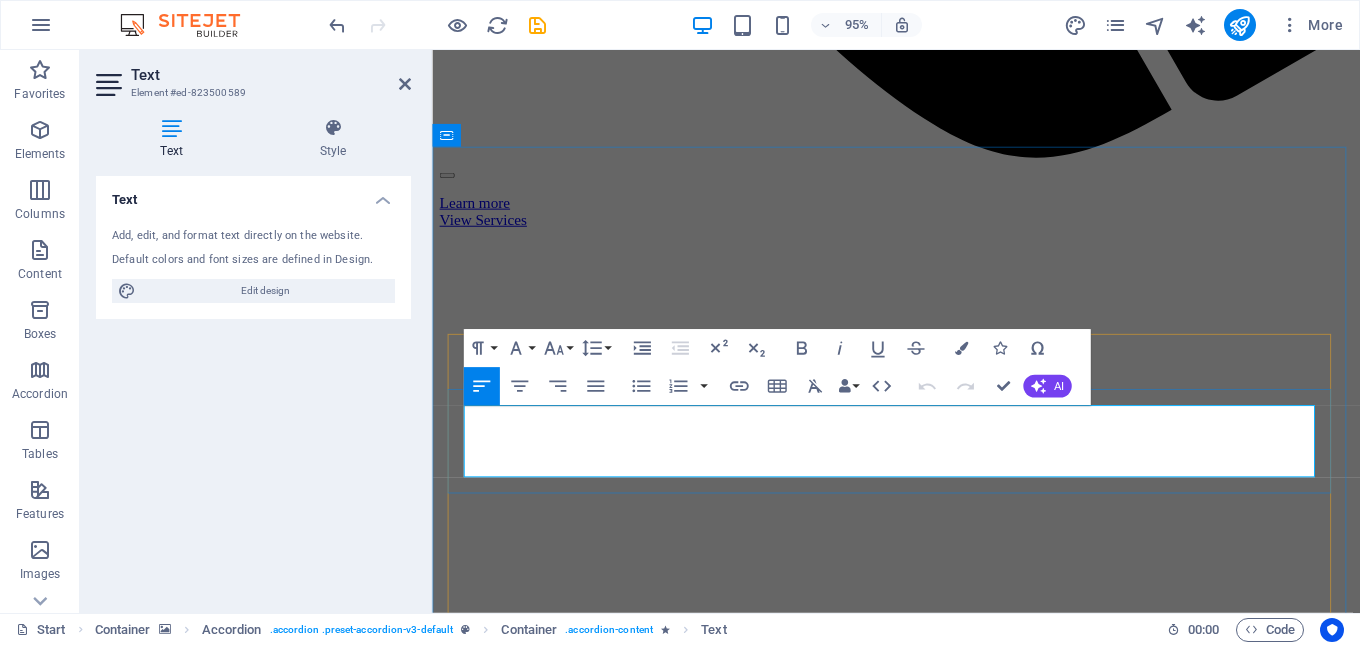 drag, startPoint x: 1326, startPoint y: 486, endPoint x: 467, endPoint y: 442, distance: 860.12616 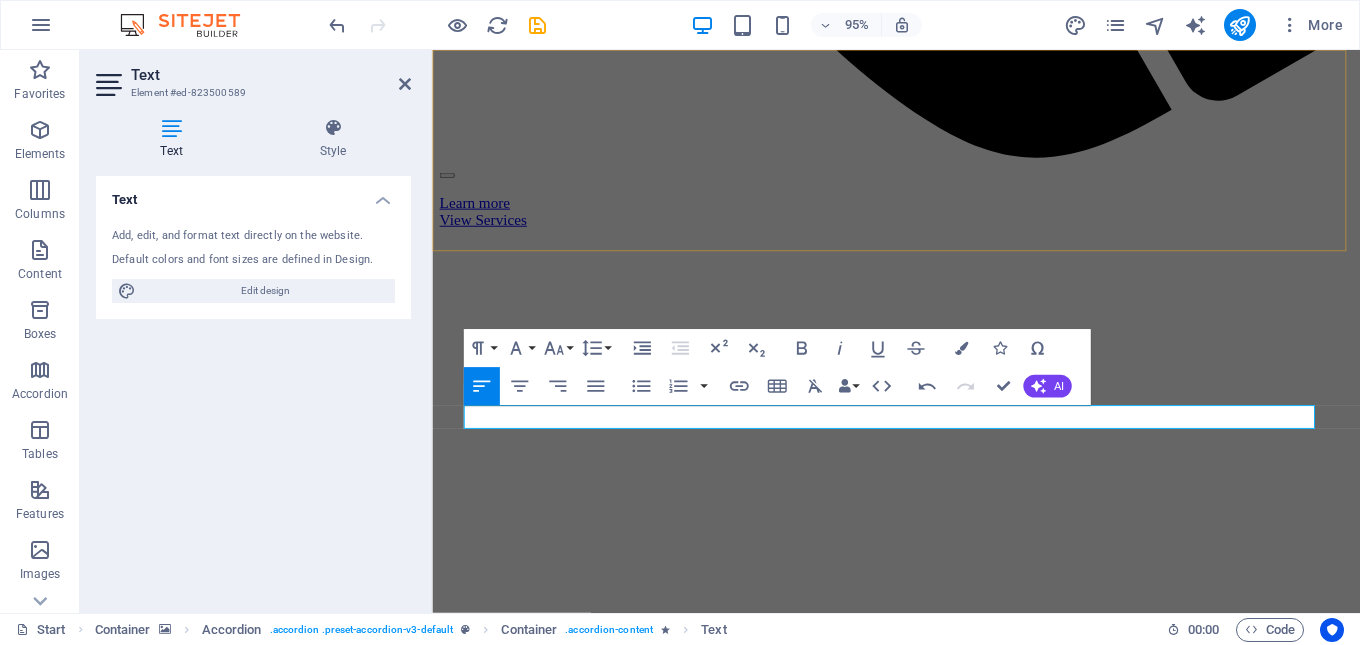 click on "Home About Services Projects FAQ Contact" at bounding box center (920, -614) 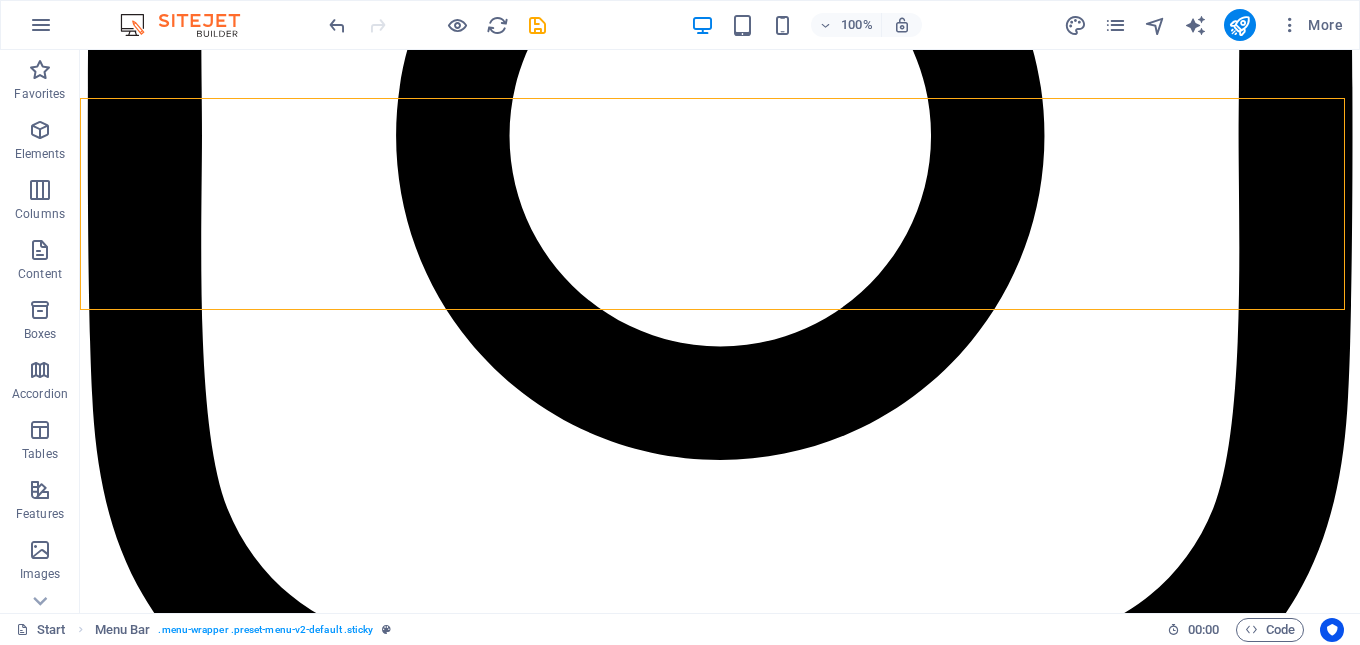 scroll, scrollTop: 8592, scrollLeft: 0, axis: vertical 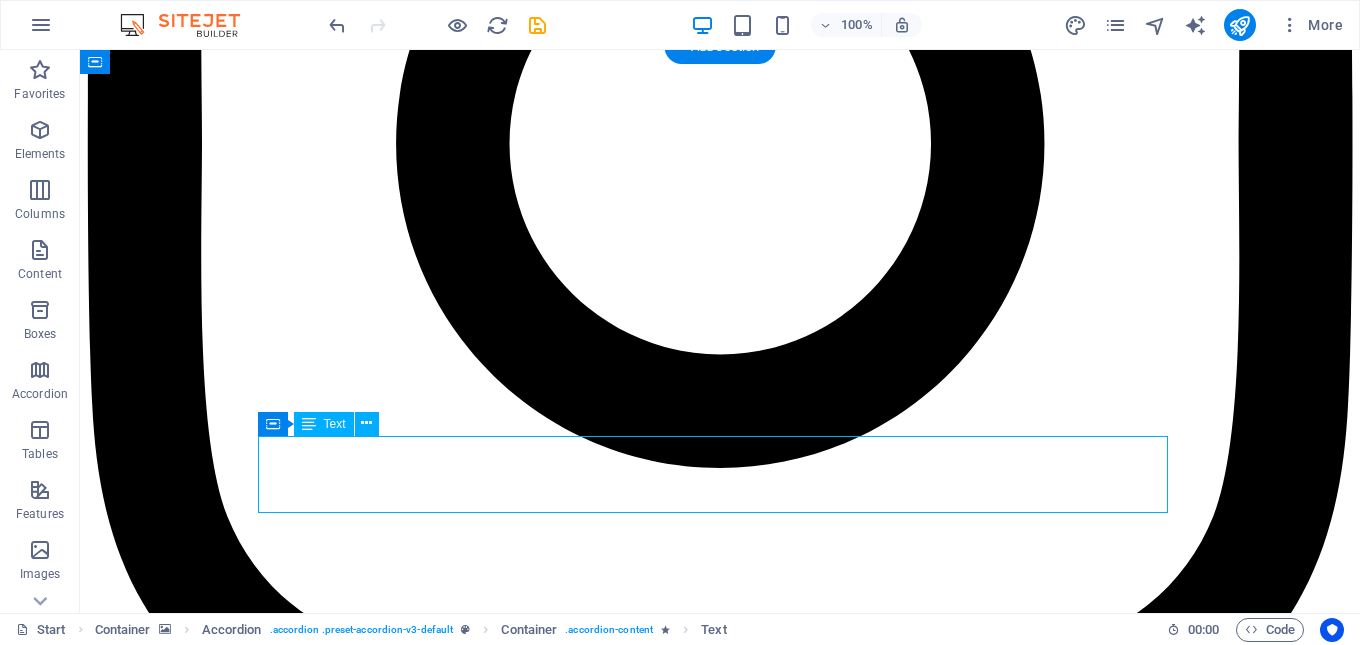 drag, startPoint x: 1101, startPoint y: 499, endPoint x: 992, endPoint y: 501, distance: 109.01835 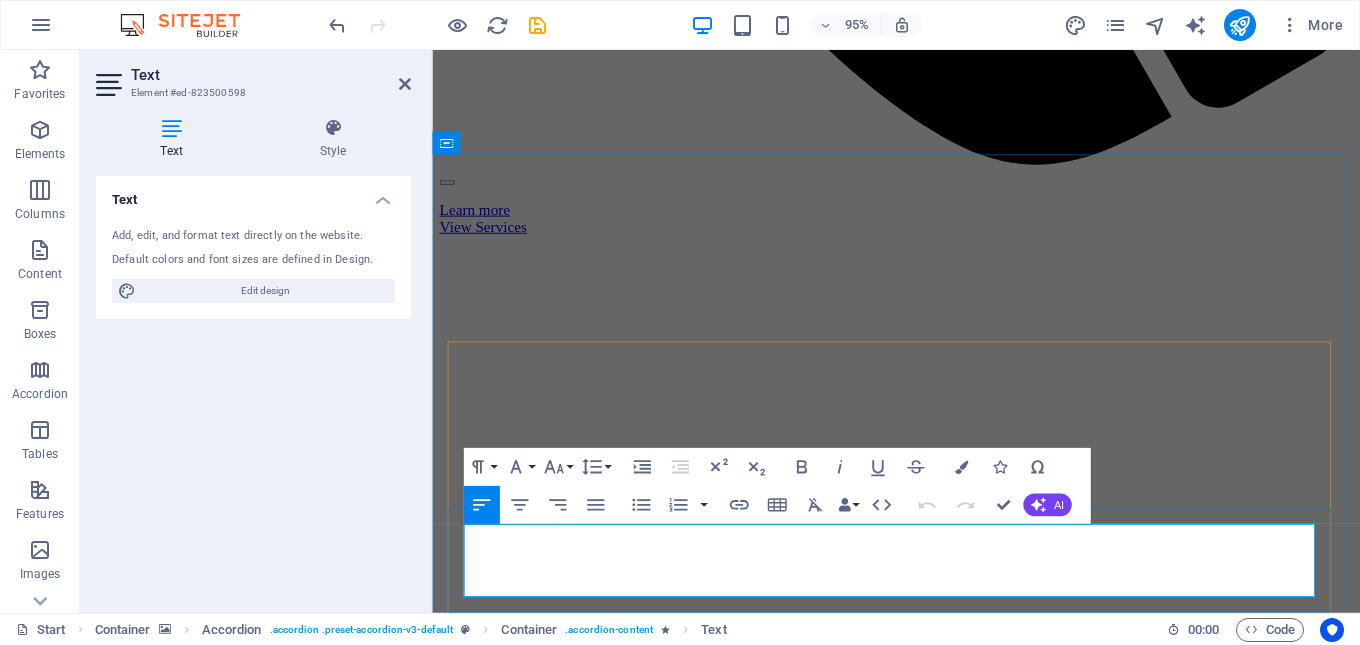 drag, startPoint x: 1333, startPoint y: 620, endPoint x: 464, endPoint y: 572, distance: 870.32465 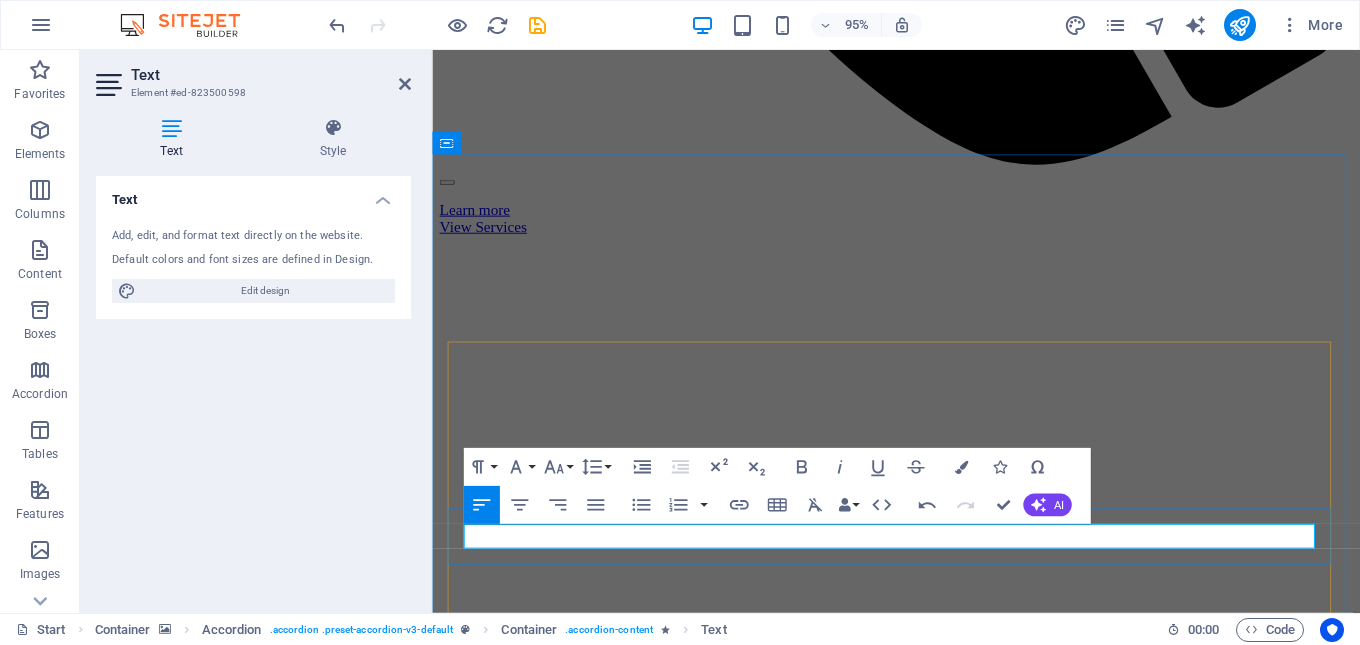type 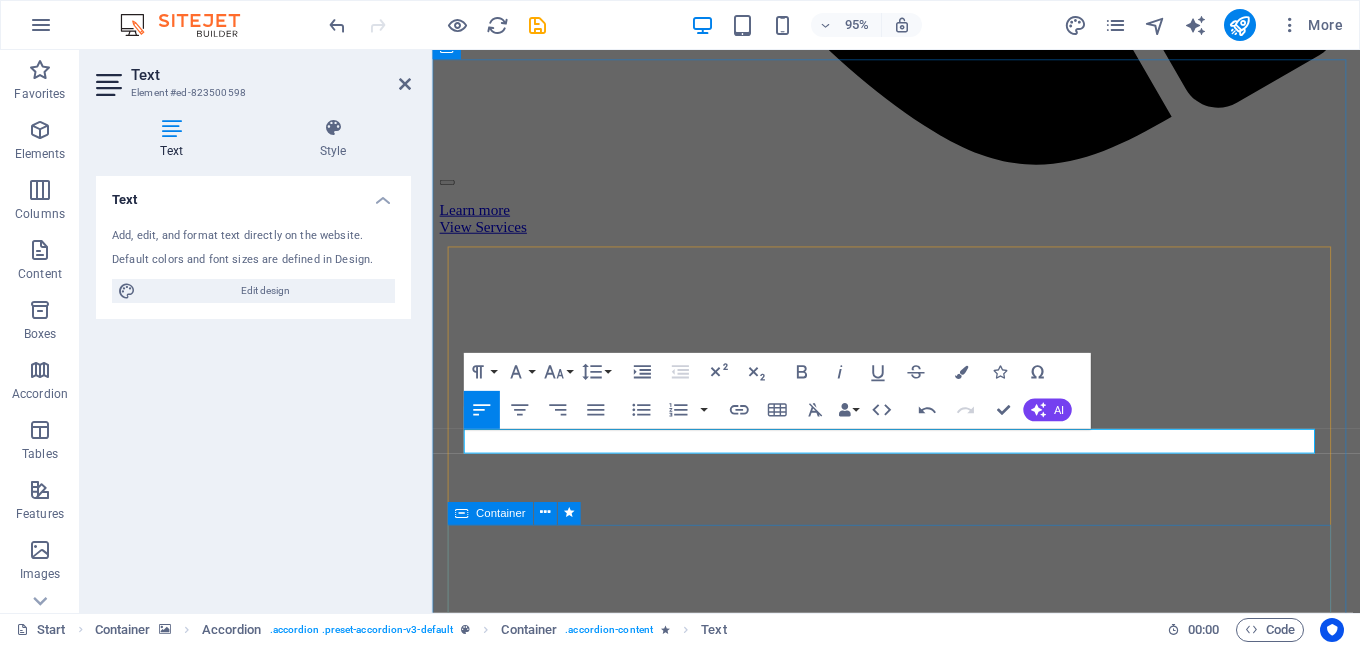 scroll, scrollTop: 8792, scrollLeft: 0, axis: vertical 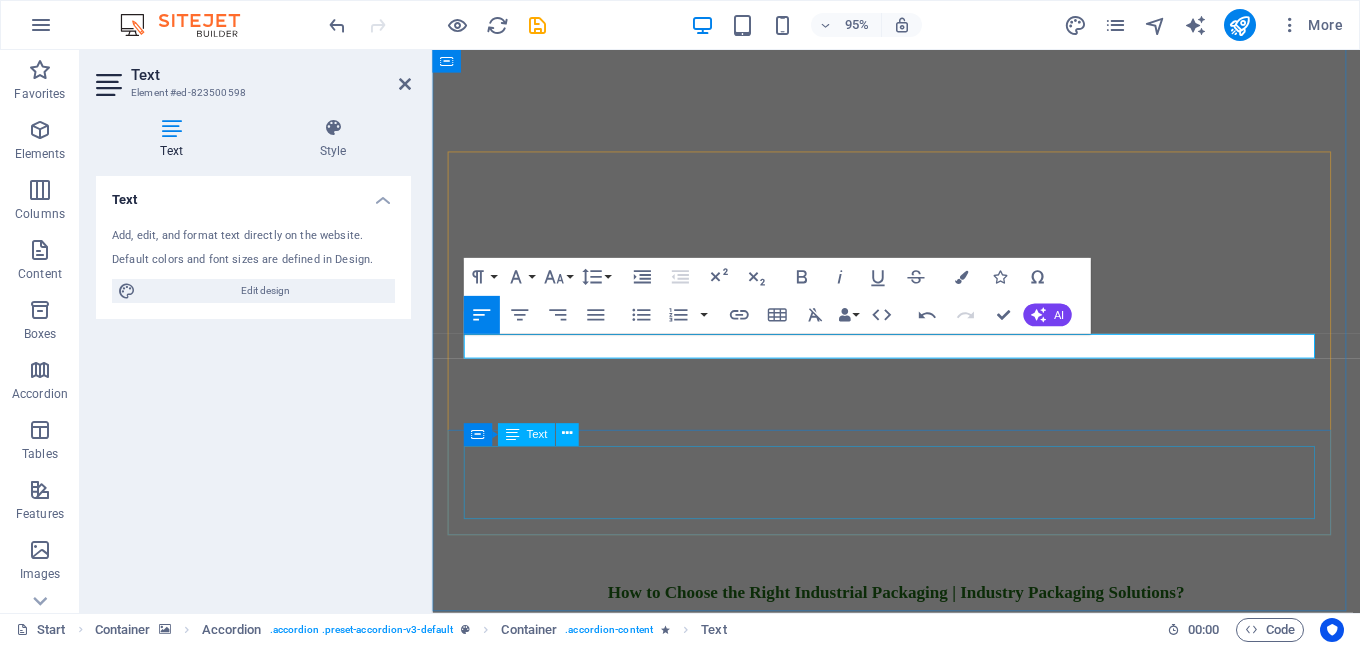 click on "Lorem ipsum dolor sit amet, consectetur adipisicing elit. Maiores ipsum repellat minus nihil. Labore, delectus, nam dignissimos ea repudiandae minima voluptatum magni pariatur possimus quia accusamus harum facilis corporis animi nisi. Enim, pariatur, impedit quia repellat harum ipsam laboriosam voluptas dicta illum nisi obcaecati reprehenderit quis placeat recusandae tenetur aperiam." at bounding box center [920, 25861] 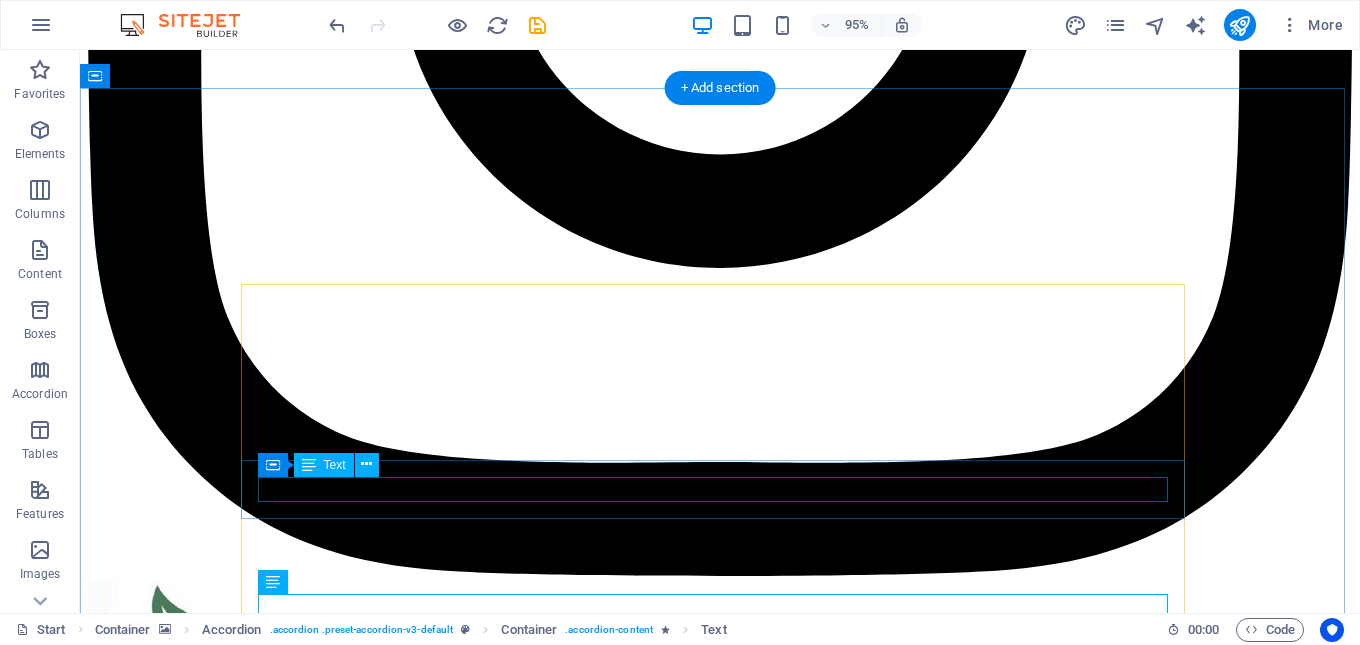 scroll, scrollTop: 8709, scrollLeft: 0, axis: vertical 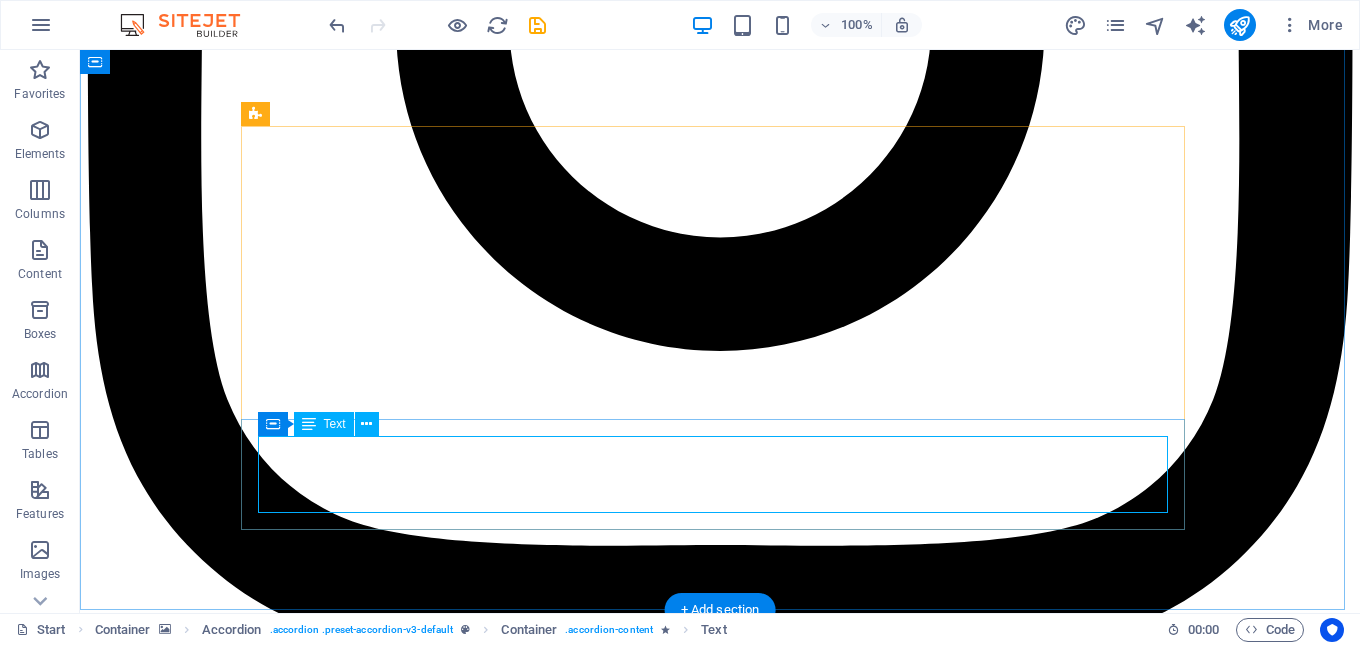 click on "Lorem ipsum dolor sit amet, consectetur adipisicing elit. Maiores ipsum repellat minus nihil. Labore, delectus, nam dignissimos ea repudiandae minima voluptatum magni pariatur possimus quia accusamus harum facilis corporis animi nisi. Enim, pariatur, impedit quia repellat harum ipsam laboriosam voluptas dicta illum nisi obcaecati reprehenderit quis placeat recusandae tenetur aperiam." at bounding box center (720, 32711) 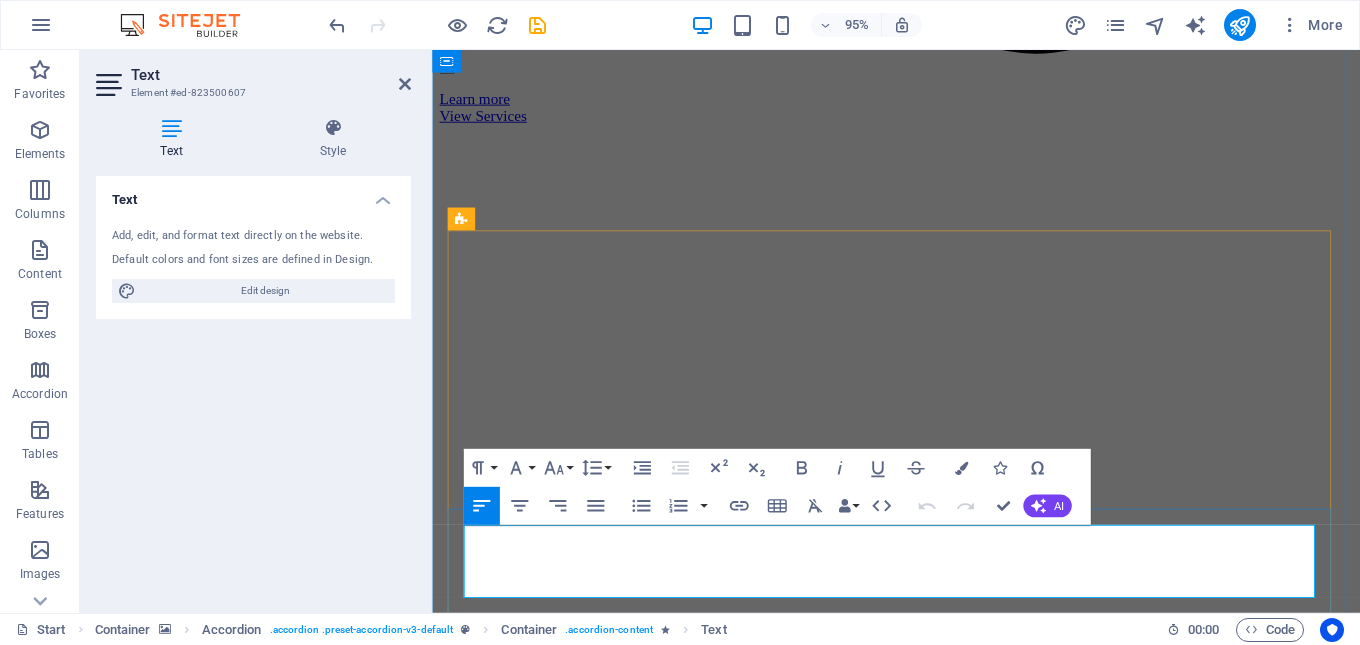 drag, startPoint x: 1329, startPoint y: 617, endPoint x: 464, endPoint y: 574, distance: 866.0681 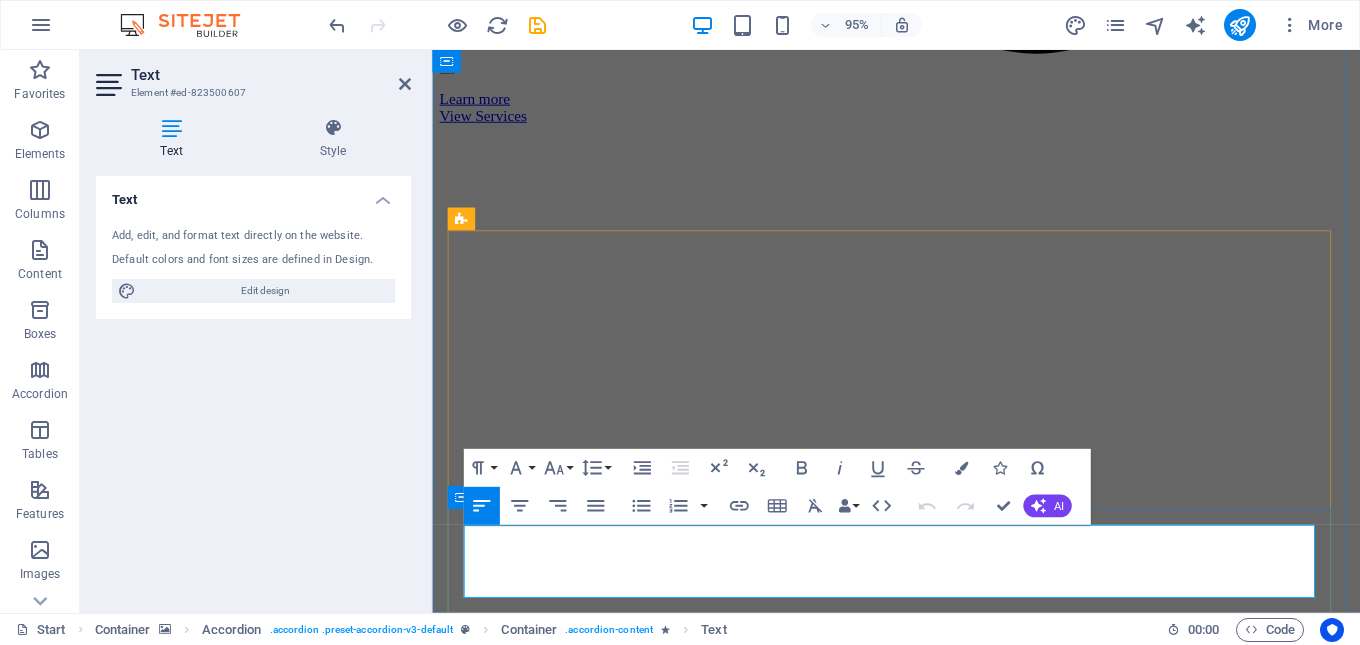 type 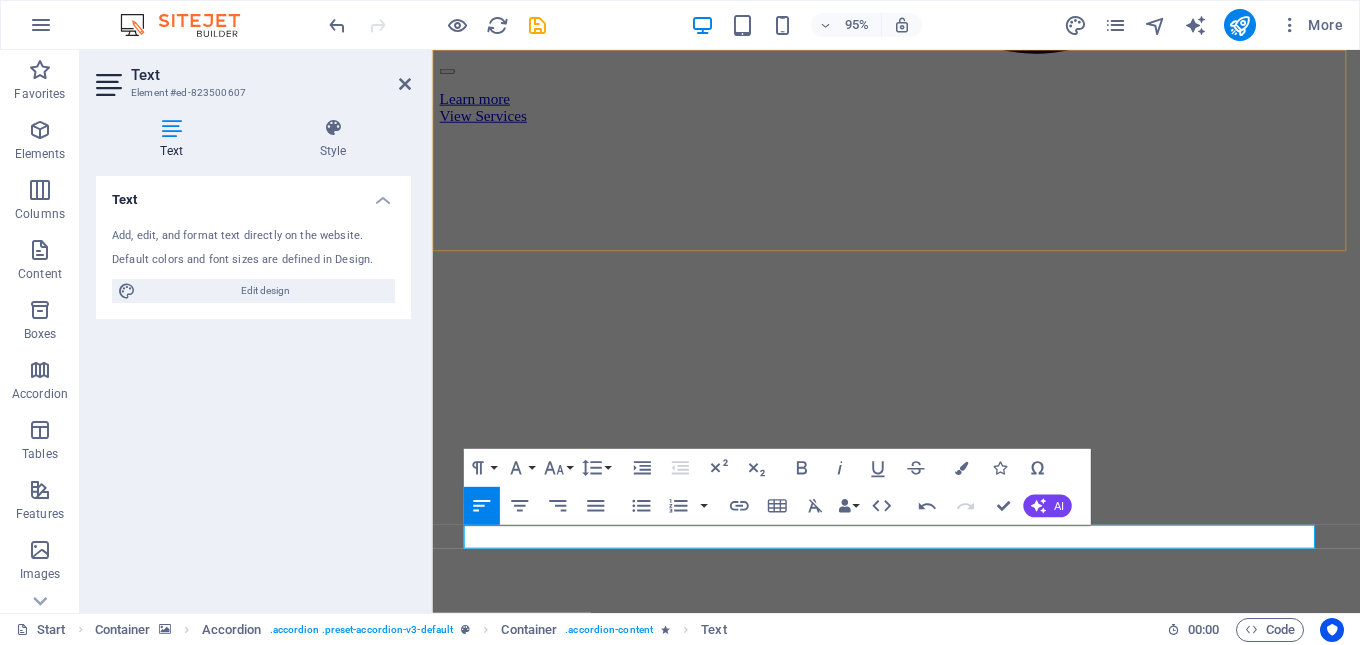 click on "Home About Services Projects FAQ Contact" at bounding box center [920, -723] 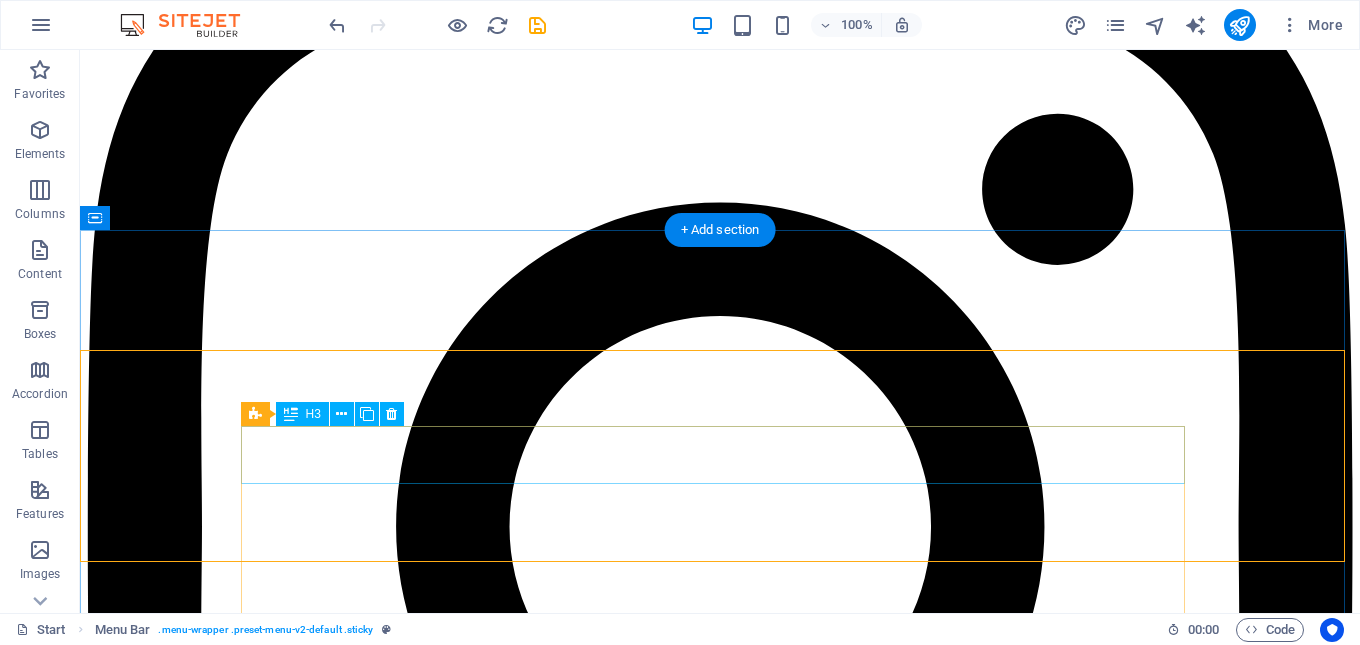 scroll, scrollTop: 8409, scrollLeft: 0, axis: vertical 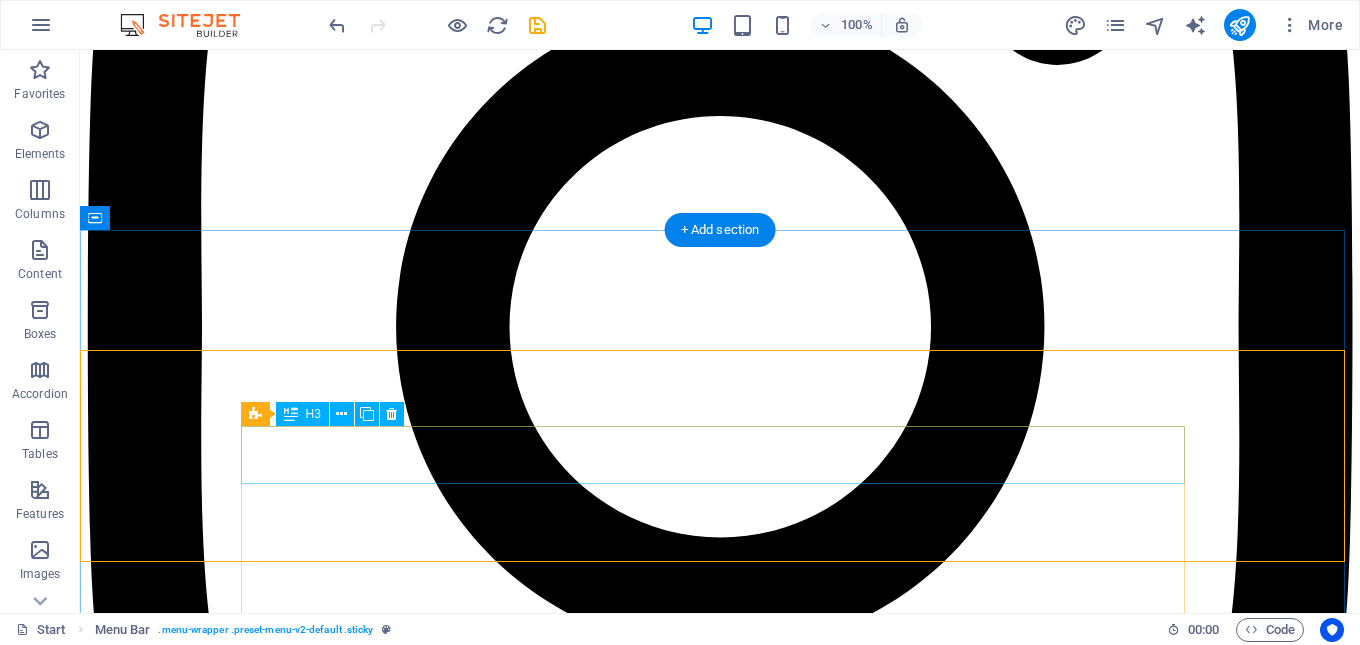 click on "Stet clita kasd gubergren no sea takimata?" at bounding box center (720, 32757) 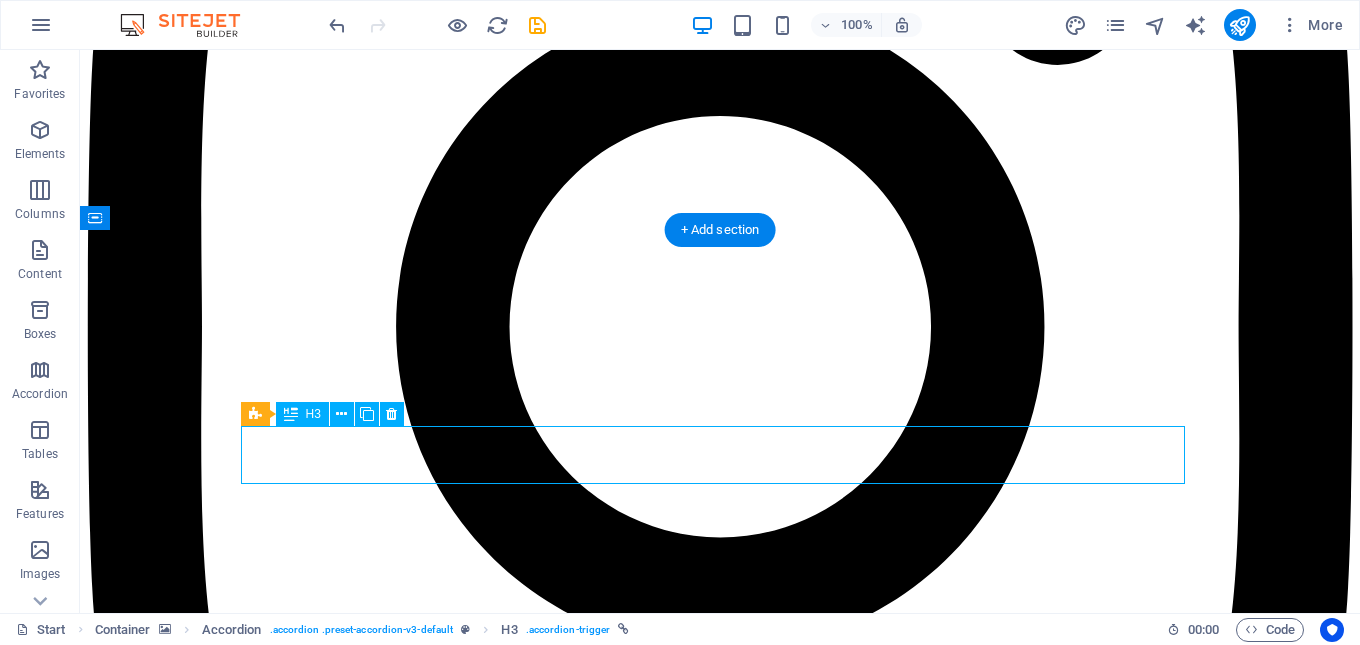 click on "Stet clita kasd gubergren no sea takimata?" at bounding box center [720, 32757] 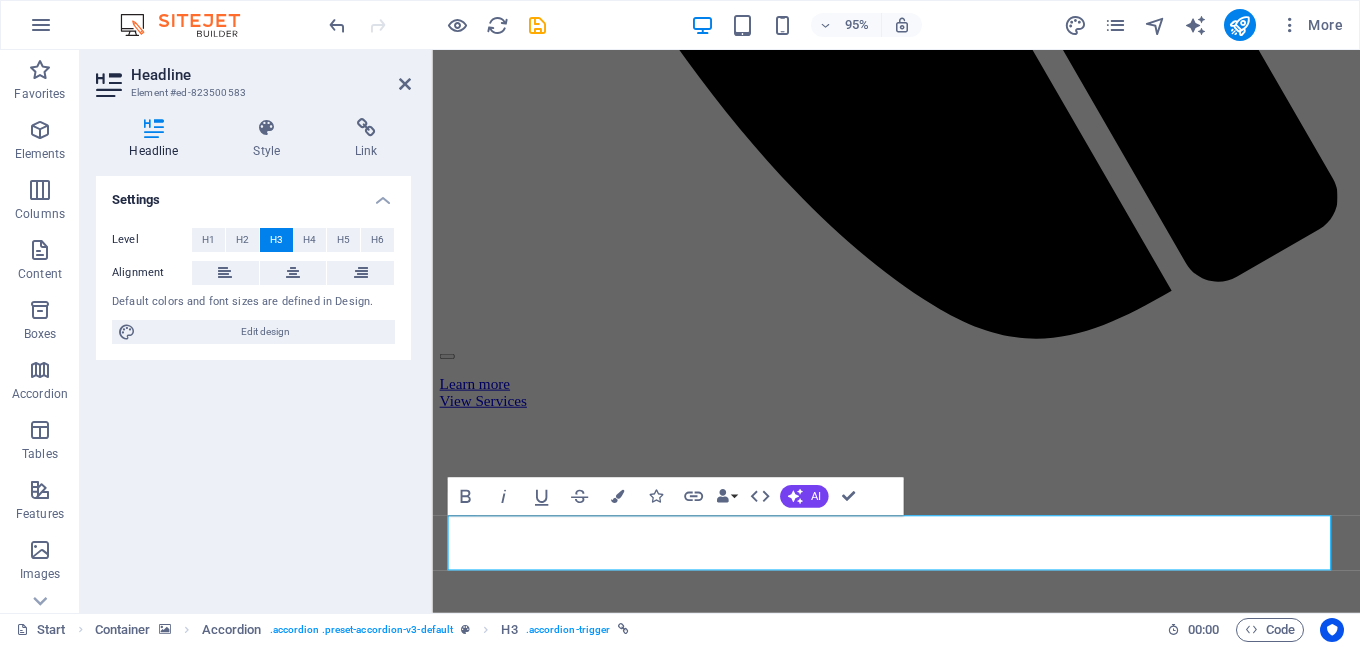click at bounding box center (920, 24941) 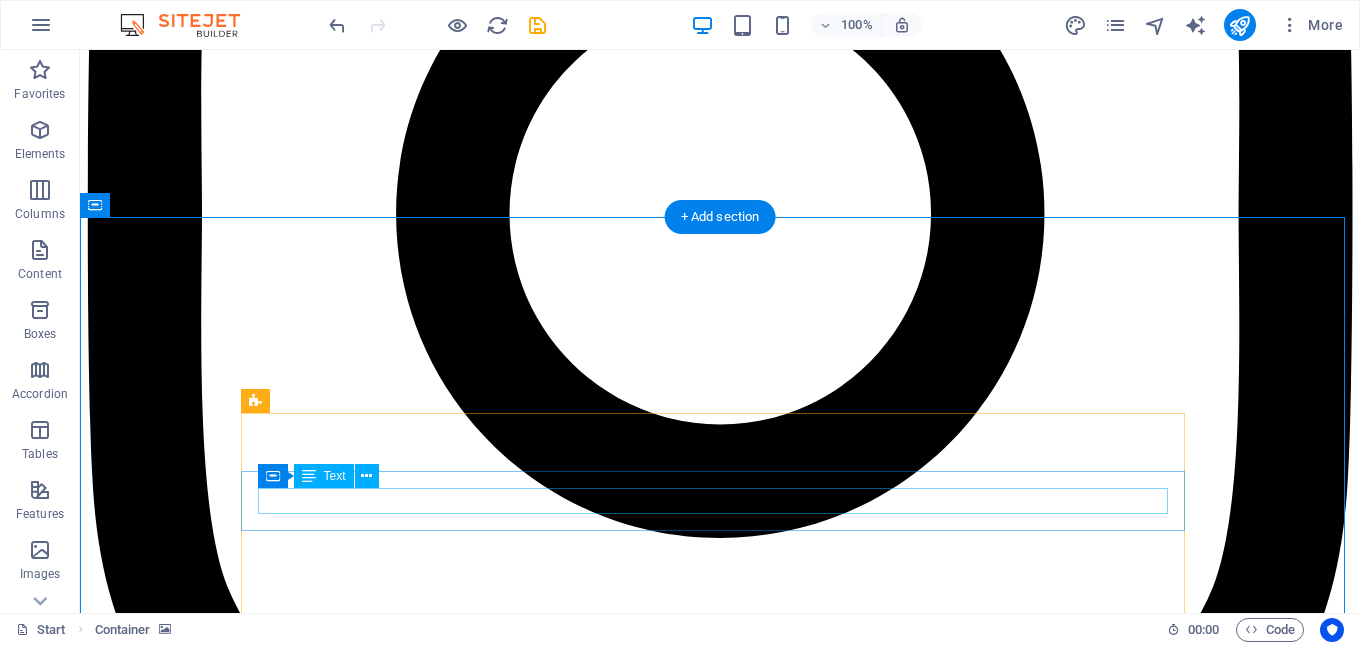 scroll, scrollTop: 8422, scrollLeft: 0, axis: vertical 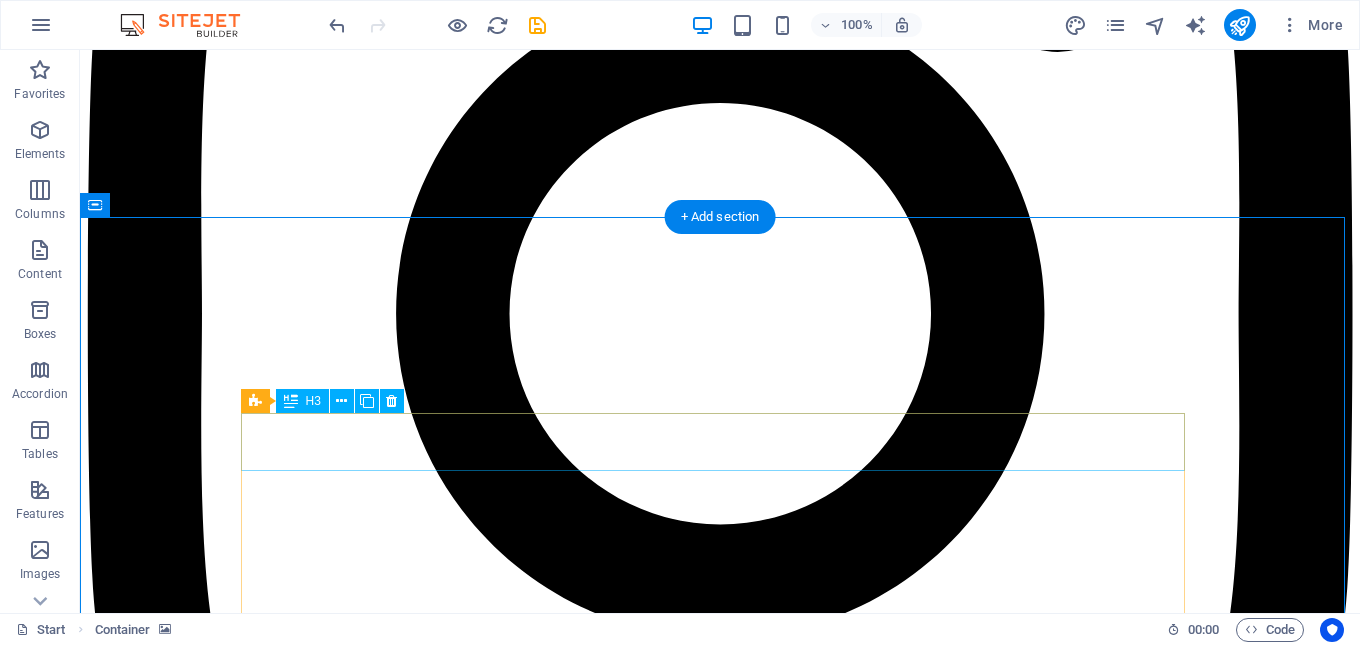 click on "Stet clita kasd gubergren no sea takimata?" at bounding box center [720, 32744] 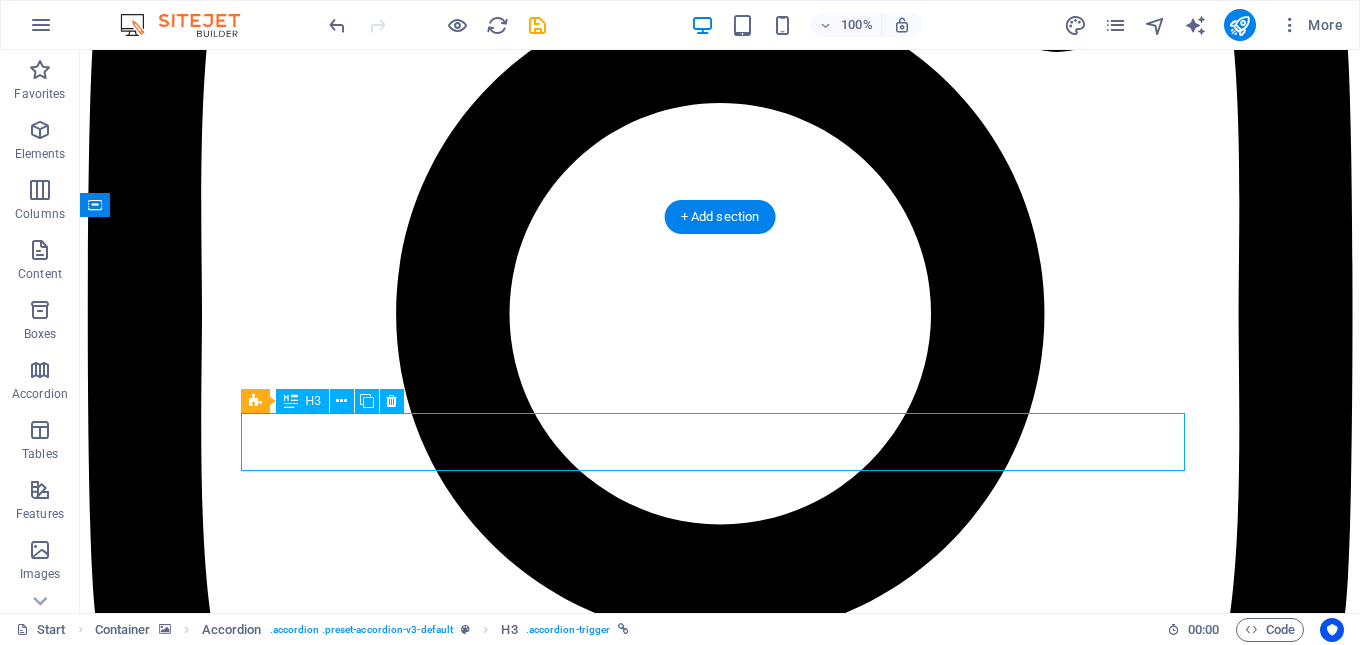 click on "Stet clita kasd gubergren no sea takimata?" at bounding box center (720, 32744) 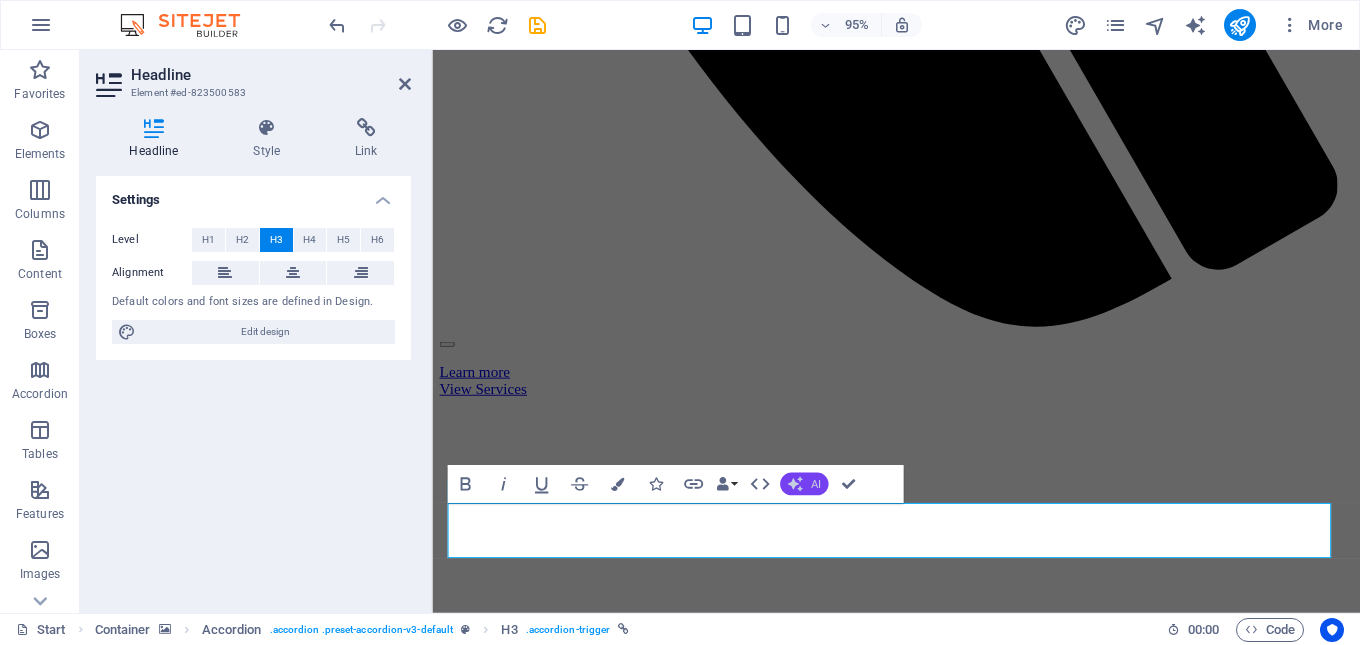 click on "AI" at bounding box center [804, 483] 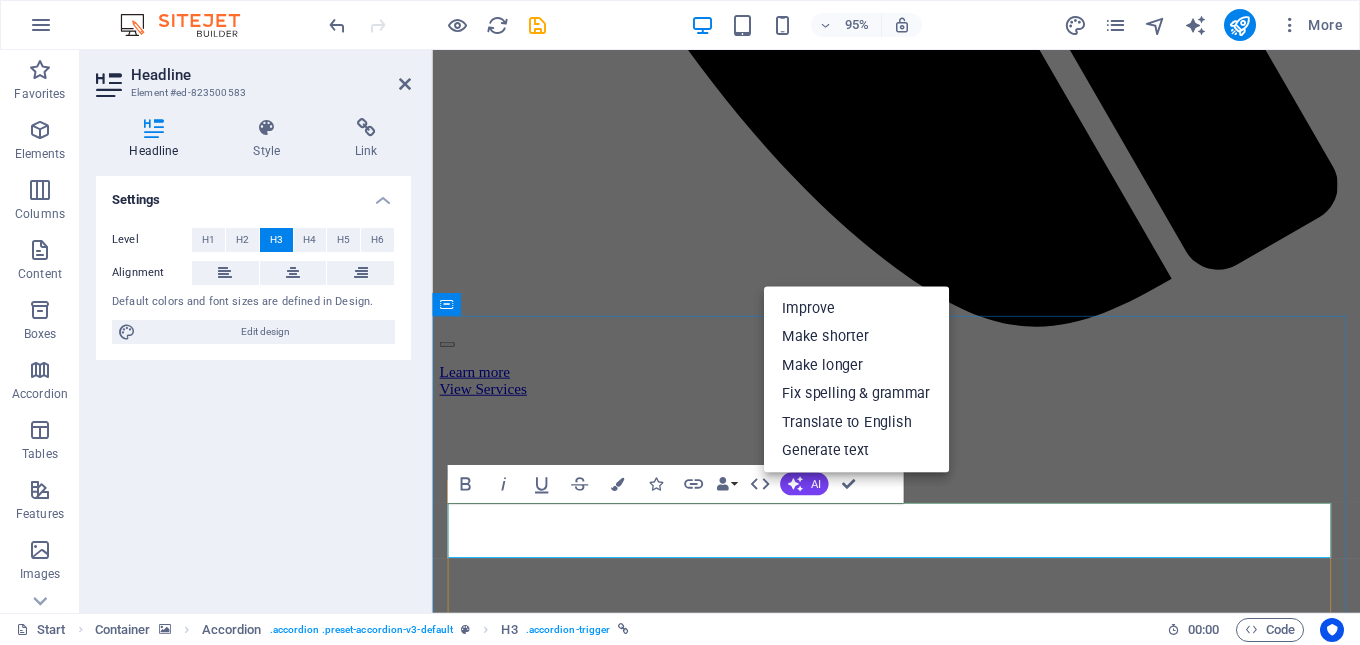 click on "Stet clita kasd gubergren no sea takimata?" at bounding box center (609, 25718) 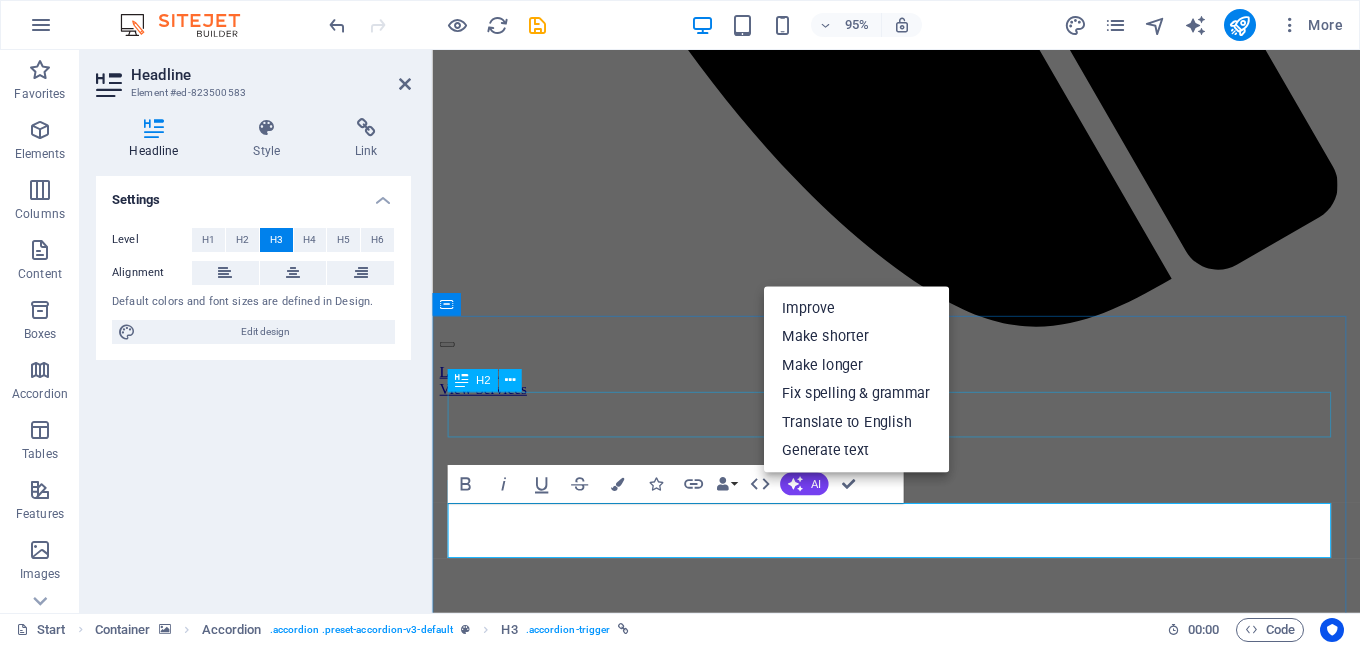 scroll, scrollTop: 8522, scrollLeft: 0, axis: vertical 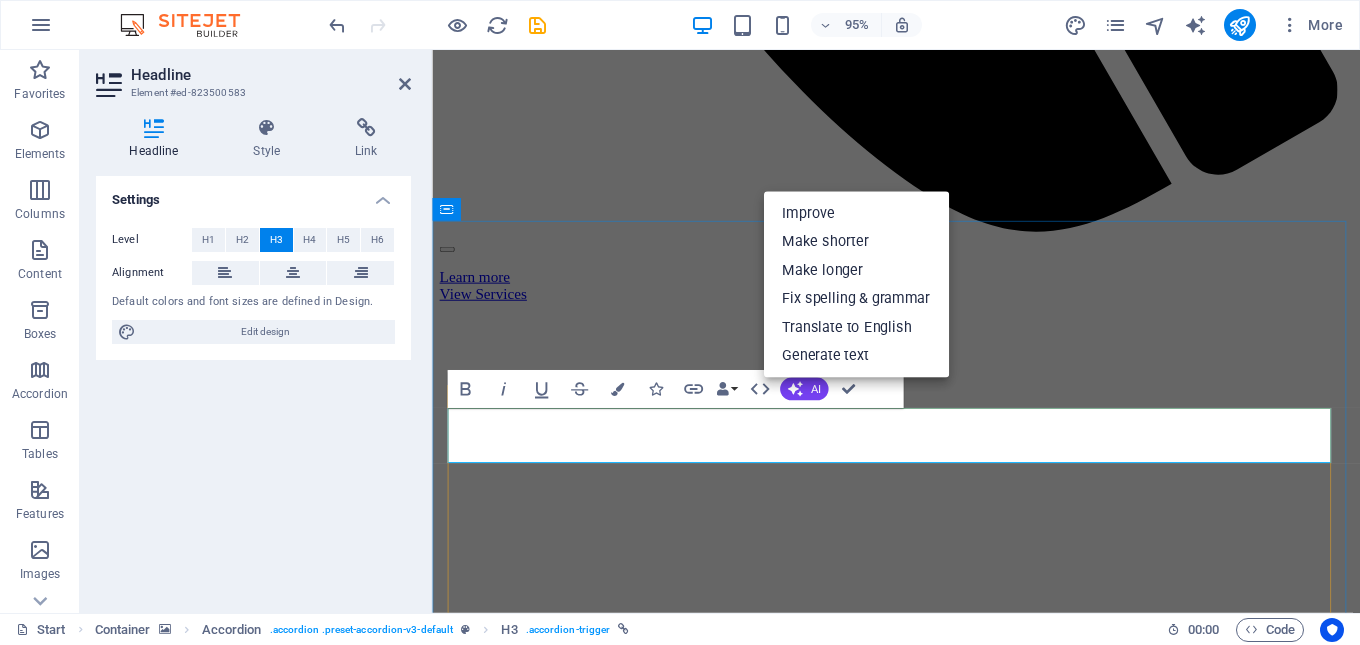 drag, startPoint x: 1015, startPoint y: 452, endPoint x: 454, endPoint y: 445, distance: 561.04364 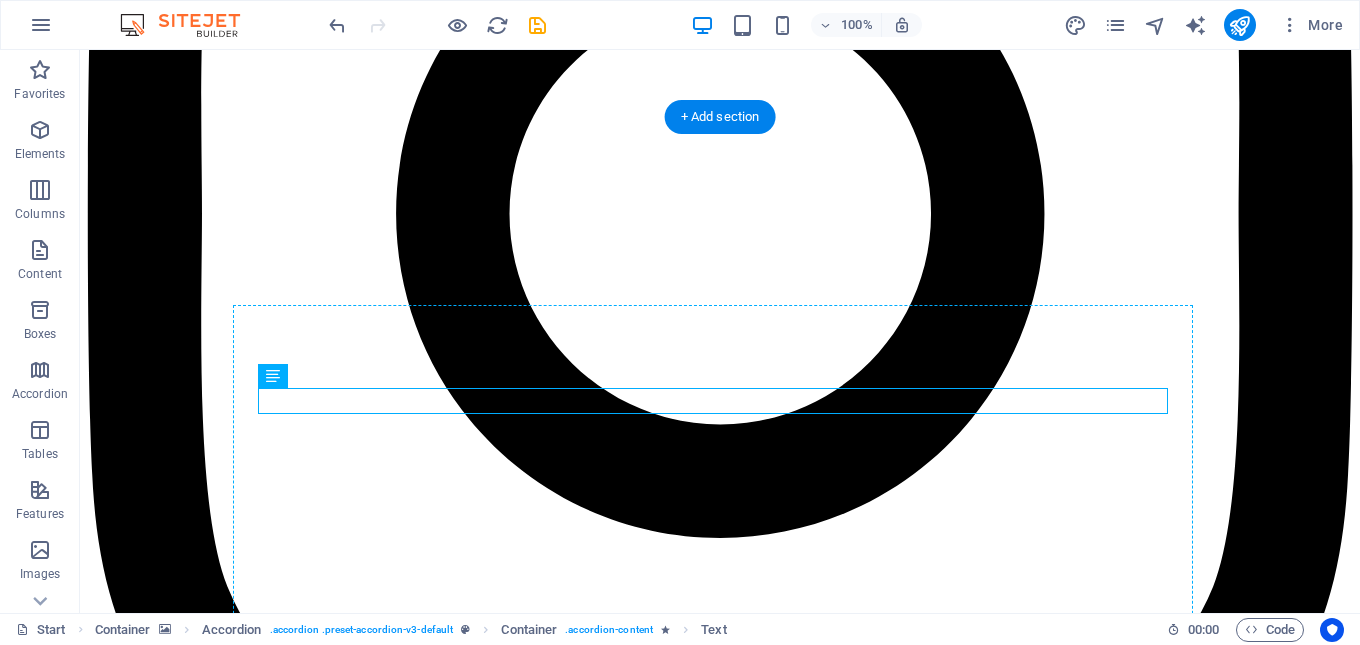 drag, startPoint x: 238, startPoint y: 509, endPoint x: 547, endPoint y: 493, distance: 309.41397 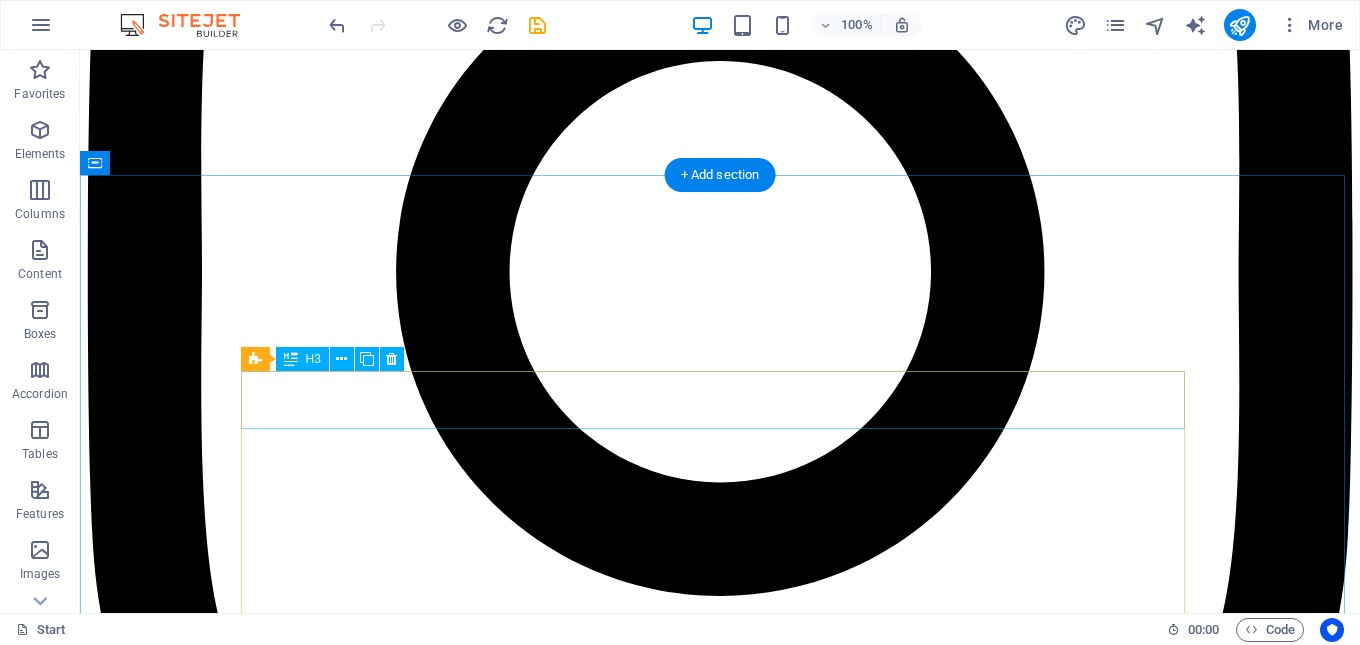 scroll, scrollTop: 8564, scrollLeft: 0, axis: vertical 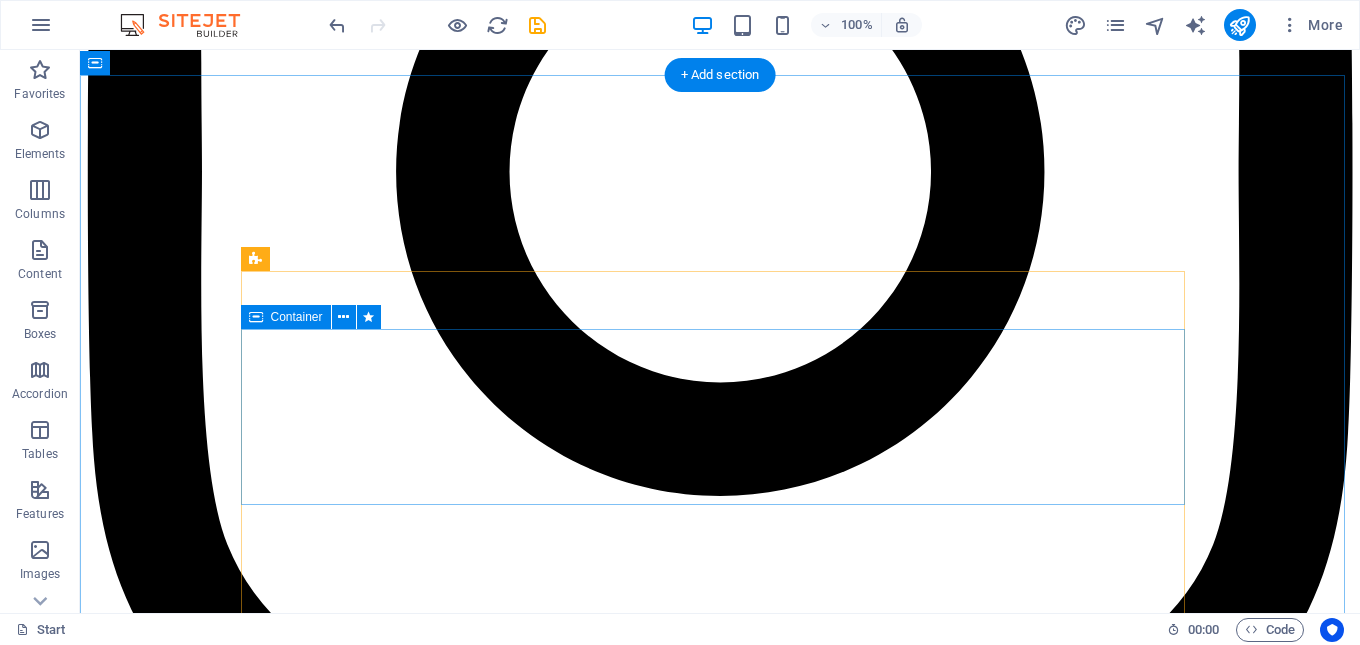 click on "Drop content here or  Add elements  Paste clipboard" at bounding box center (720, 32819) 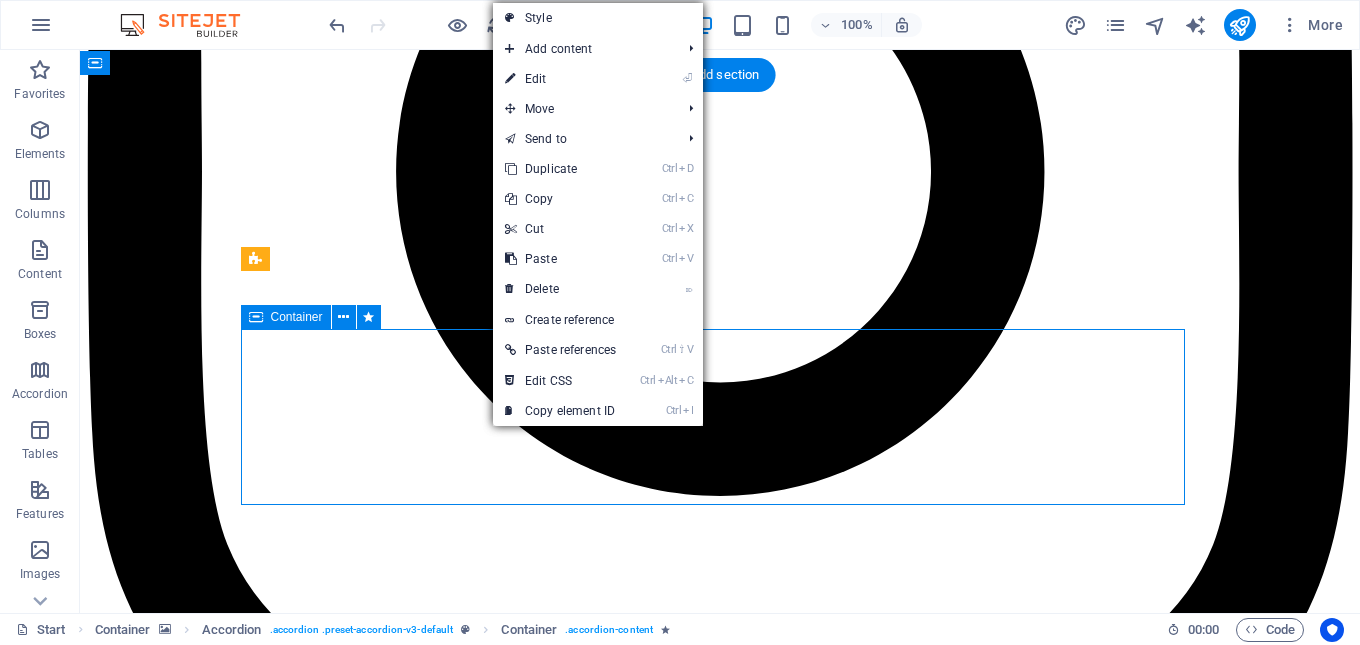 click on "Drop content here or  Add elements  Paste clipboard" at bounding box center (720, 32819) 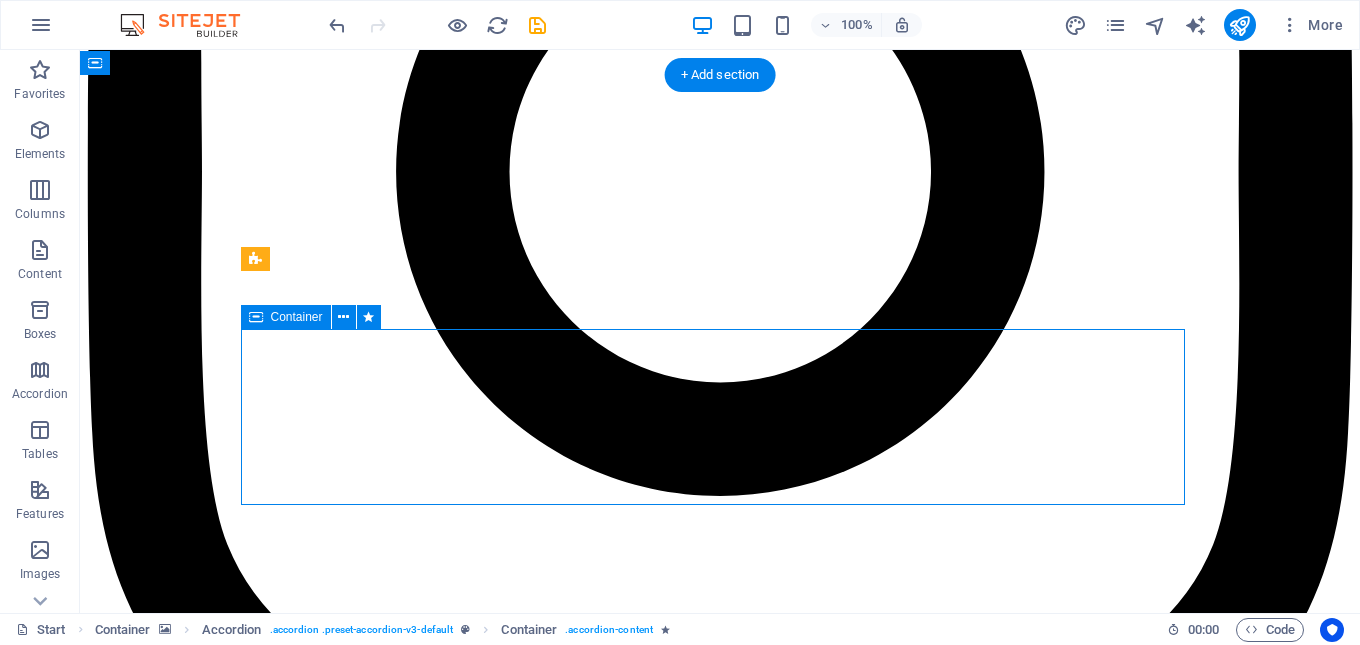 click on "Drop content here or  Add elements  Paste clipboard" at bounding box center (720, 32819) 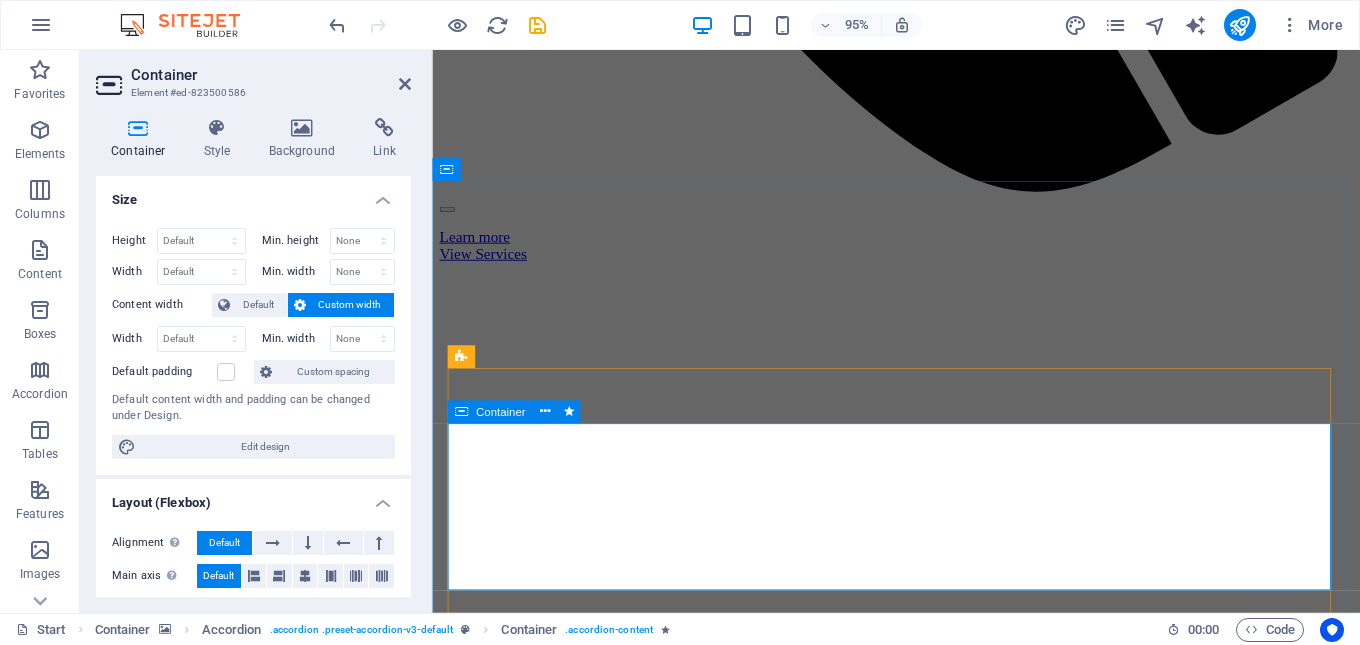 click on "Paste clipboard" at bounding box center (974, 25824) 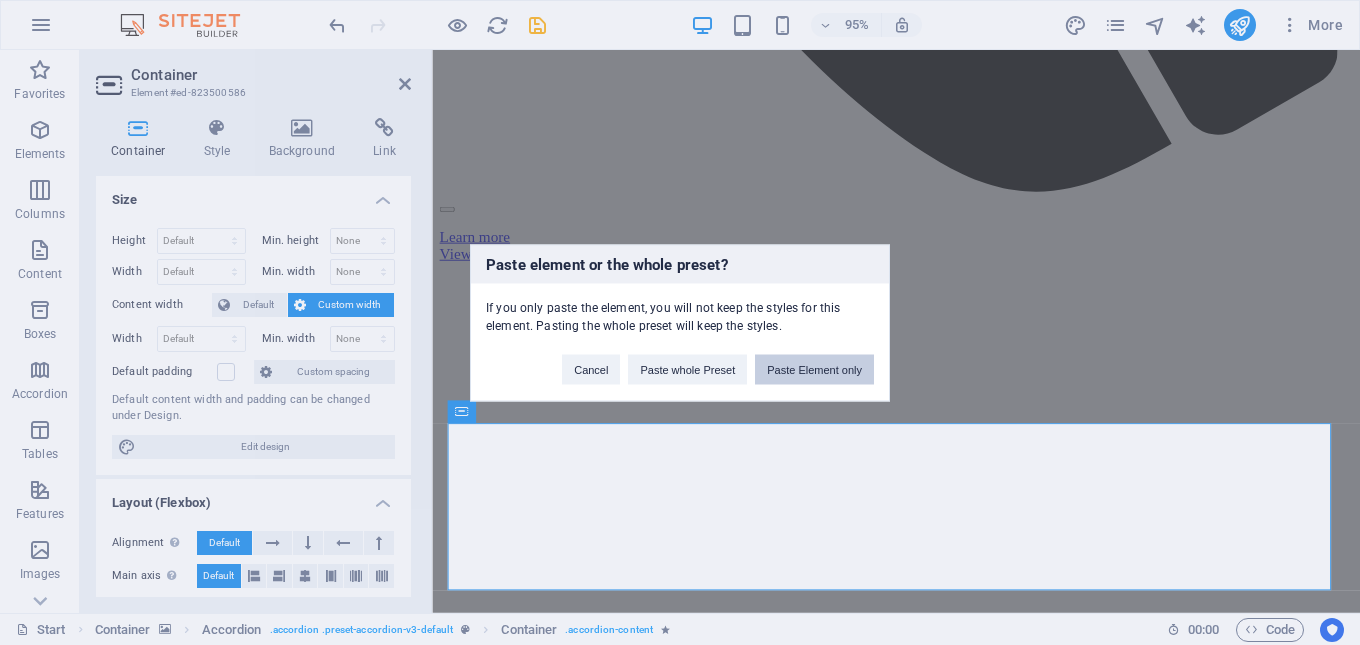 click on "Paste Element only" at bounding box center [814, 369] 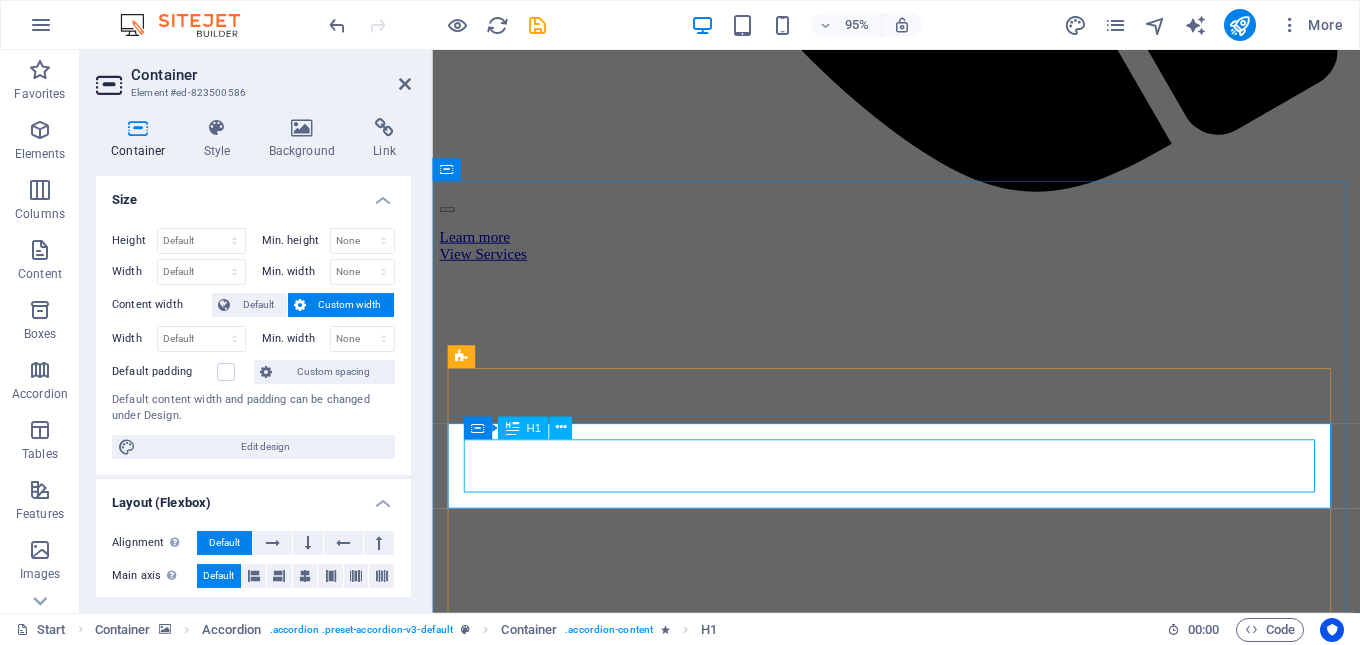 click on "Wonder Pack" at bounding box center [920, 25906] 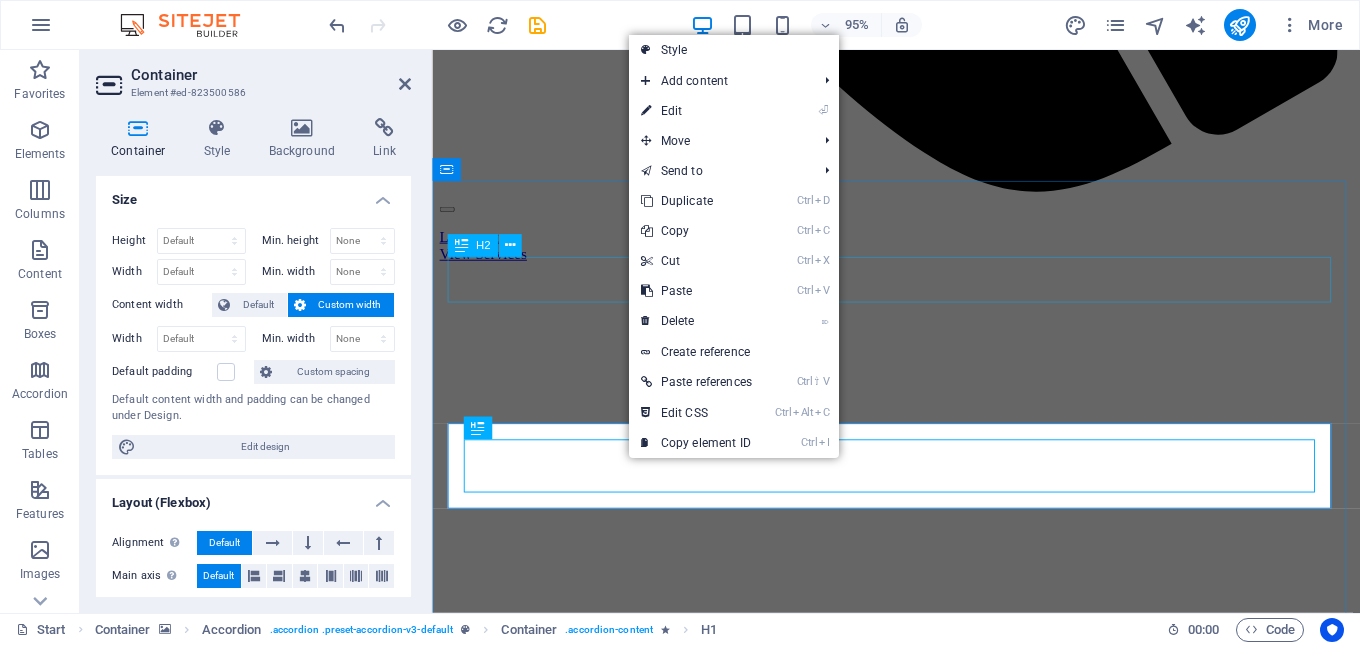 click on "Wonder Pack" at bounding box center [920, 25906] 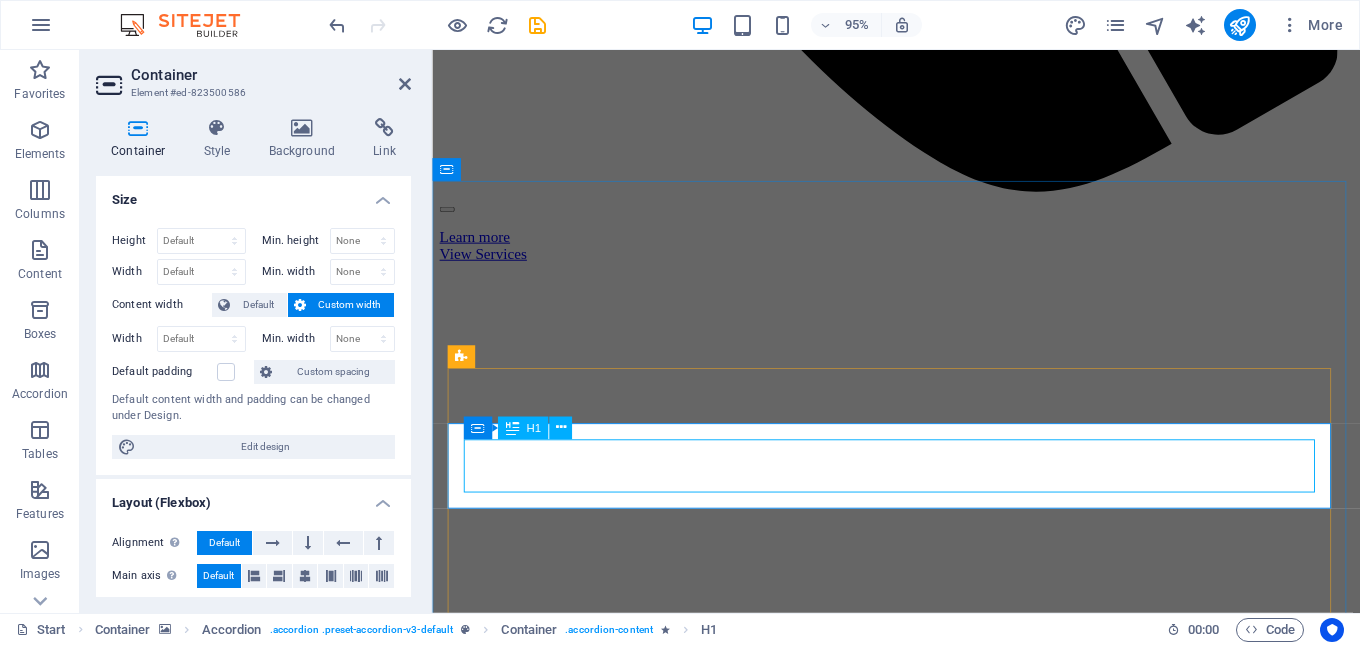 click on "Wonder Pack" at bounding box center (920, 25906) 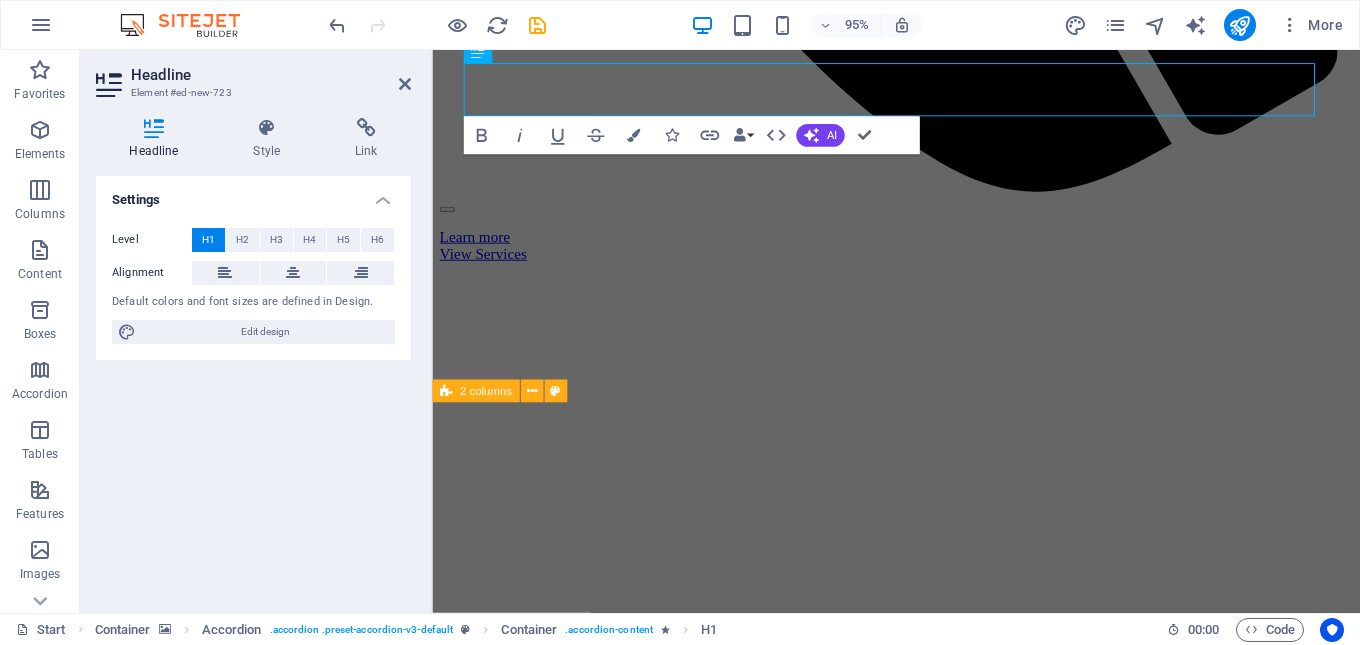 scroll, scrollTop: 8960, scrollLeft: 0, axis: vertical 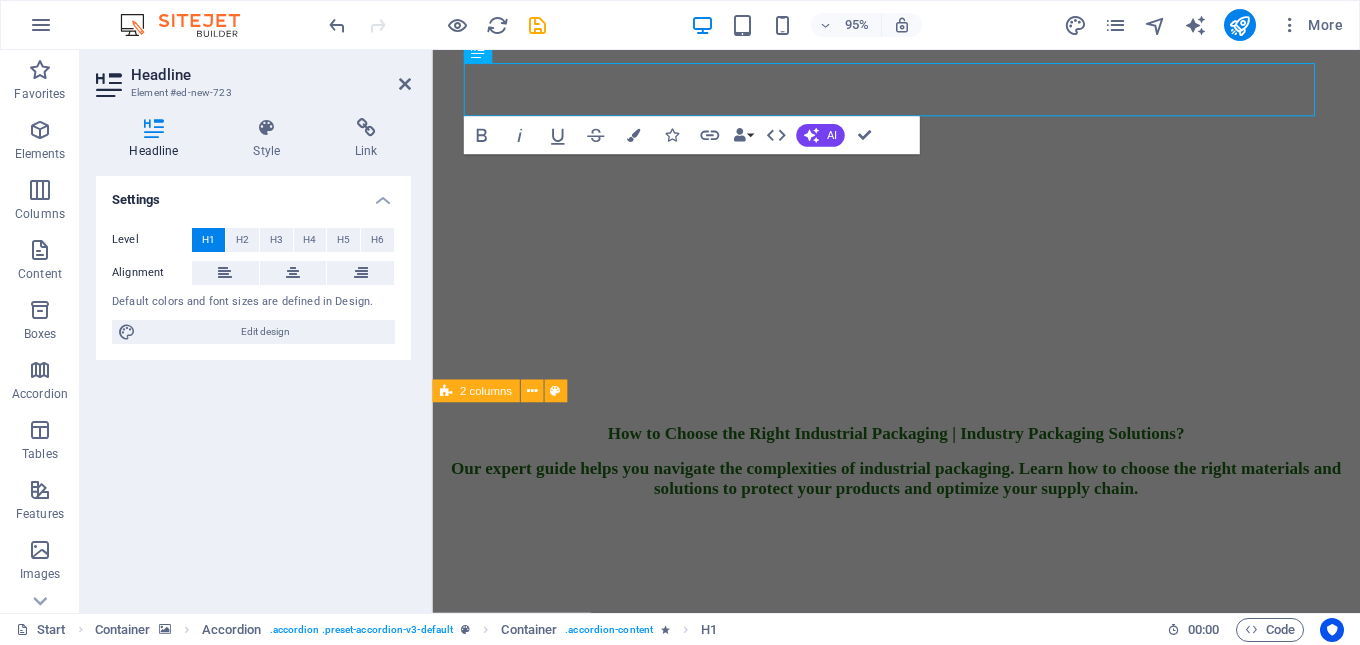 click on "AAAAA" at bounding box center (920, 25622) 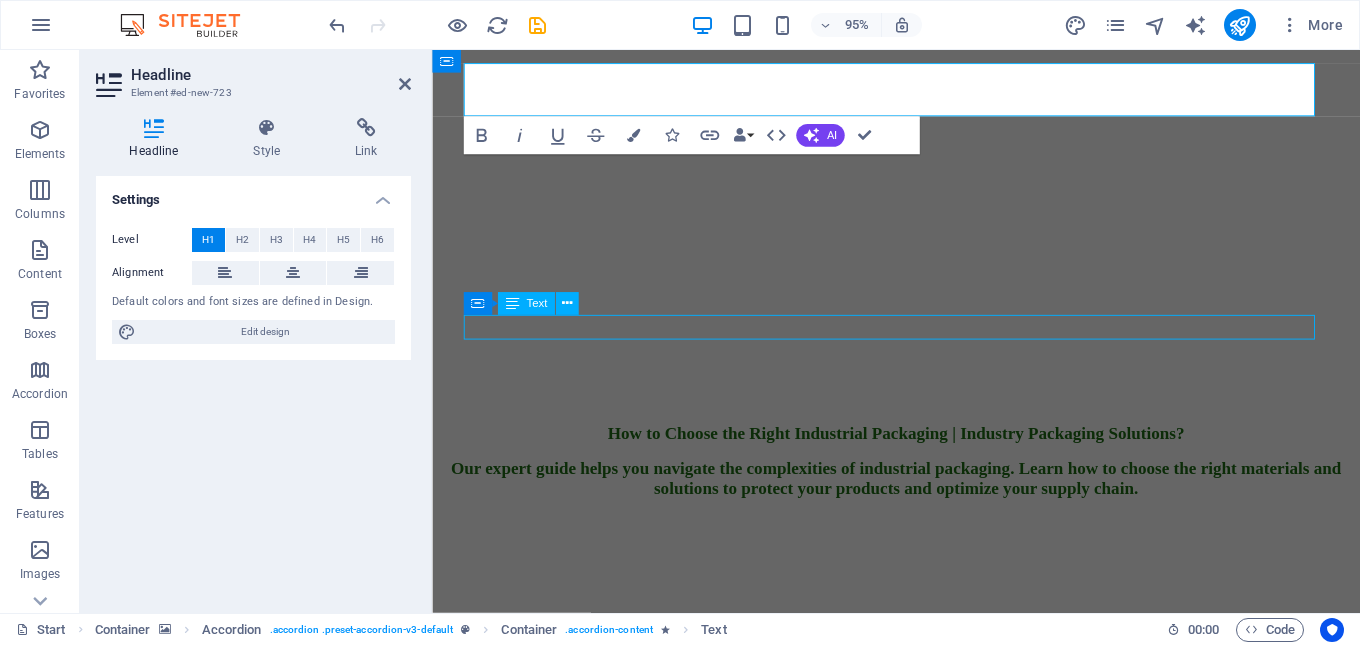 click on "New IML Technology Wonder Pack Lorem ipsum dolor sit amet consetetur sadipscing? AAAAAAA At vero eos et accusam et justo? AAAAA" at bounding box center [920, 25512] 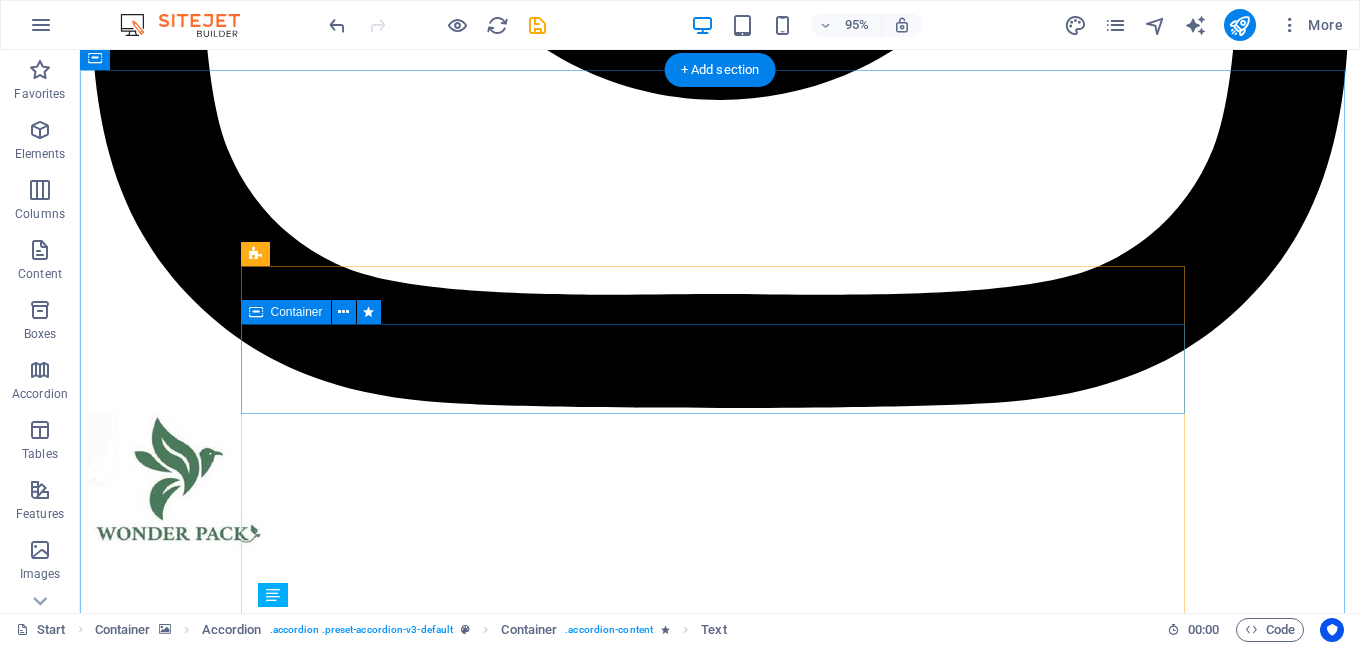 click on "Wonder Pack" at bounding box center (720, 32287) 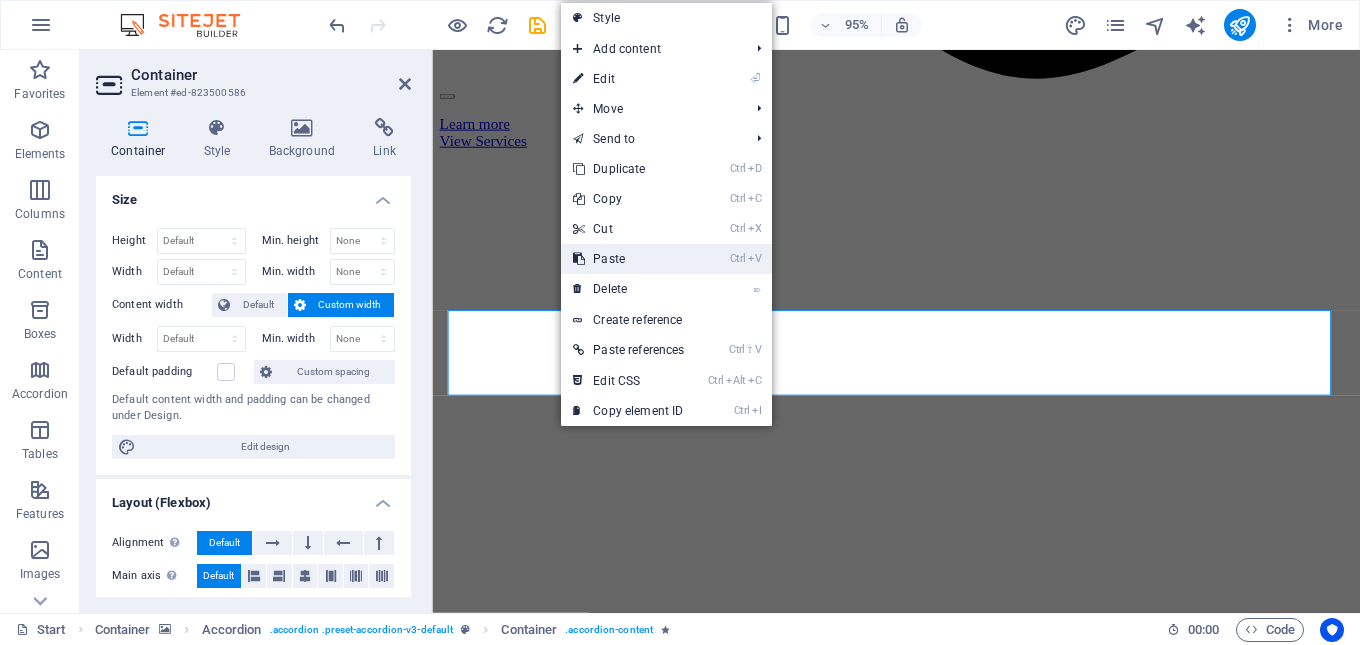 click on "Ctrl V  Paste" at bounding box center [628, 259] 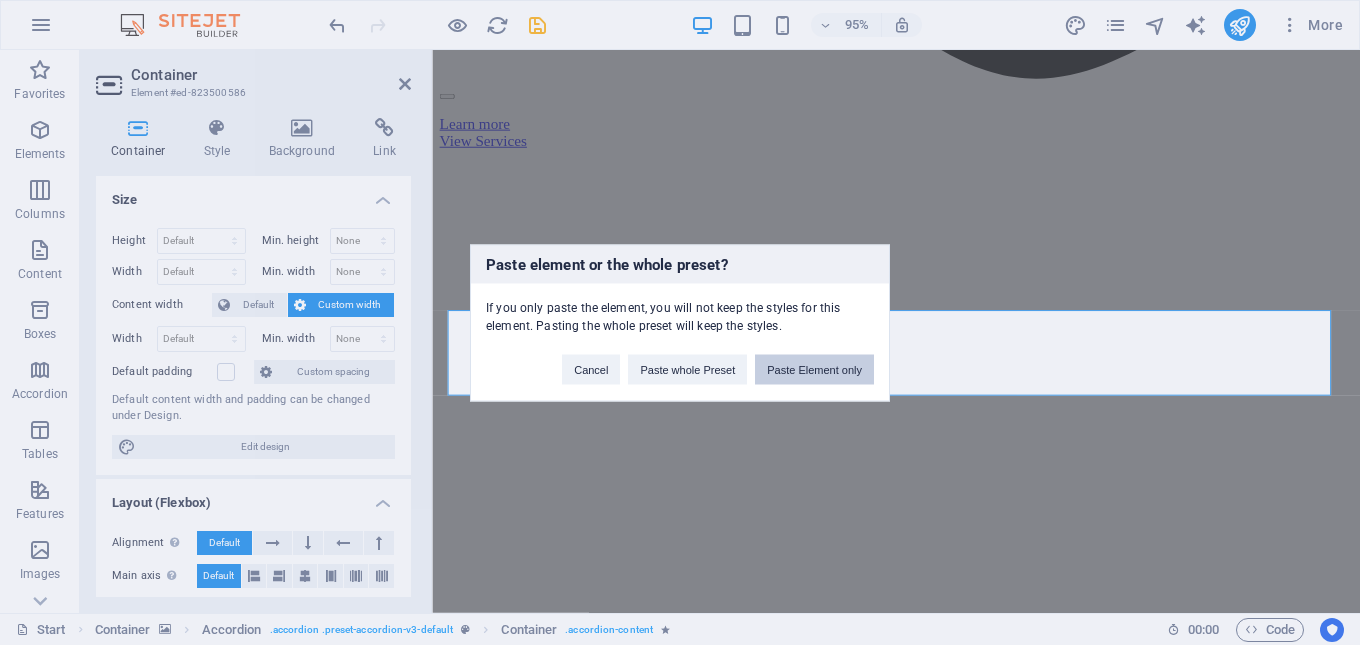 click on "Paste Element only" at bounding box center (814, 369) 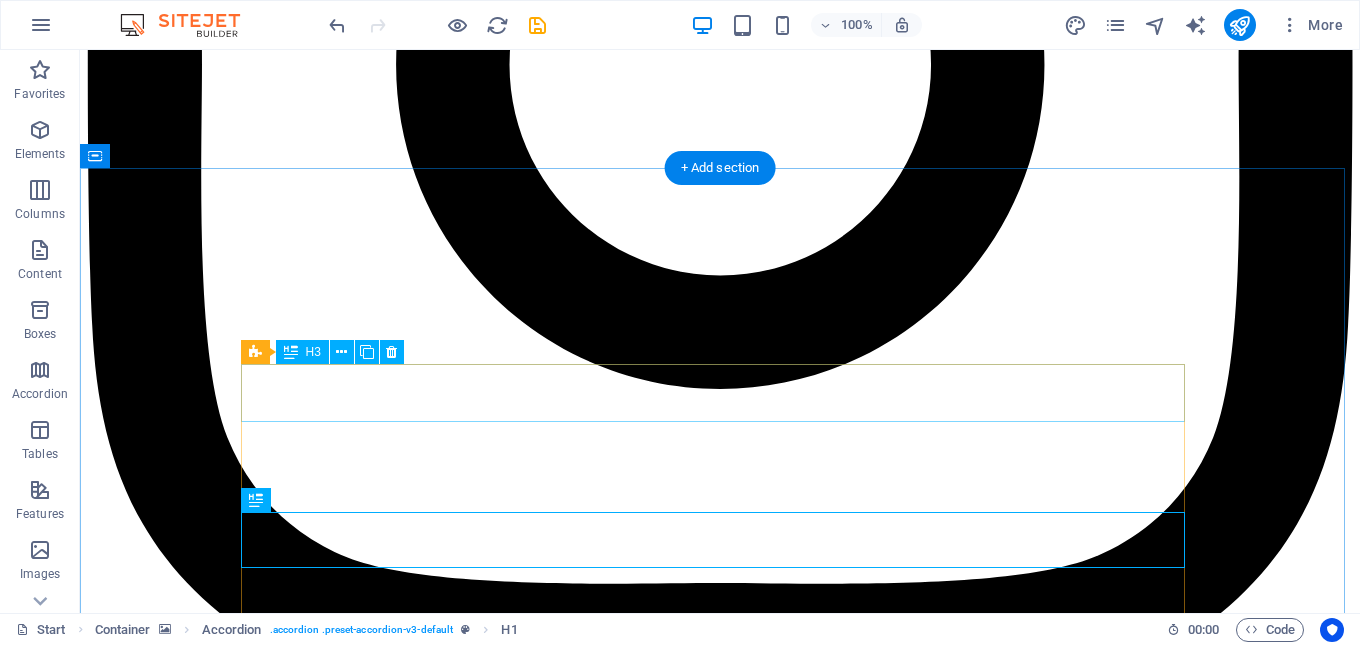 scroll, scrollTop: 8471, scrollLeft: 0, axis: vertical 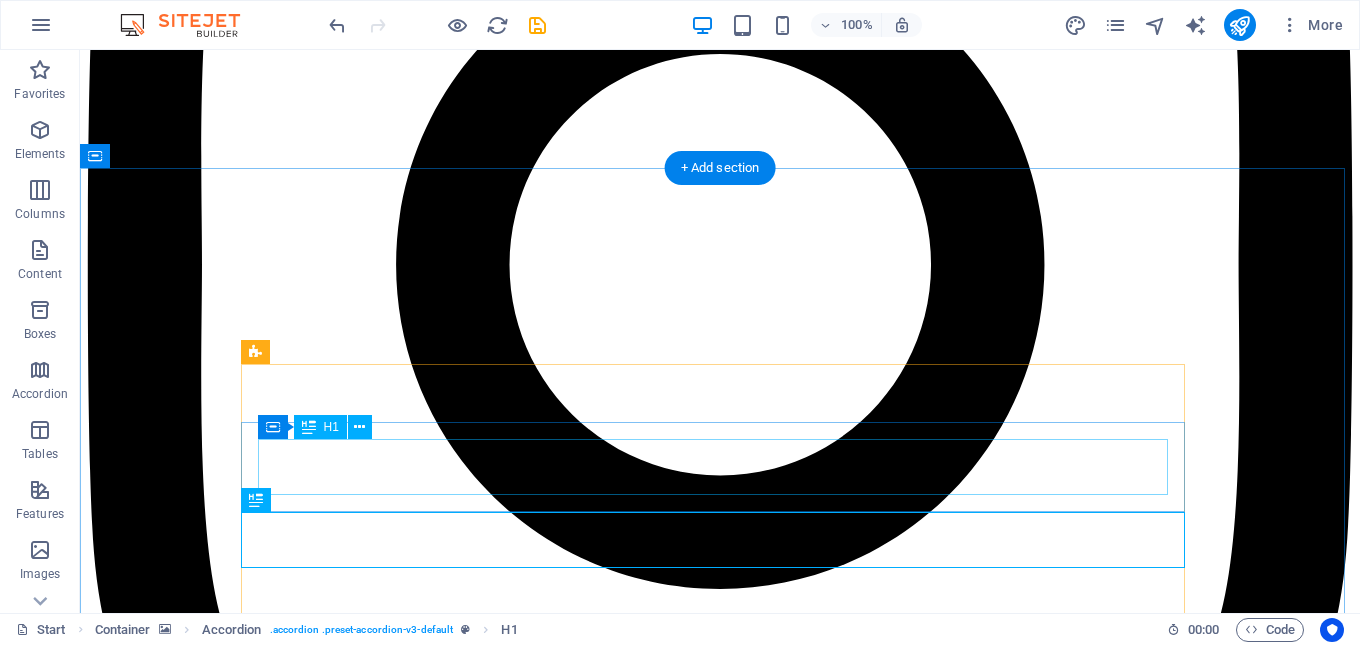 click on "Wonder Pack" at bounding box center [720, 32832] 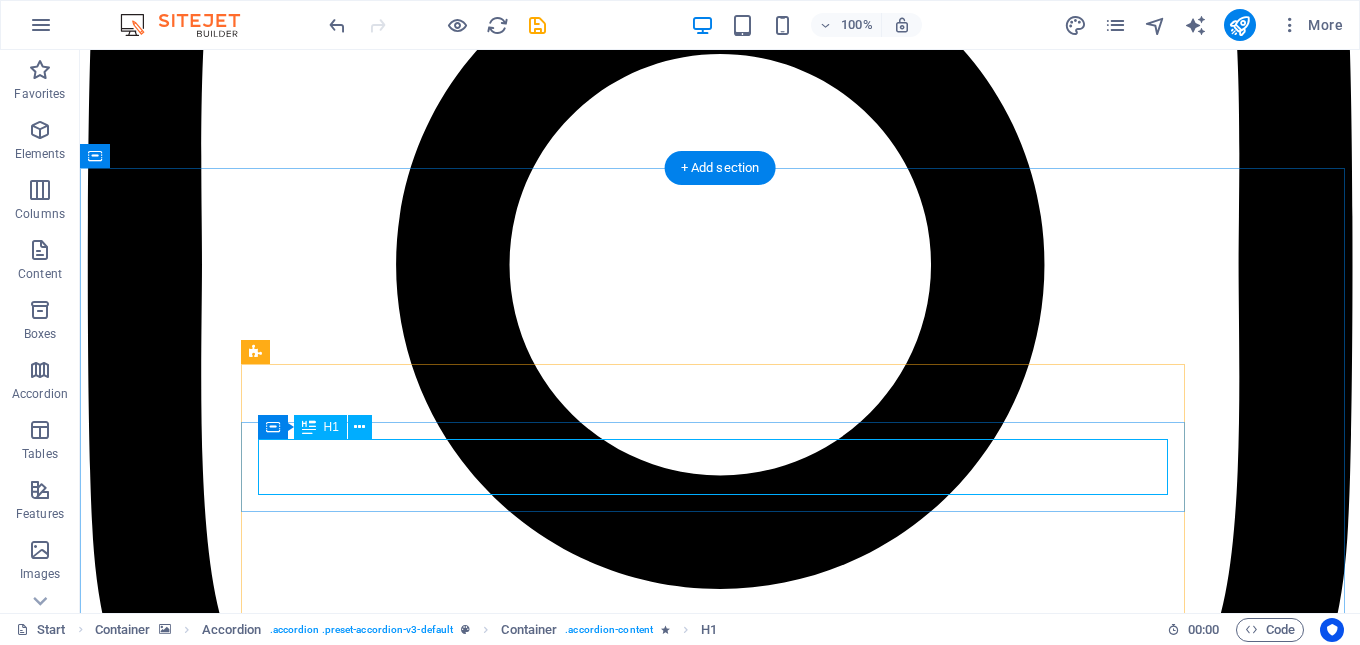 click on "Wonder Pack" at bounding box center (720, 32832) 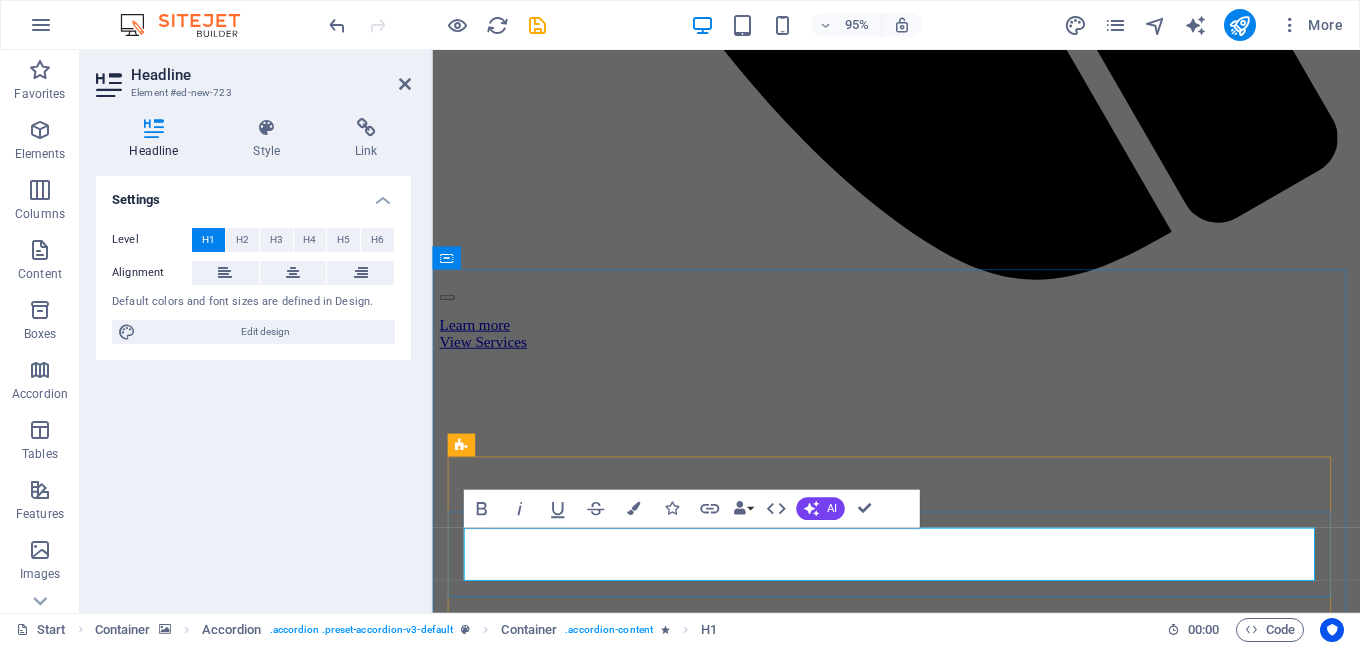 scroll, scrollTop: 8671, scrollLeft: 0, axis: vertical 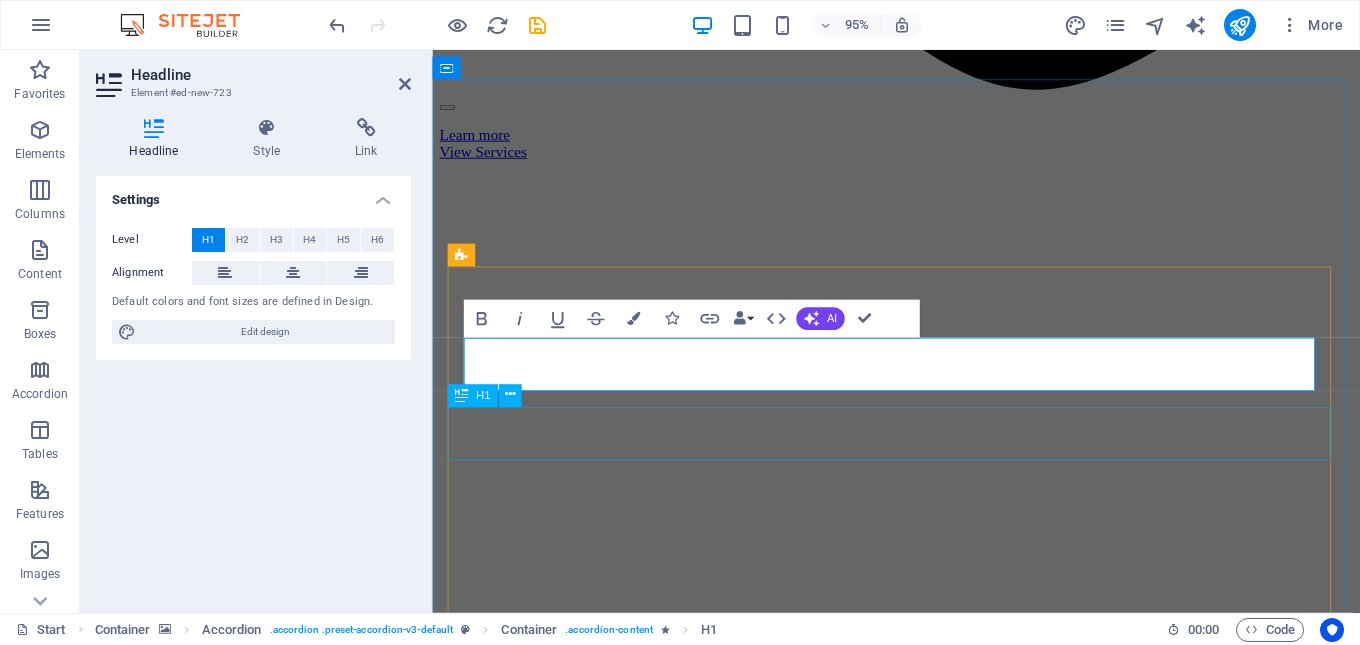 click on "Wonder Pack" at bounding box center [920, 25914] 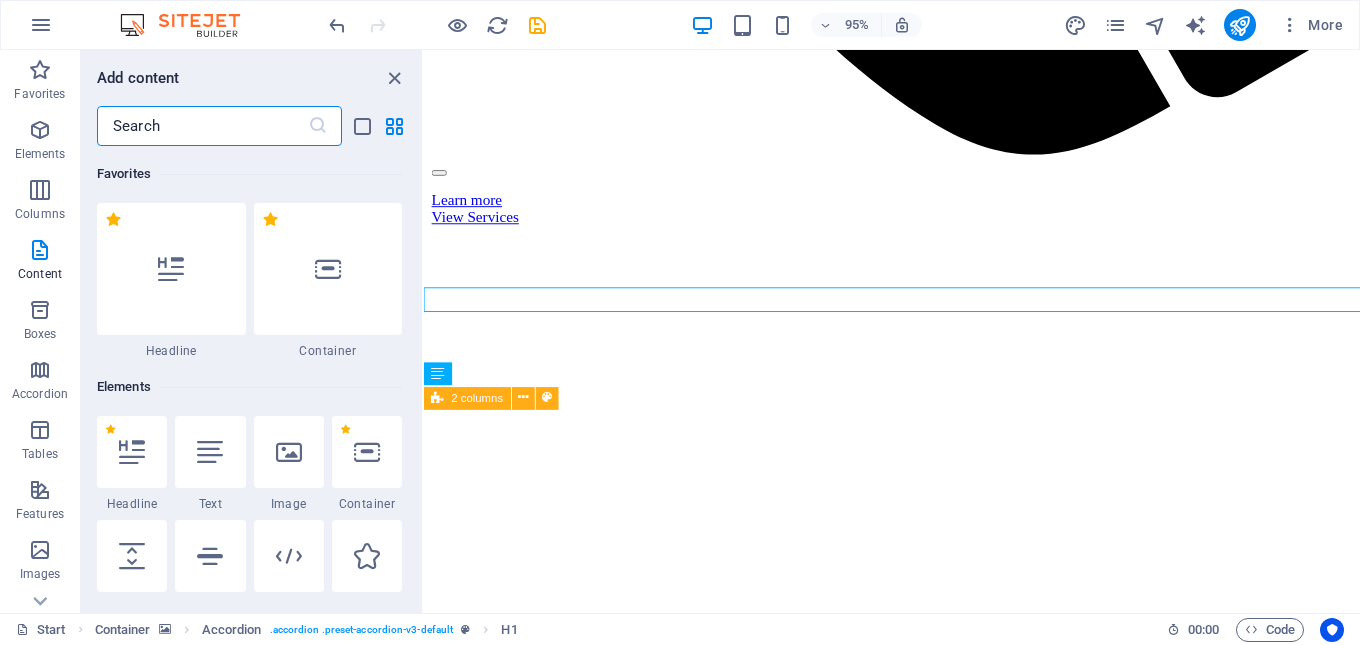 scroll, scrollTop: 9054, scrollLeft: 0, axis: vertical 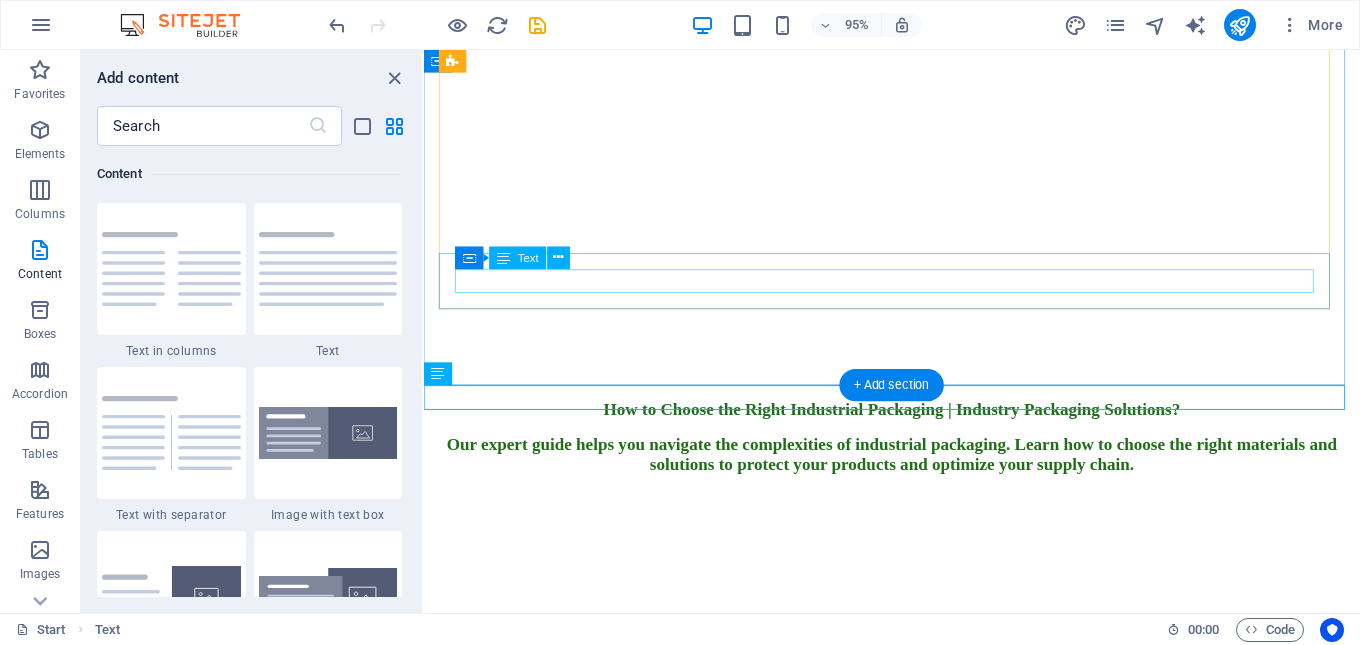 click on "AAAAA" at bounding box center [916, 25876] 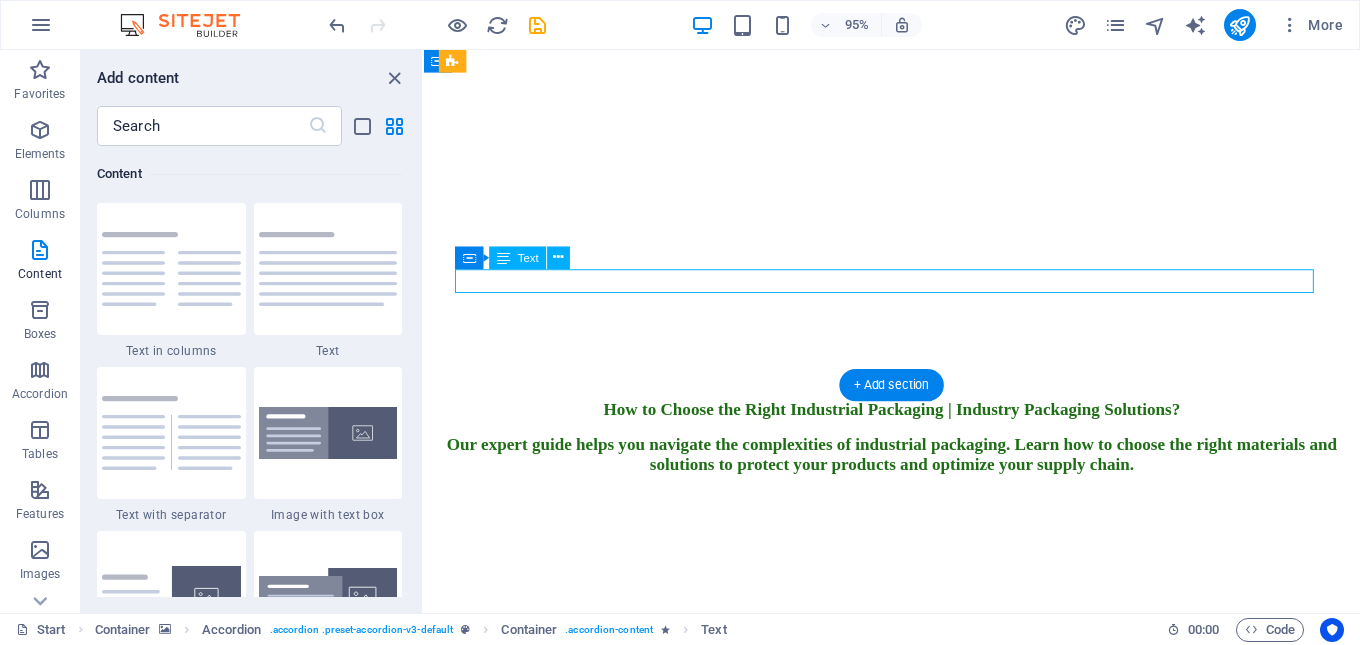 drag, startPoint x: 509, startPoint y: 295, endPoint x: 472, endPoint y: 299, distance: 37.215588 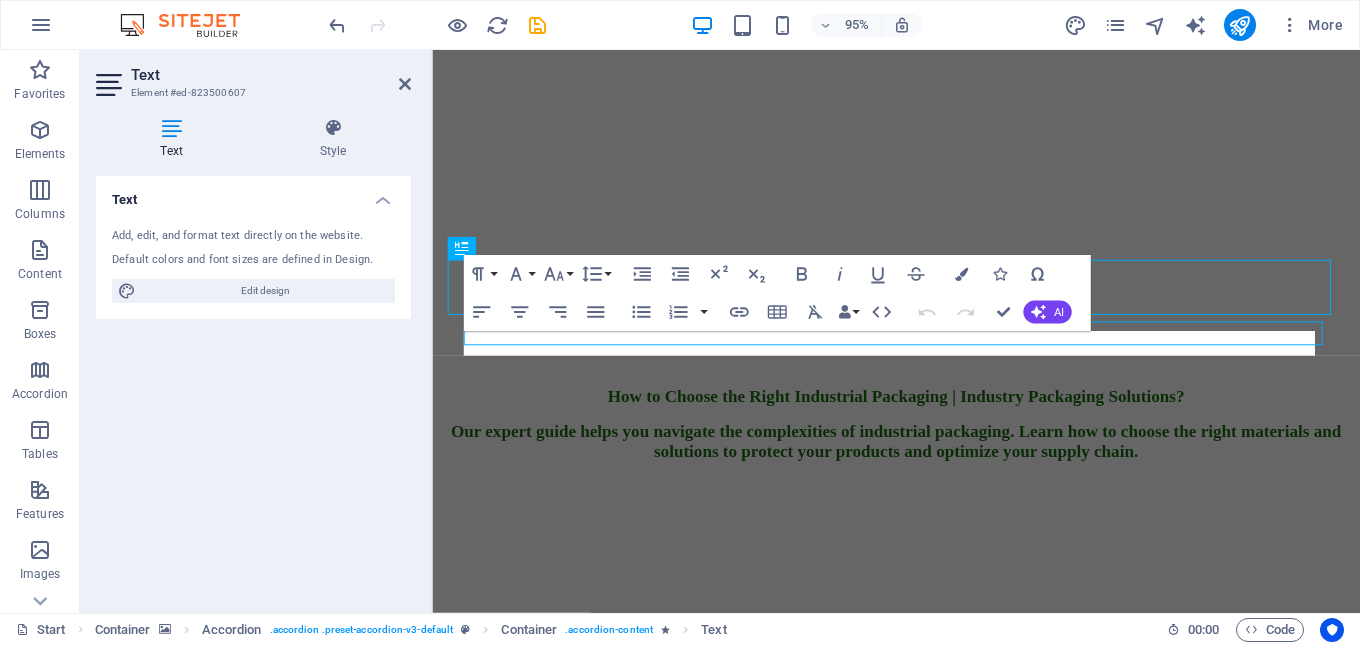 scroll, scrollTop: 8886, scrollLeft: 0, axis: vertical 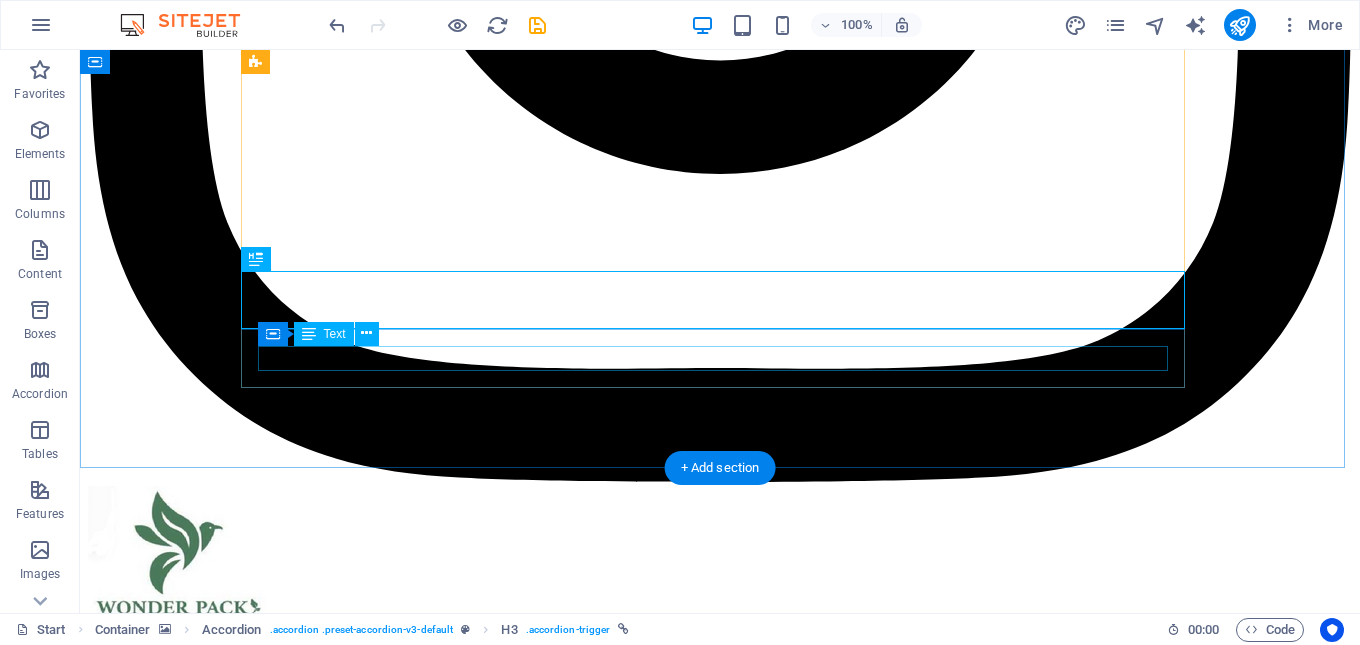 click on "AAAAA" at bounding box center [720, 32867] 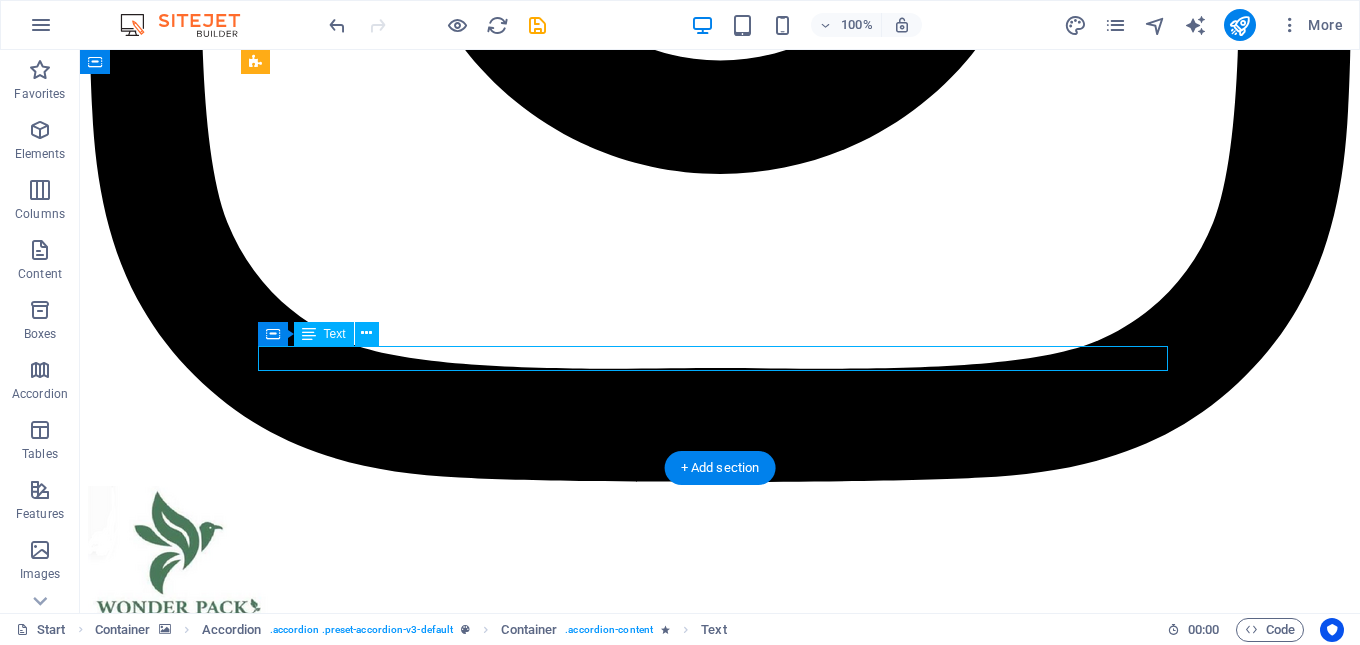 click on "AAAAA" at bounding box center (720, 32867) 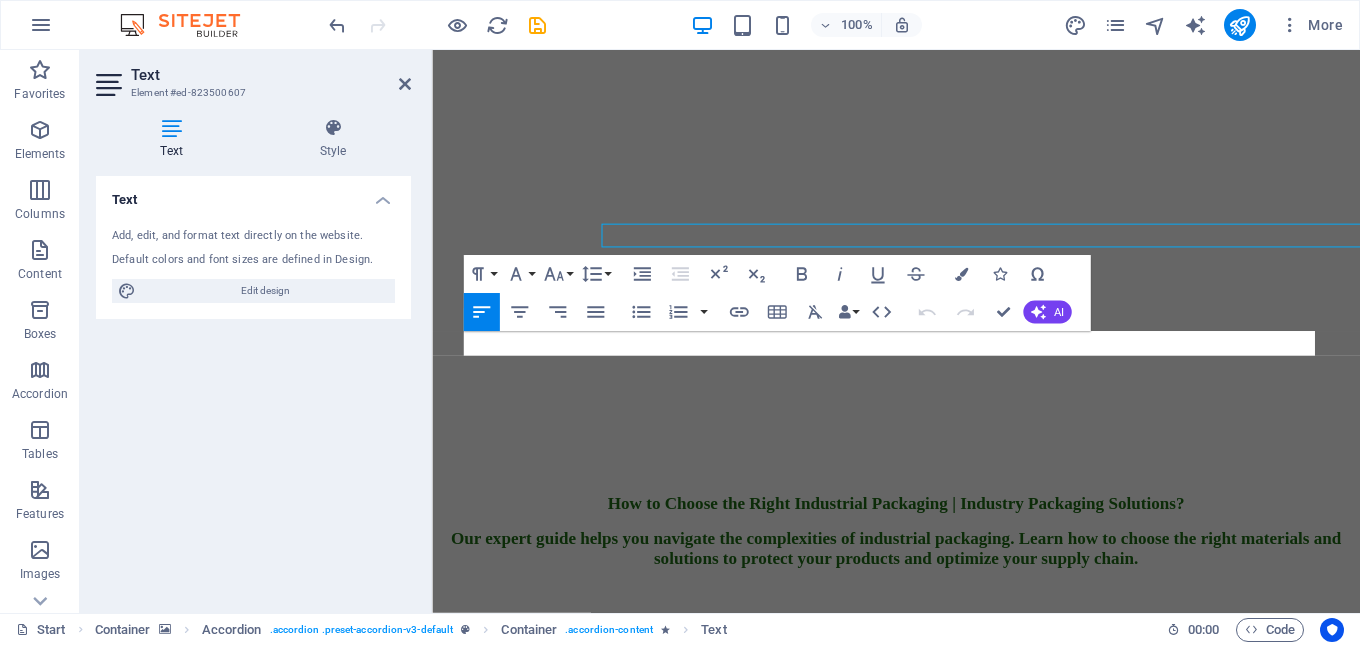 scroll, scrollTop: 8999, scrollLeft: 0, axis: vertical 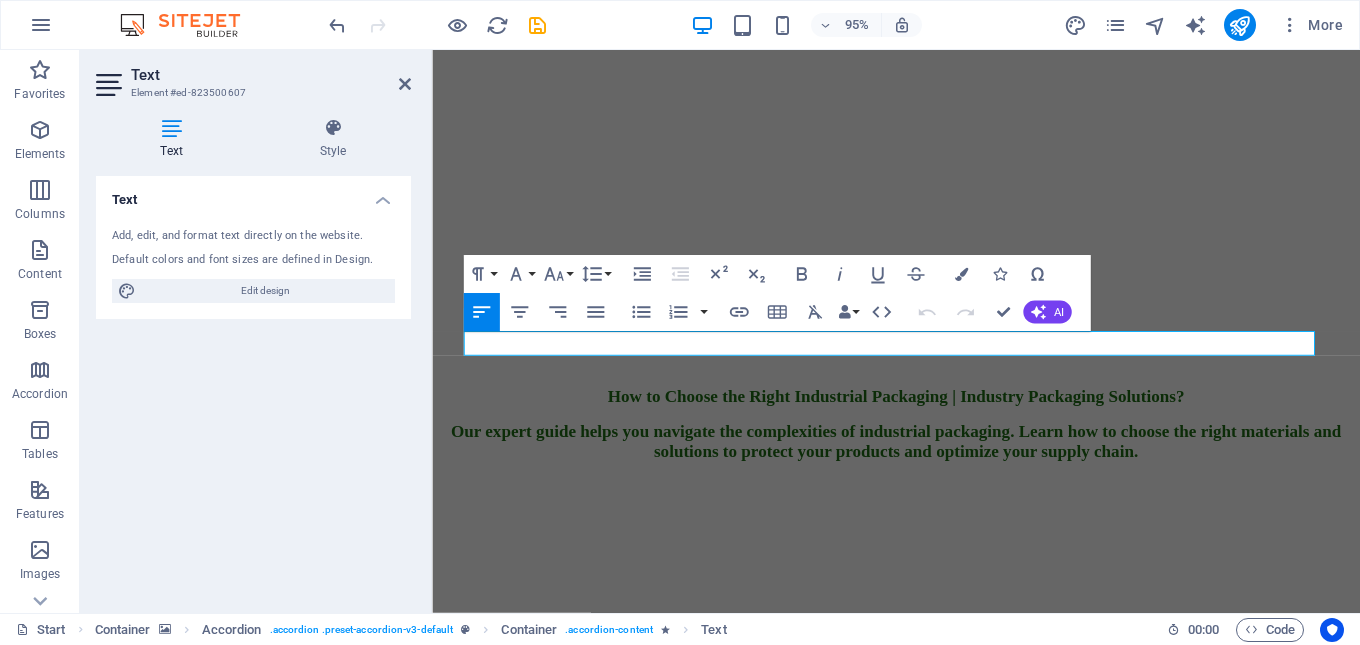 click on "Text Add, edit, and format text directly on the website. Default colors and font sizes are defined in Design. Edit design Alignment Left aligned Centered Right aligned" at bounding box center [253, 386] 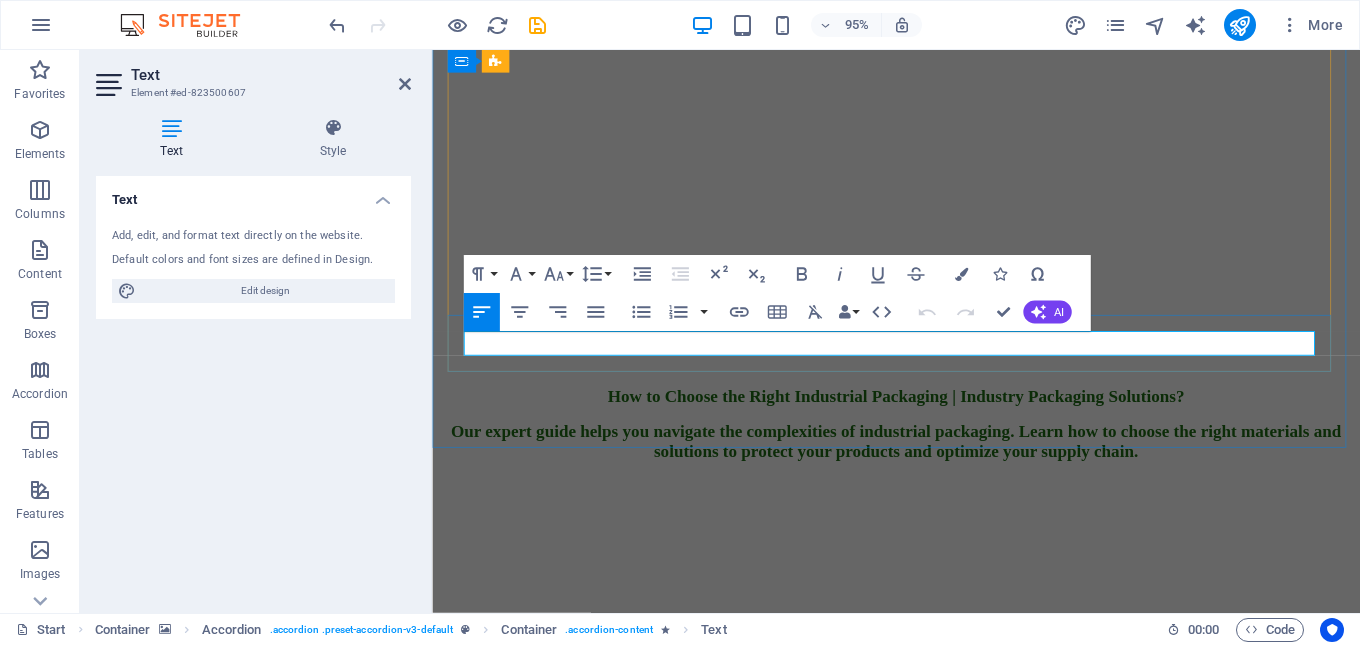 drag, startPoint x: 505, startPoint y: 357, endPoint x: 858, endPoint y: 389, distance: 354.44745 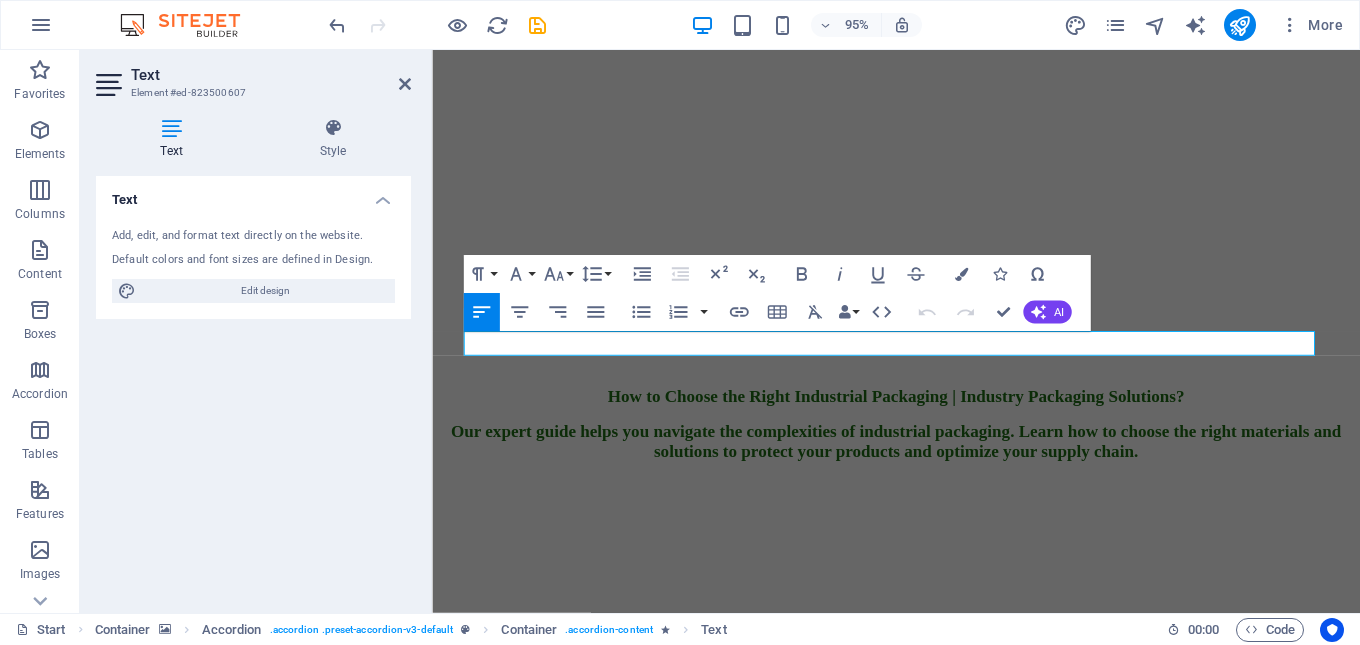 drag, startPoint x: 518, startPoint y: 356, endPoint x: 442, endPoint y: 354, distance: 76.02631 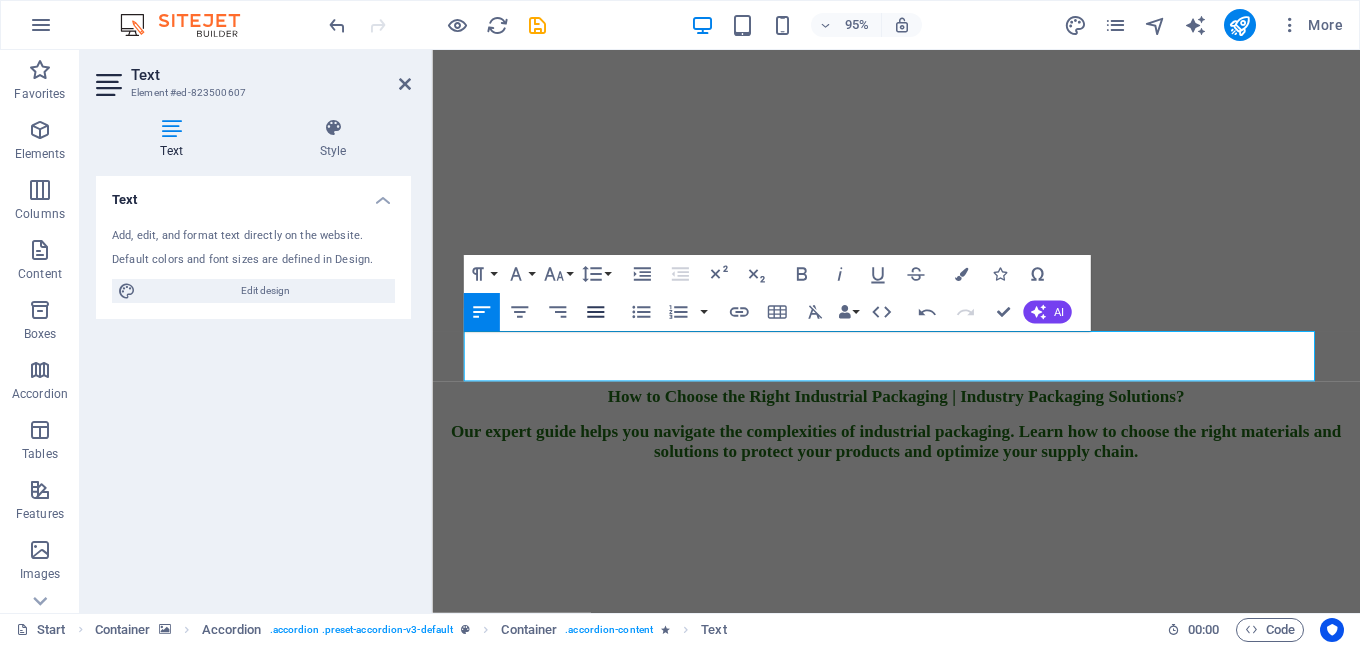 click 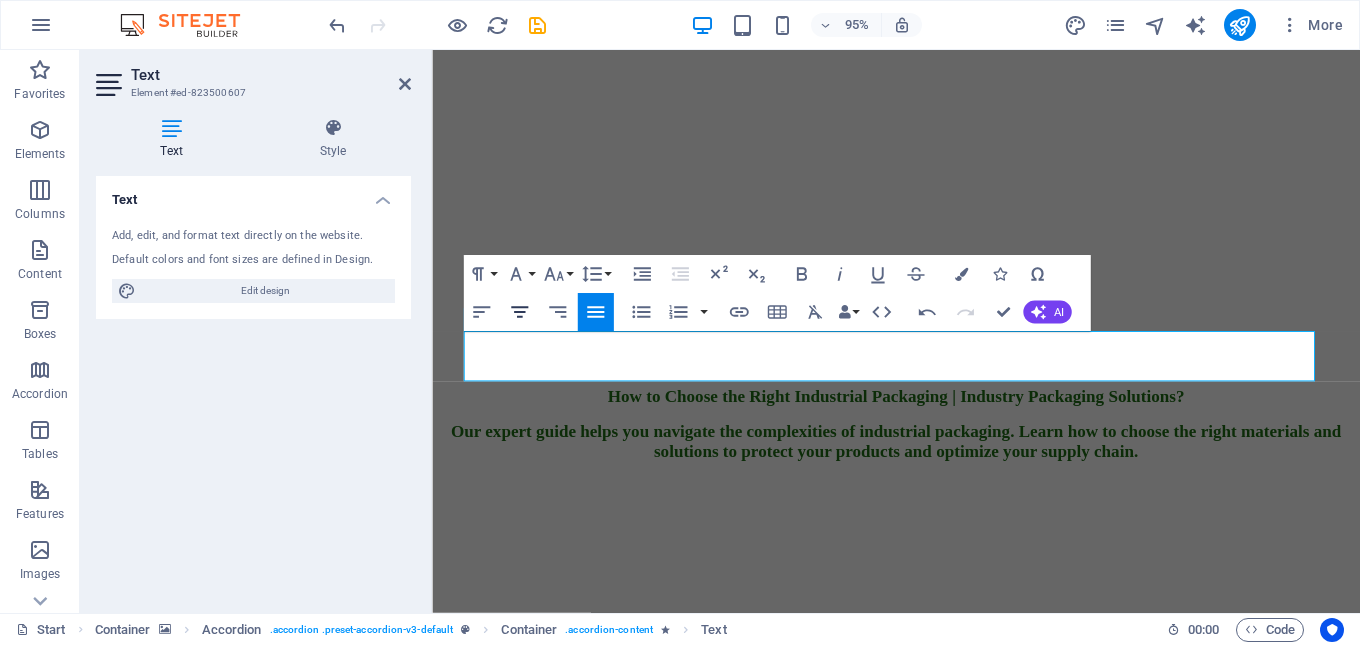 click 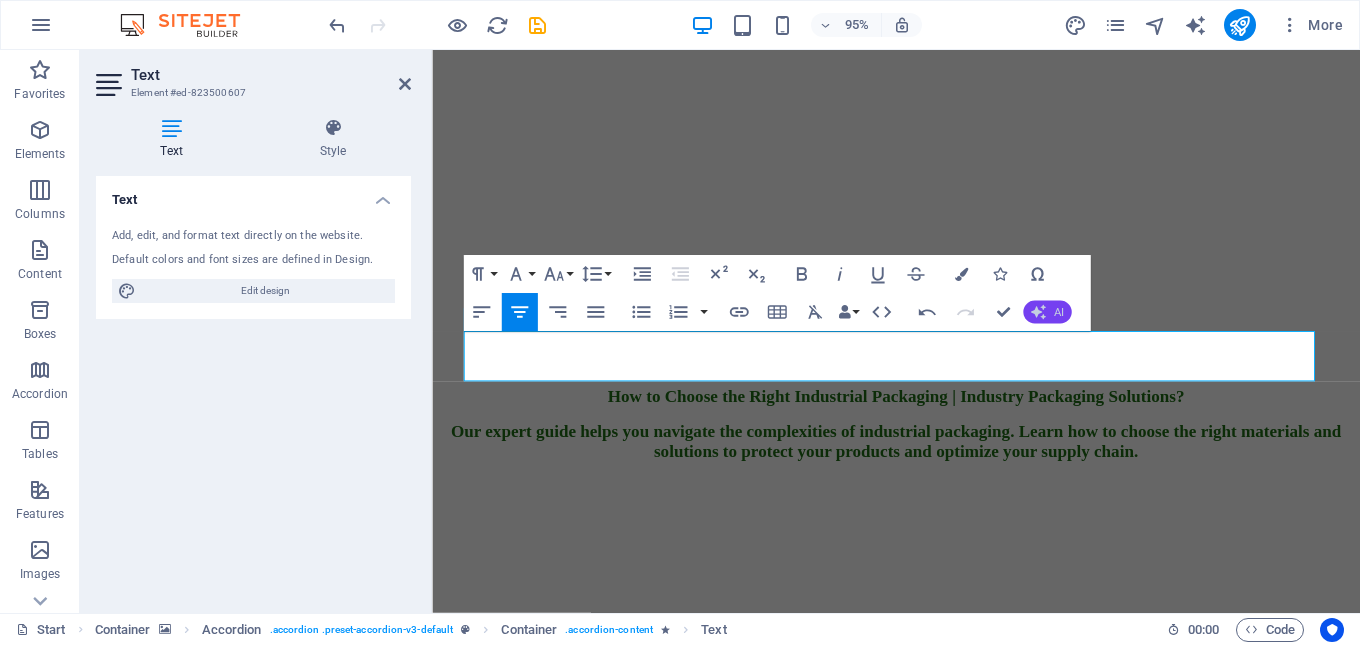 click 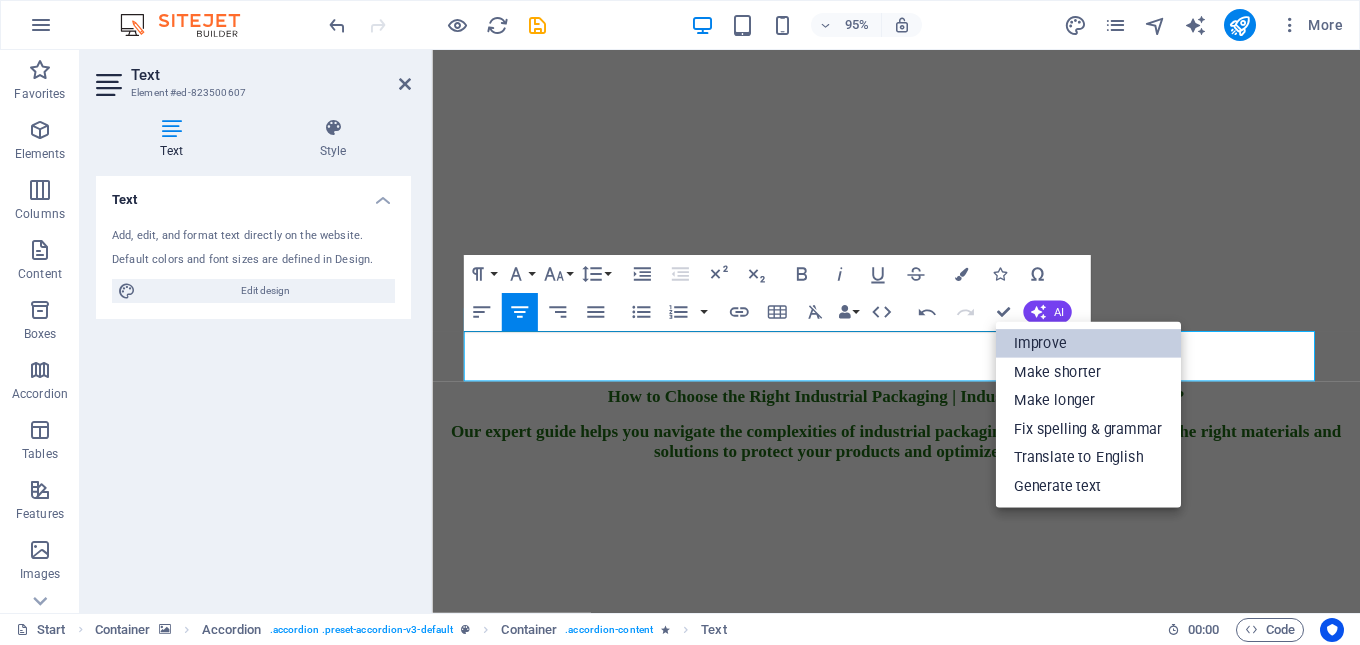 click on "Improve" at bounding box center (1087, 343) 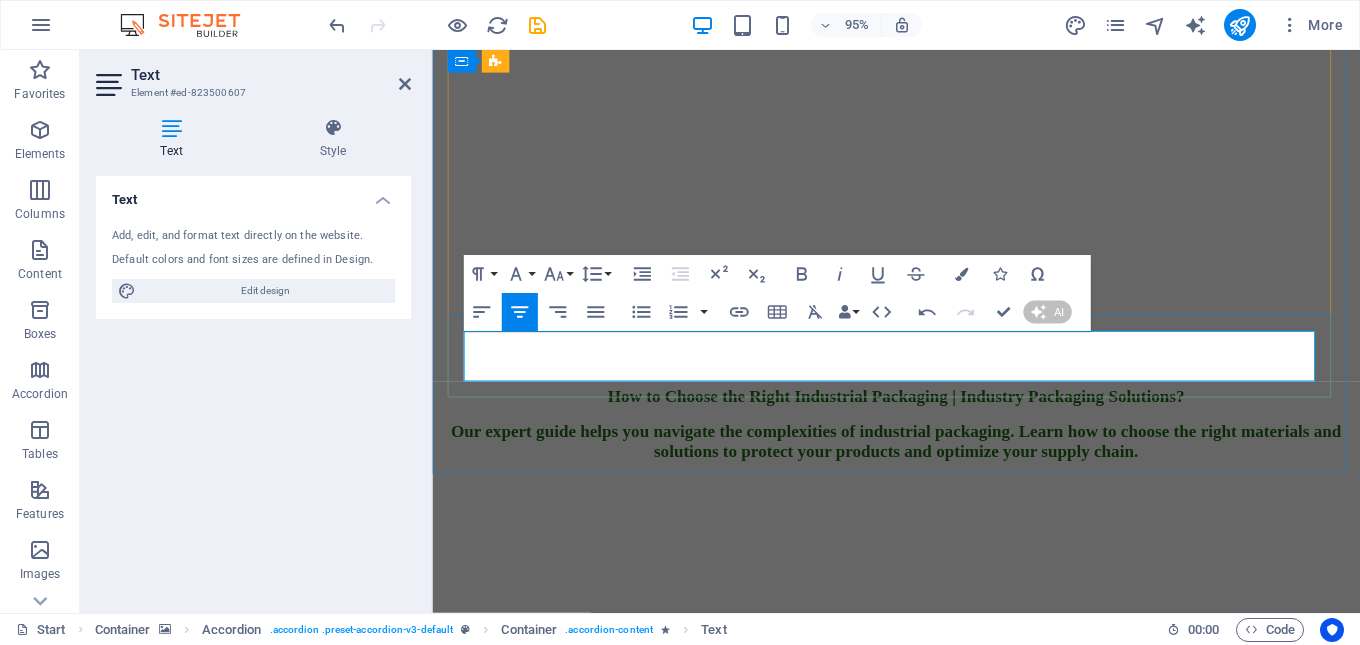 type 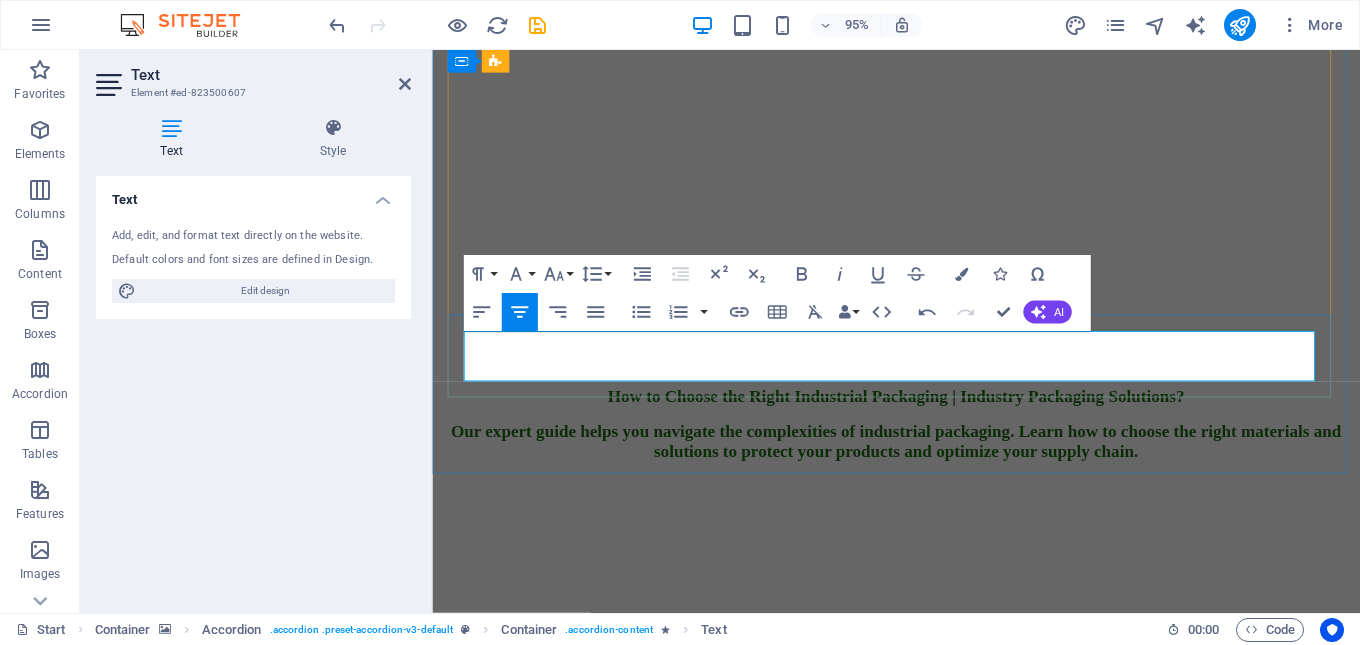 drag, startPoint x: 976, startPoint y: 387, endPoint x: 469, endPoint y: 362, distance: 507.616 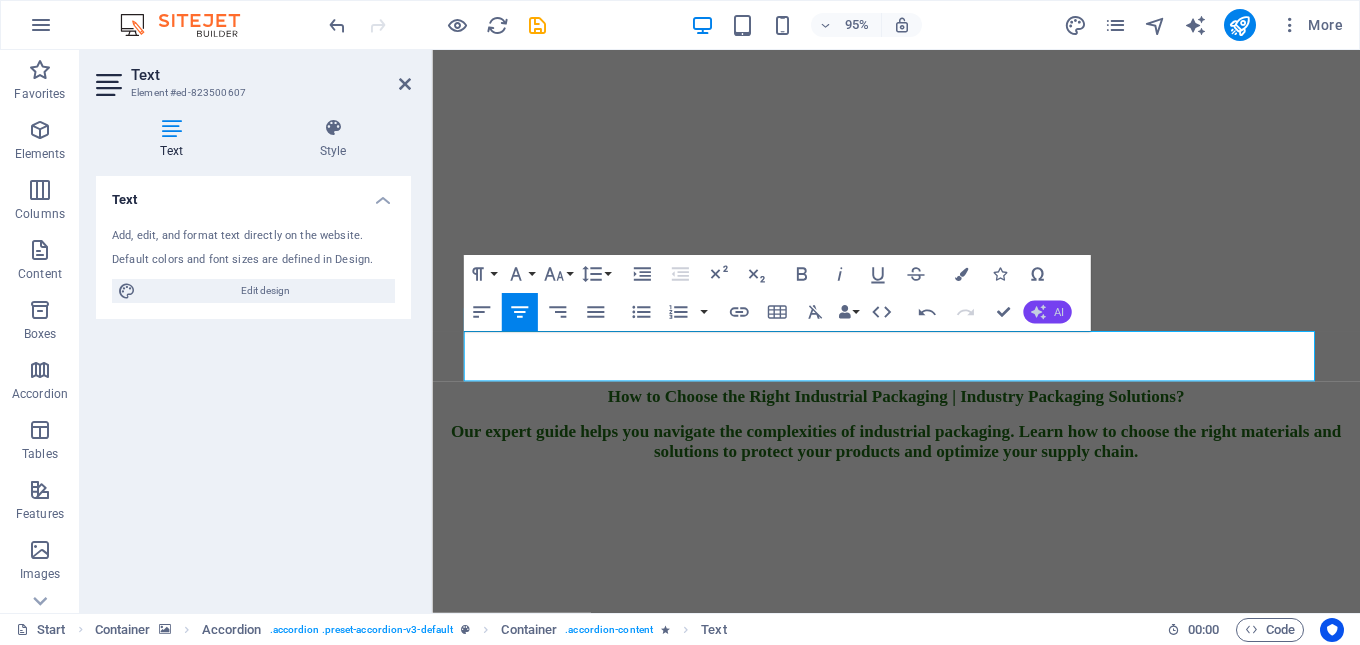 click 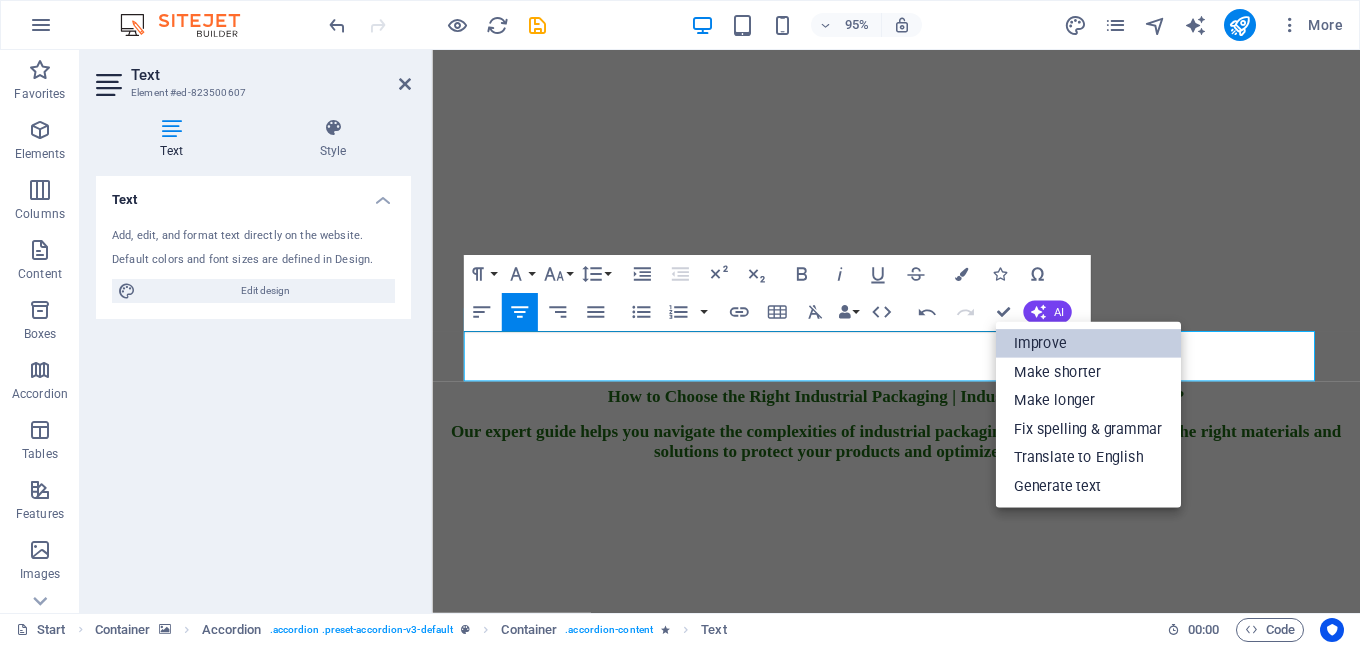 click on "Improve" at bounding box center [1087, 343] 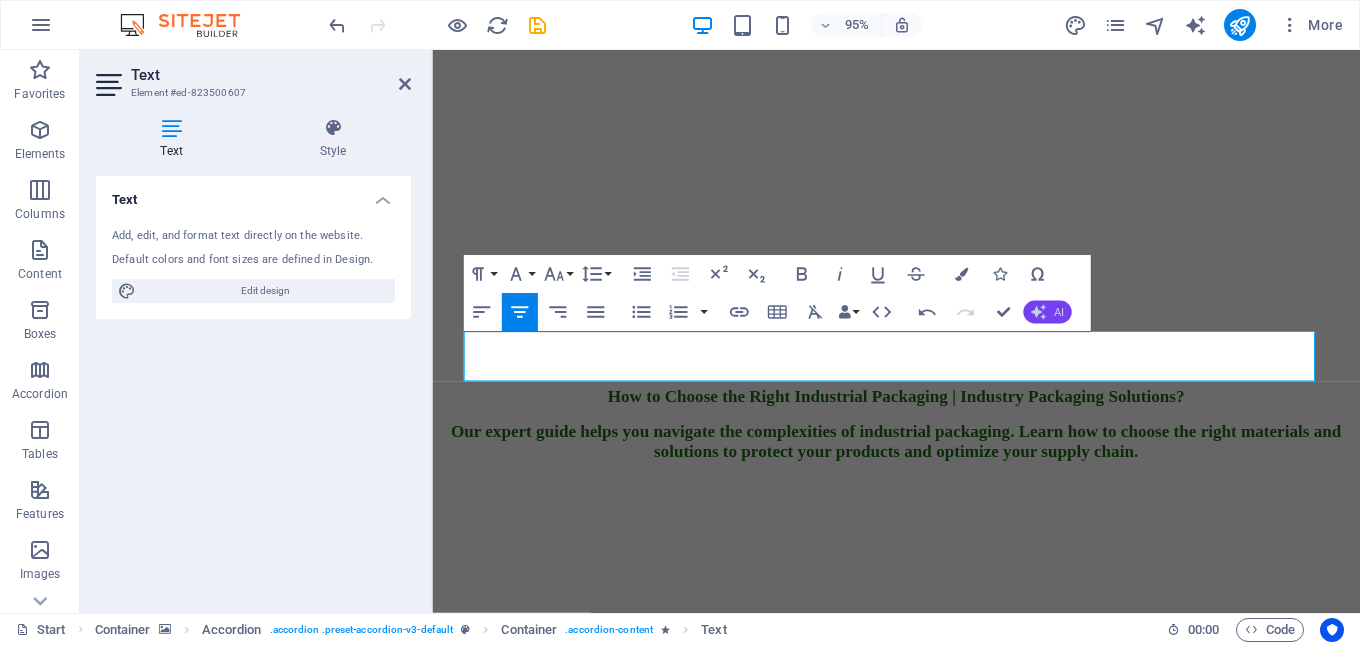 click 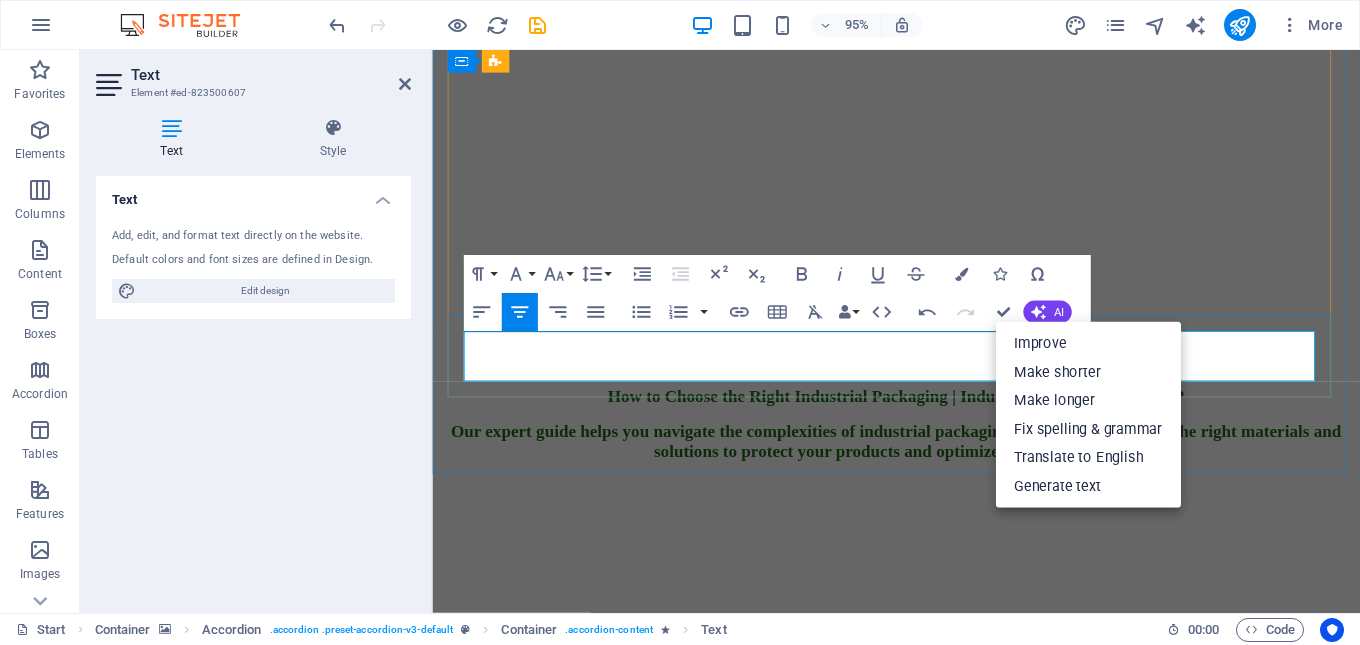 drag, startPoint x: 998, startPoint y: 384, endPoint x: 481, endPoint y: 364, distance: 517.3867 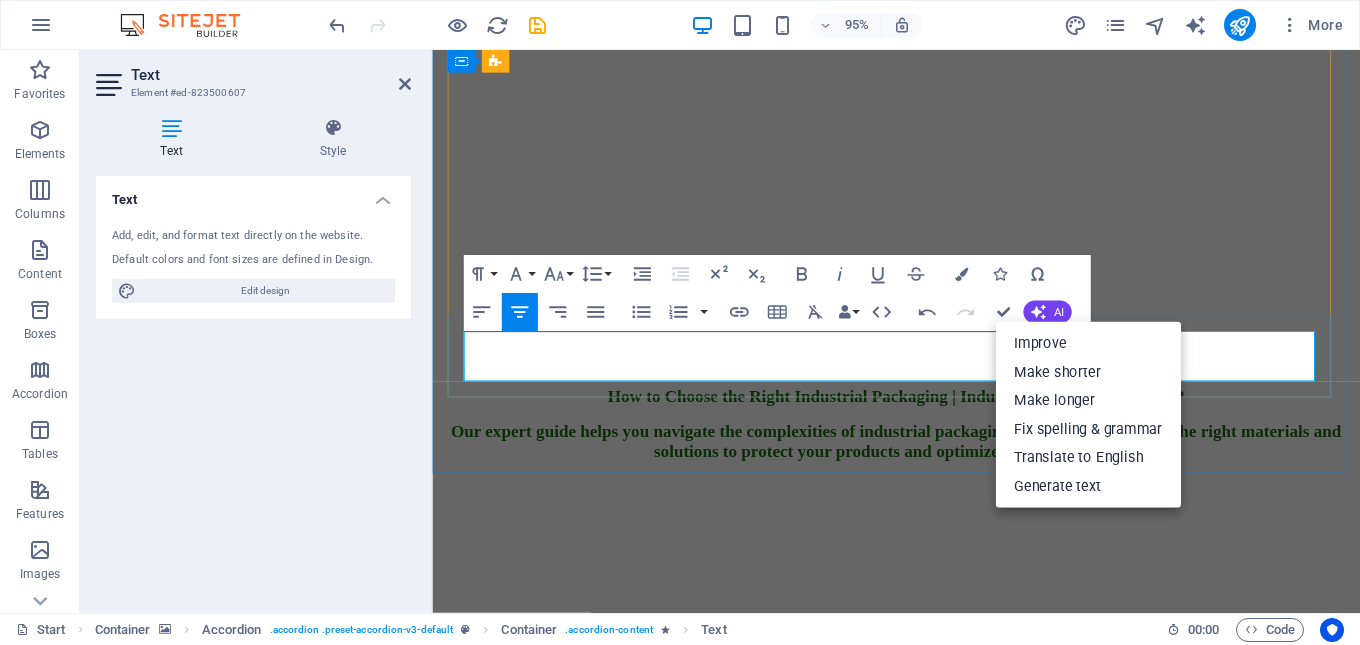 click on "A1 Plast has introduced a new In-Mould Labeling (IML) product designed for yoghurt and ice cream containers, utilizing food-safe polypropylene materials." at bounding box center [920, 25790] 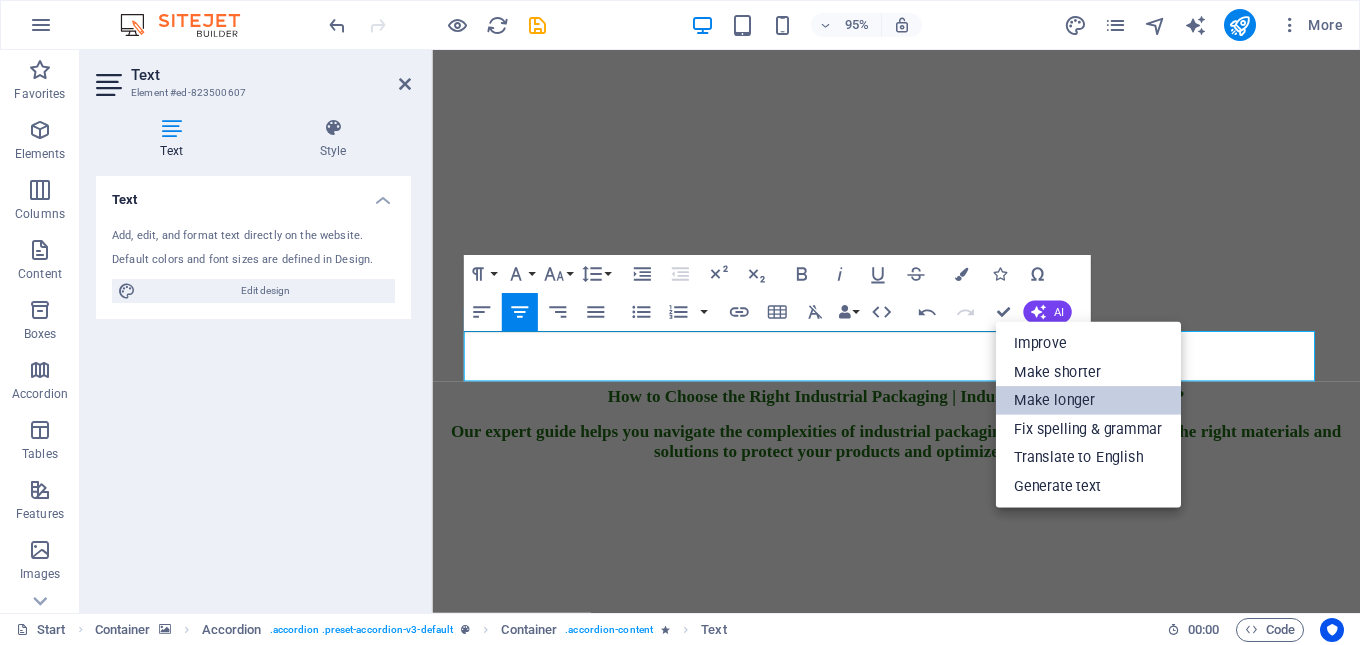 click on "Make longer" at bounding box center (1087, 400) 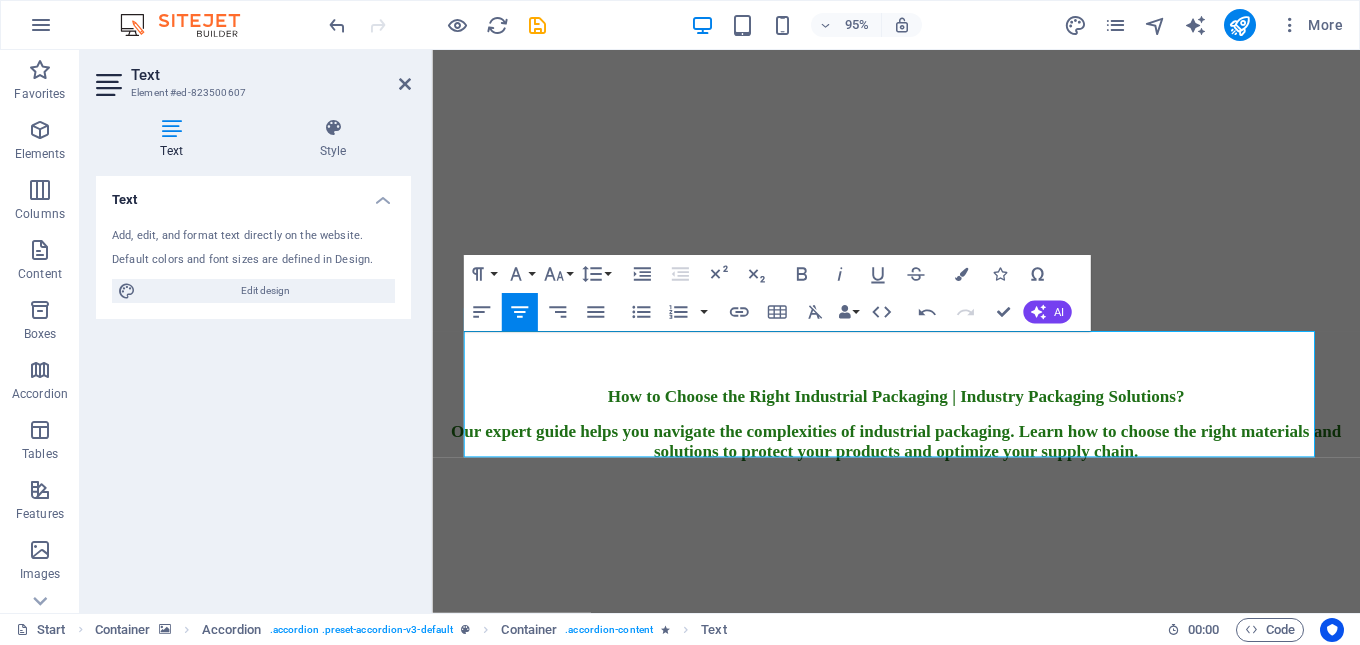 click at bounding box center (920, 24600) 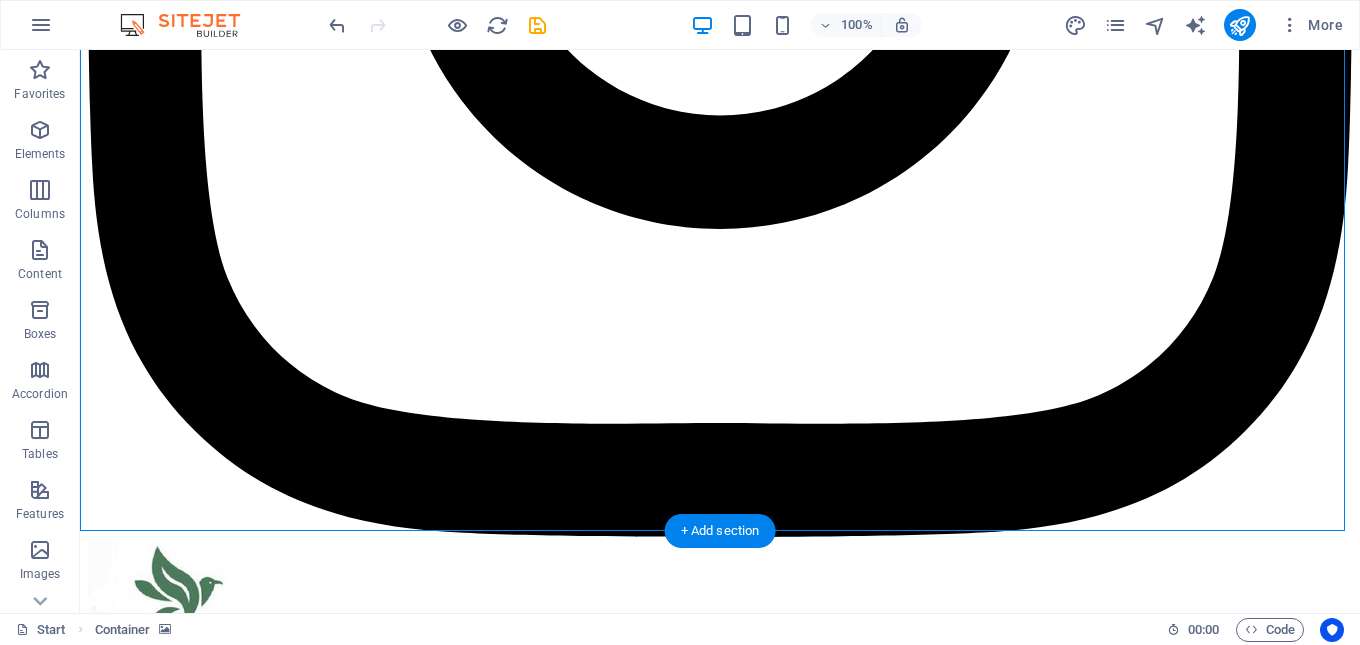 scroll, scrollTop: 8931, scrollLeft: 0, axis: vertical 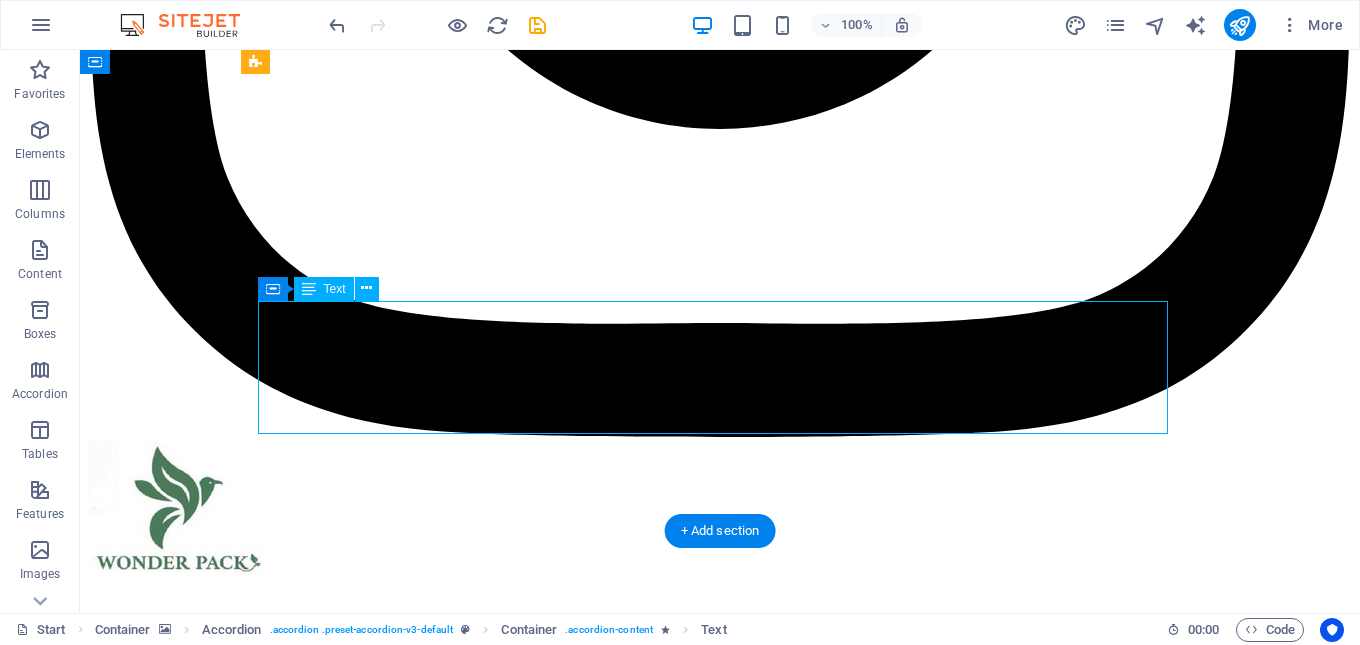 drag, startPoint x: 776, startPoint y: 430, endPoint x: 651, endPoint y: 420, distance: 125.39936 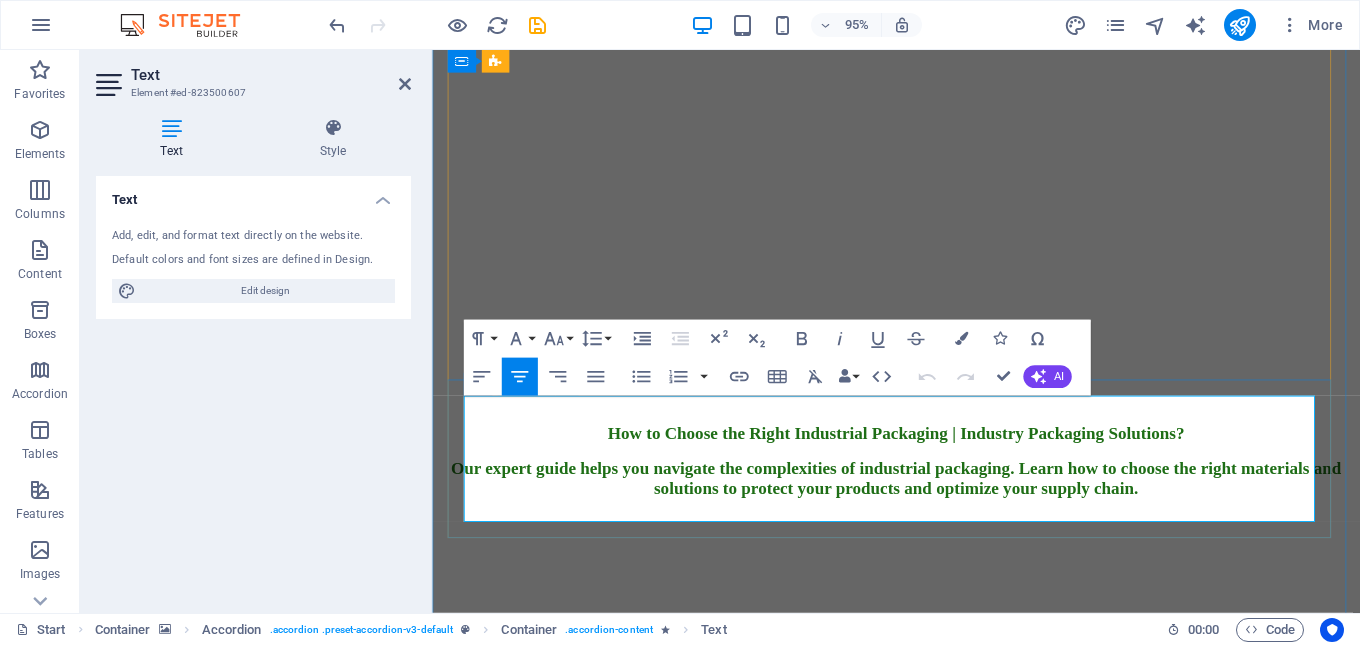 drag, startPoint x: 1051, startPoint y: 534, endPoint x: 473, endPoint y: 435, distance: 586.4171 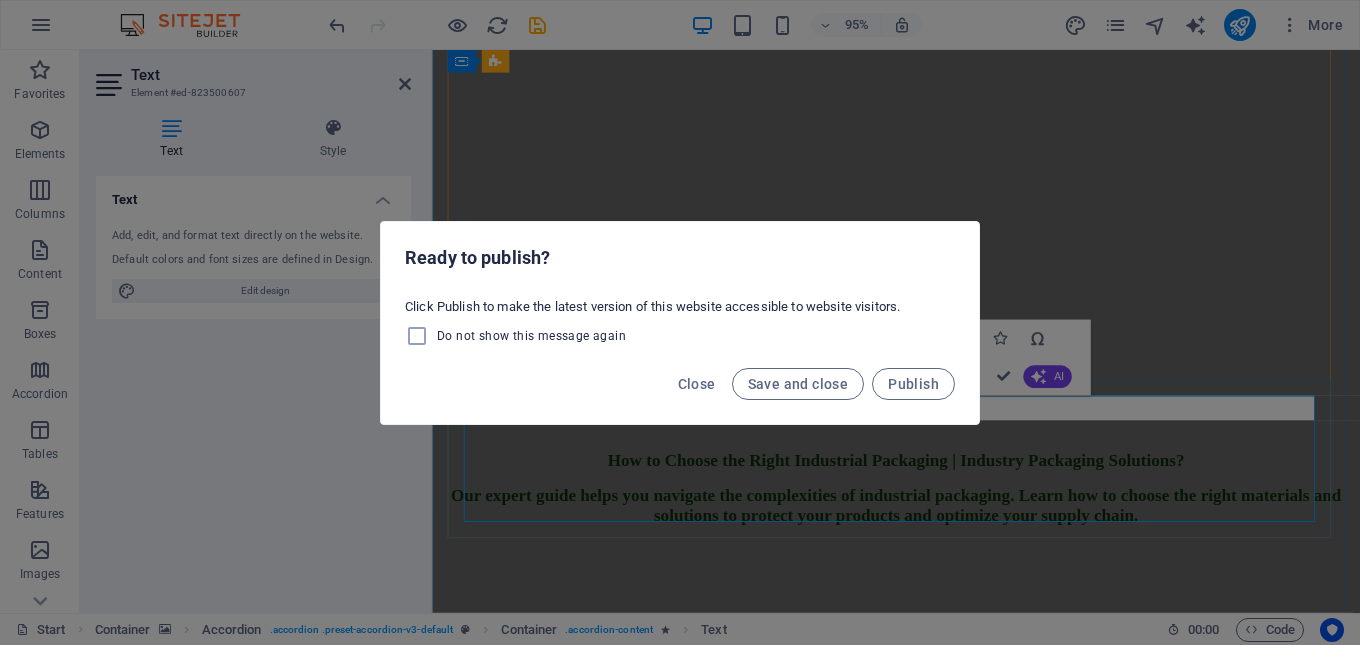 type 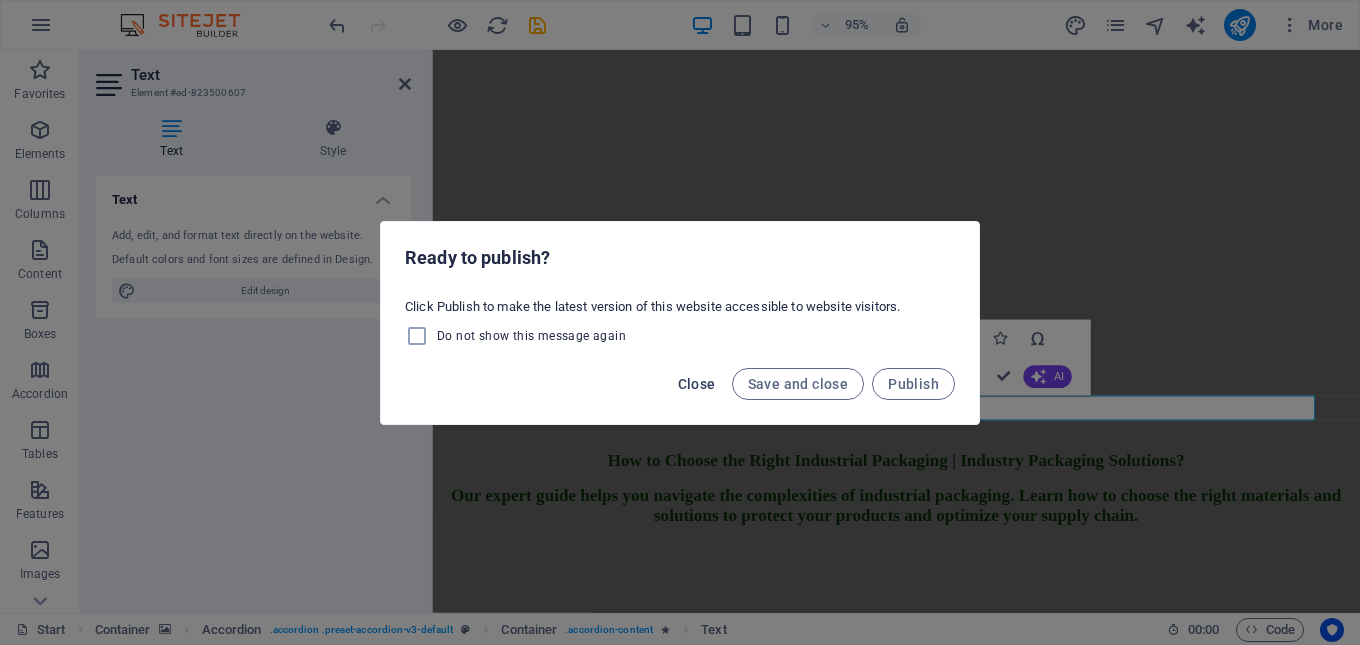 click on "Close" at bounding box center (697, 384) 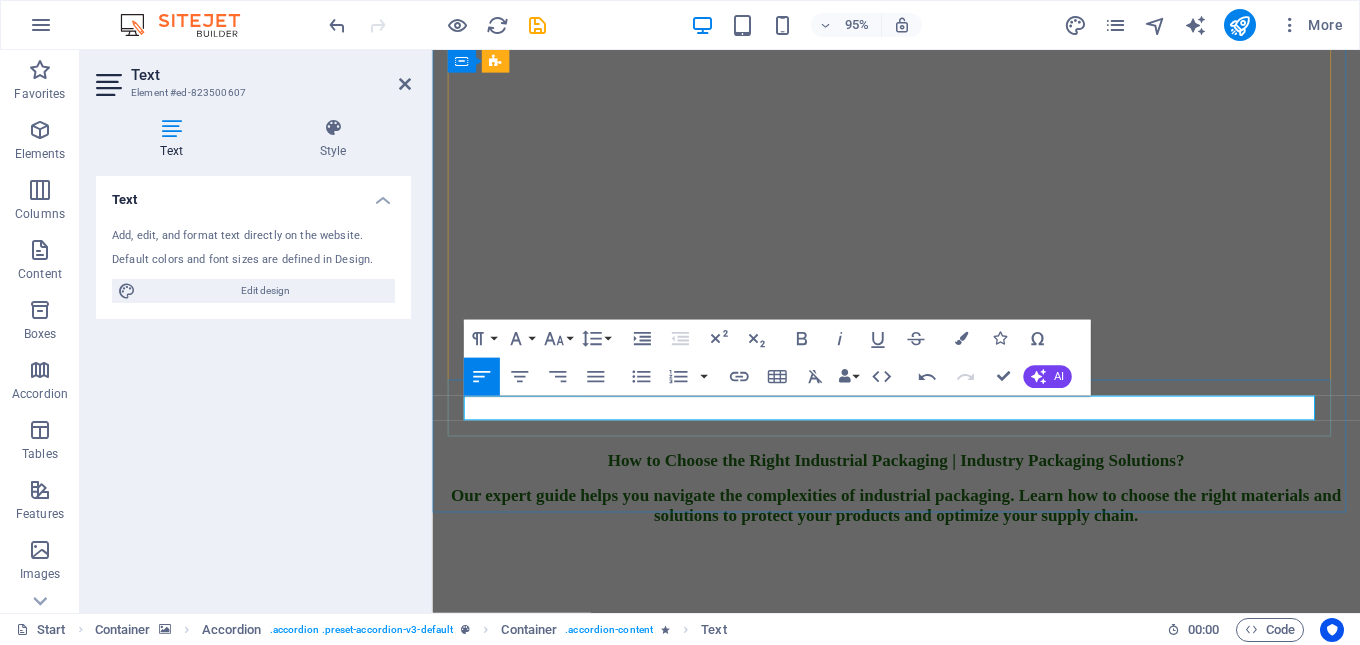 click at bounding box center (920, 25821) 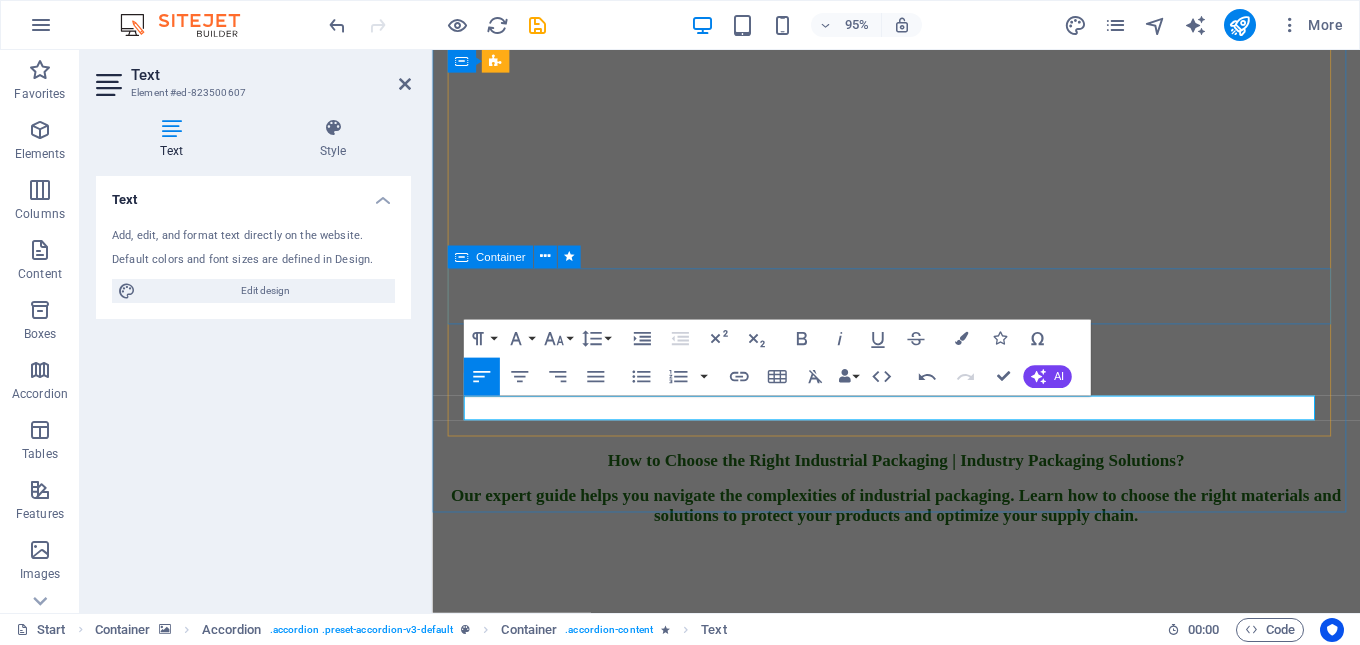 click on "AAAAAAA" at bounding box center (920, 25744) 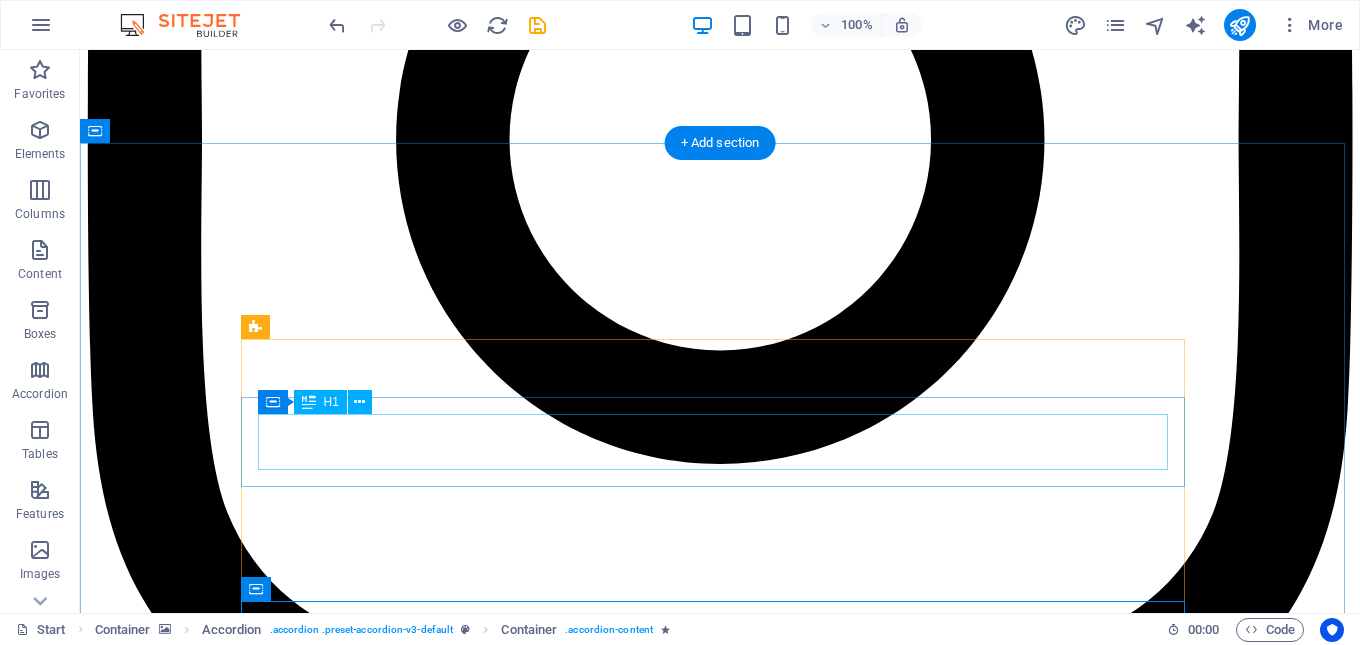scroll, scrollTop: 8496, scrollLeft: 0, axis: vertical 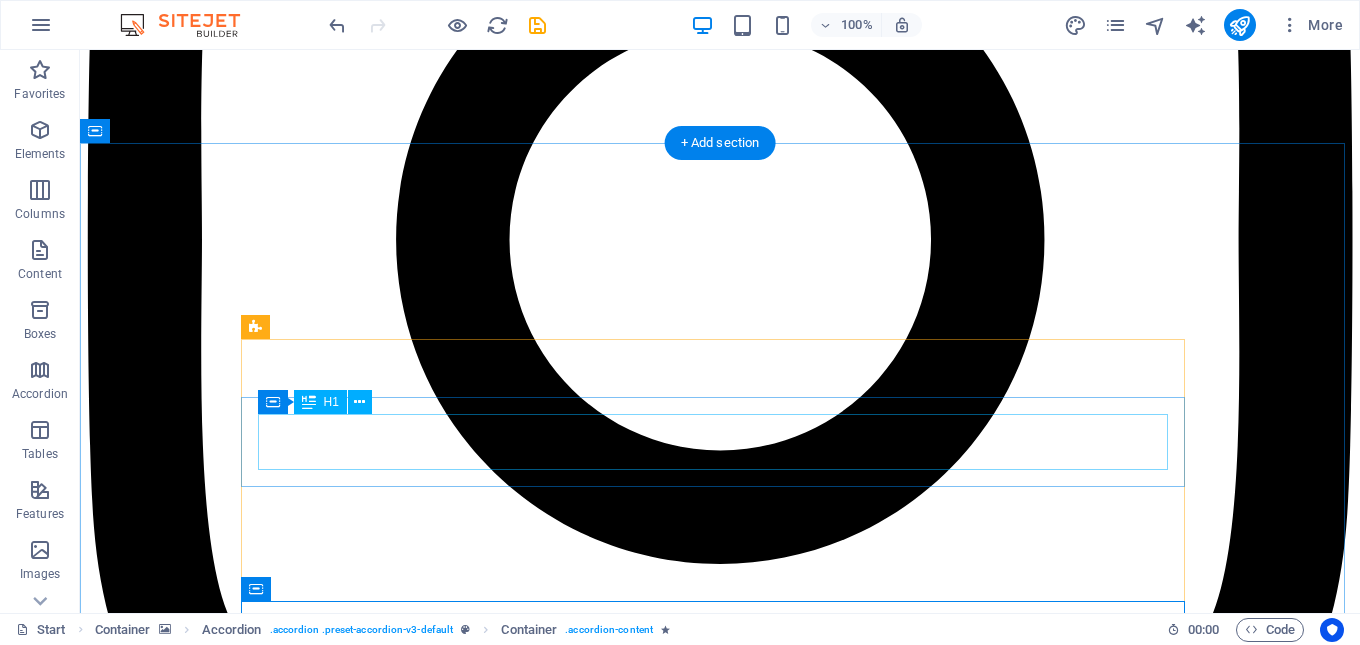click on "Wonder Pack" at bounding box center [720, 32807] 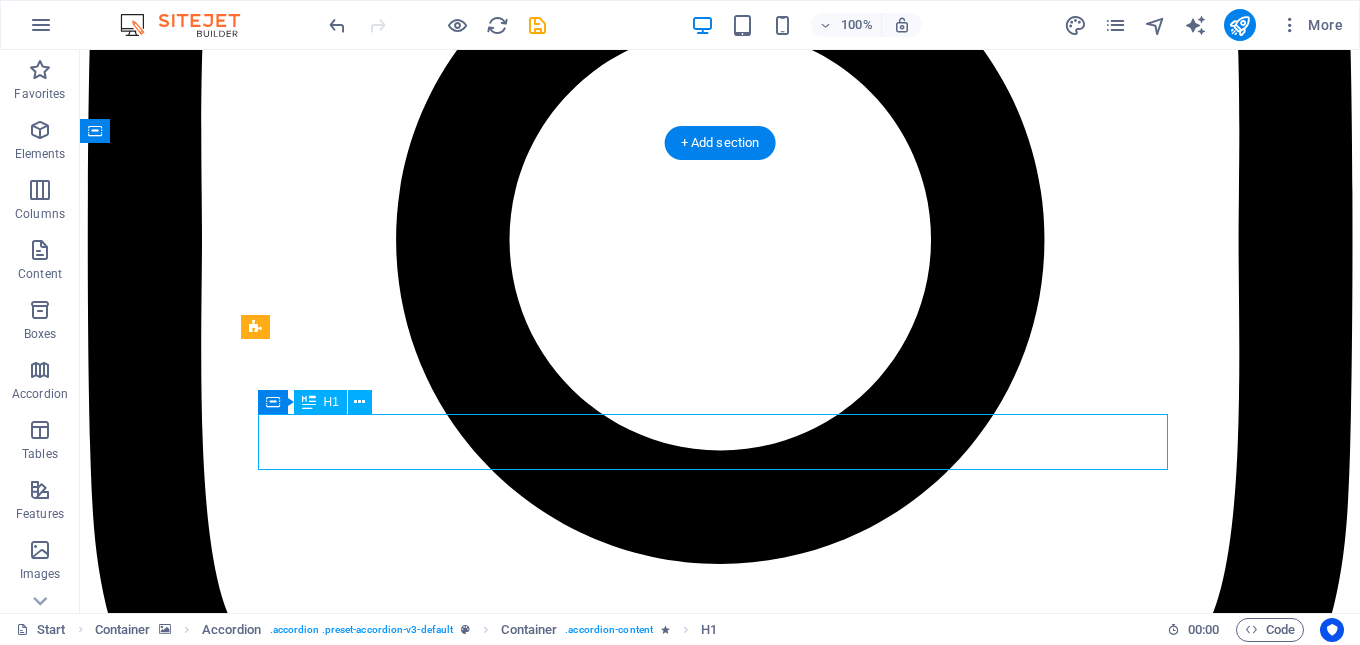 click on "Wonder Pack" at bounding box center [720, 32807] 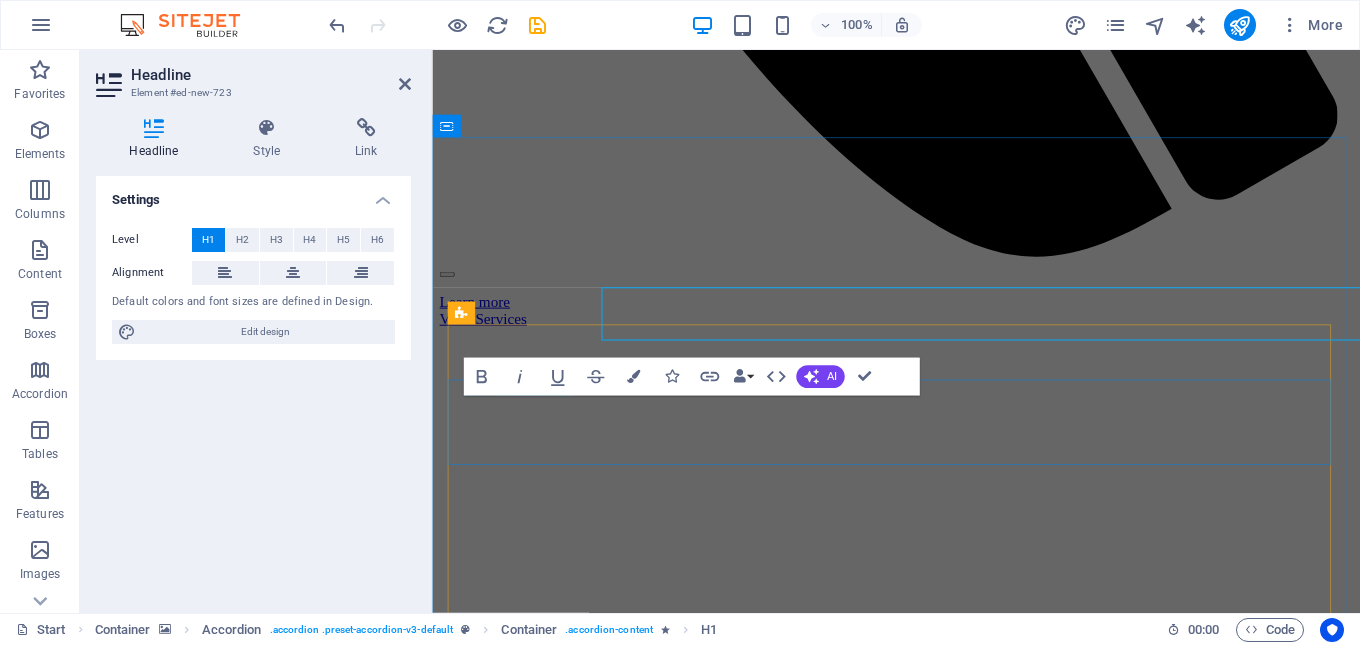 scroll, scrollTop: 8610, scrollLeft: 0, axis: vertical 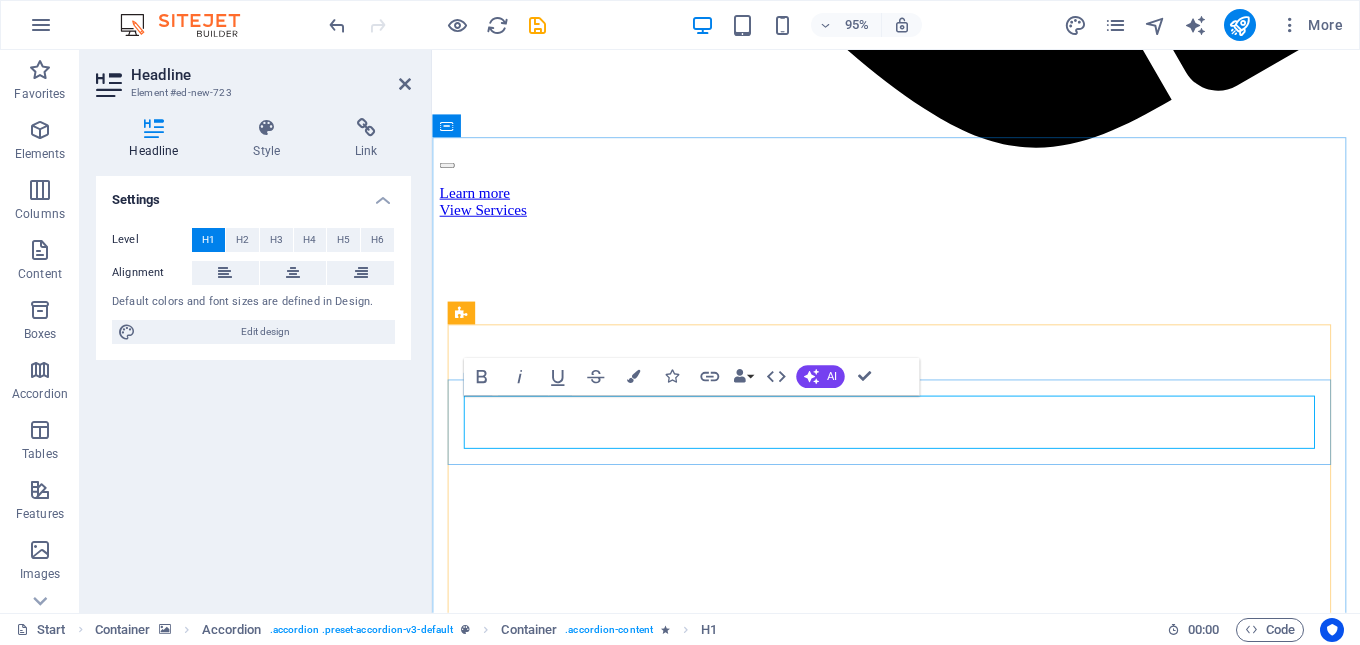 click on "Wonder Pack" at bounding box center (532, 25916) 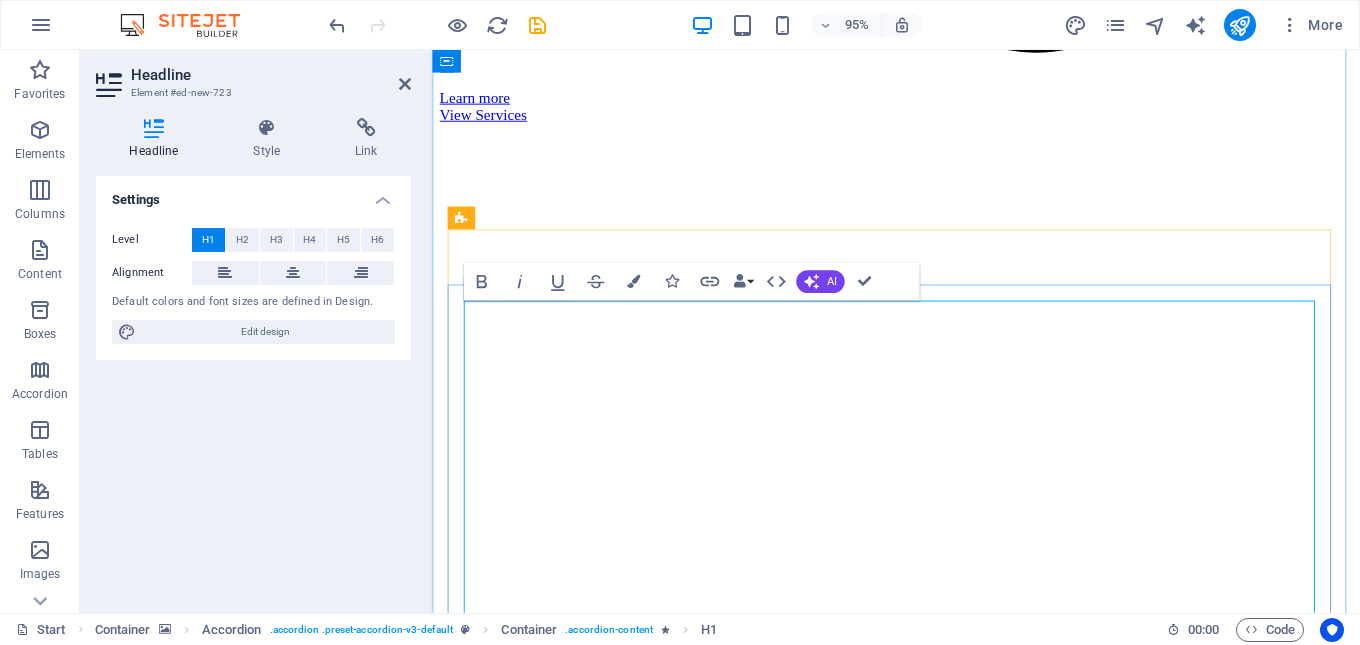 scroll, scrollTop: 8810, scrollLeft: 0, axis: vertical 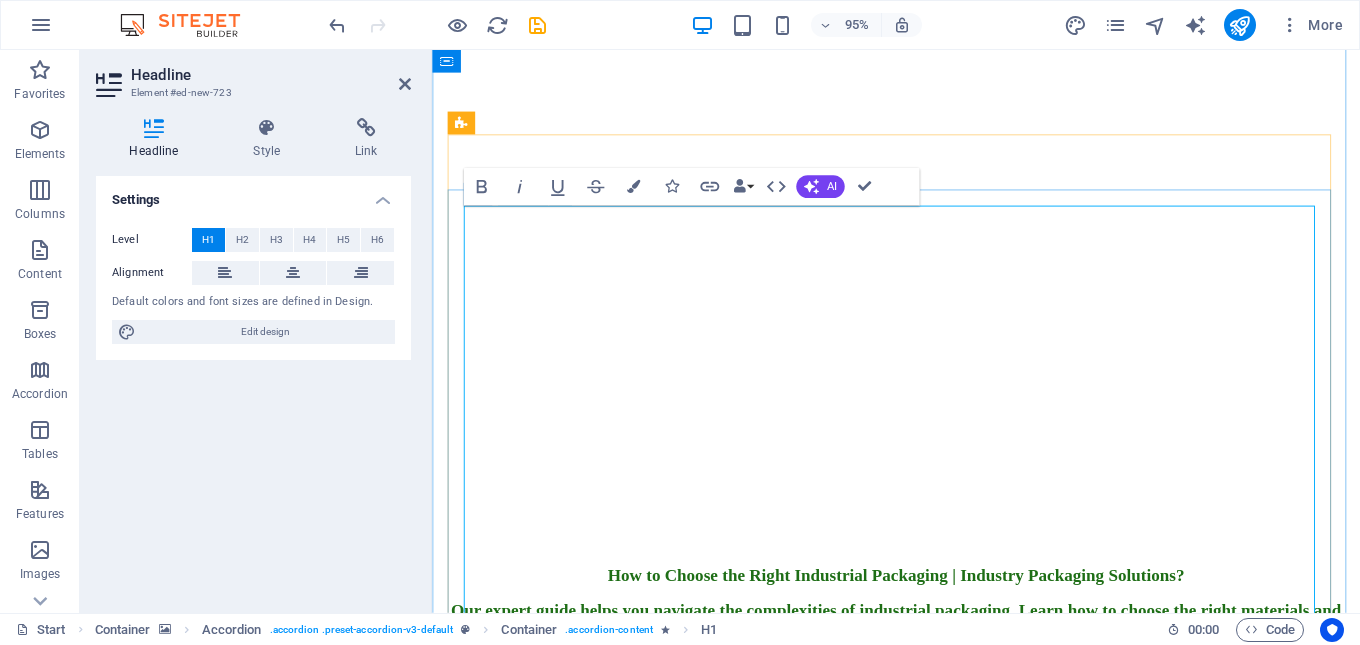 click on "Wonder A1 Plast is proud to announce the launch of an innovative new product in the realm of In-Mould Labeling (IML), specifically crafted for yoghurt and ice cream containers. This new IML solution employs advanced food-safe polypropylene materials, ensuring not only the highest quality but also the safety and integrity of the food products it encases. By integrating this cutting-edge technology into our containers, we are committed to enhancing the overall appeal and attractiveness of yoghurt and ice cream packaging while maintaining compliance with food safety standards.Pack" at bounding box center [915, 26648] 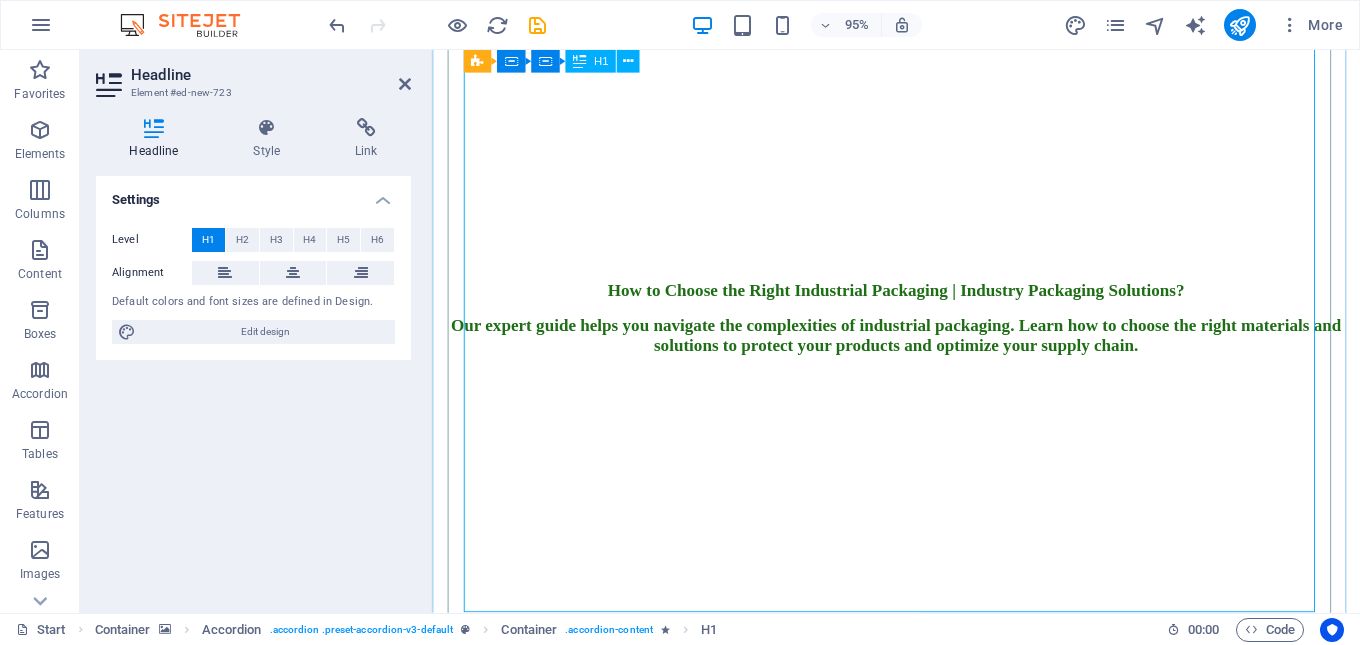scroll, scrollTop: 9210, scrollLeft: 0, axis: vertical 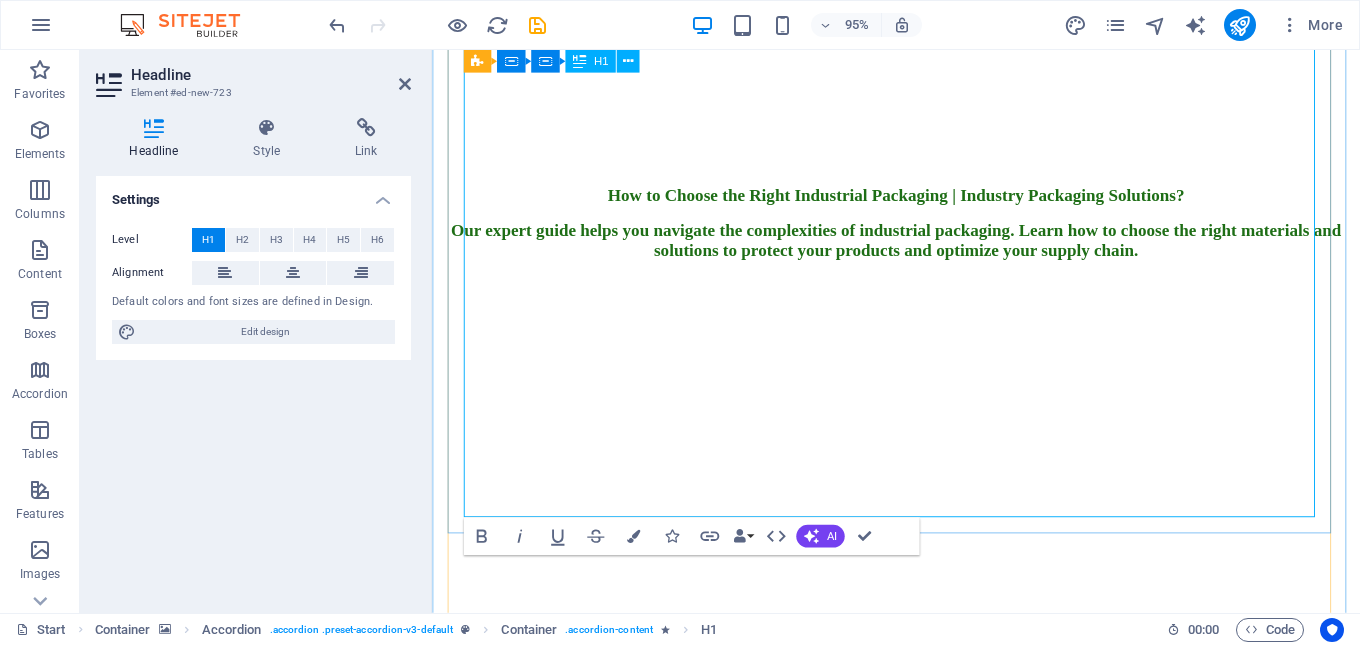 click on "Wonder A1 Plast is proud to announce the launch of an innovative new product in the realm of In-Mould Labeling (IML), specifically cr food-safe polypropylene materials, ensuring not only the highest quality but also the safety and integrity of the food products it encases. By integrating this cutting-edge technology into our containers, we are committed to enhancing the overall appeal and attractiveness of yoghurt and ice cream packaging while maintaining compliance with f" at bounding box center (920, 26118) 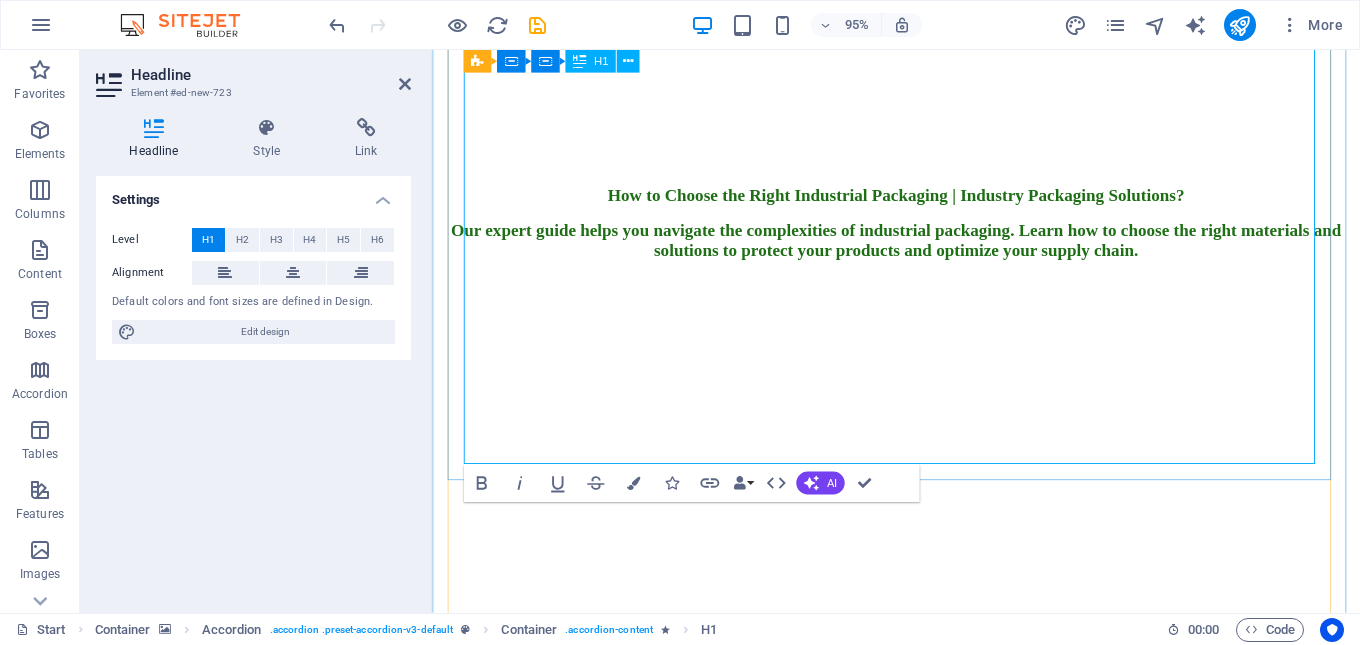 click on "Wonder A1 Plast is proud to announce the launch of an innovative new product in the realm of In-Mould Labeling (IML), specifically cr food-safe polypropylene materials, ensuring not only the highest quality but also the safety and integrity of the food products it encases. By integrating this cutting-edge technology into our containers, we are committed to enhancing the overall appeal and attractiveness of yoghurt and ice cream packaging while maintaining c" at bounding box center (911, 26061) 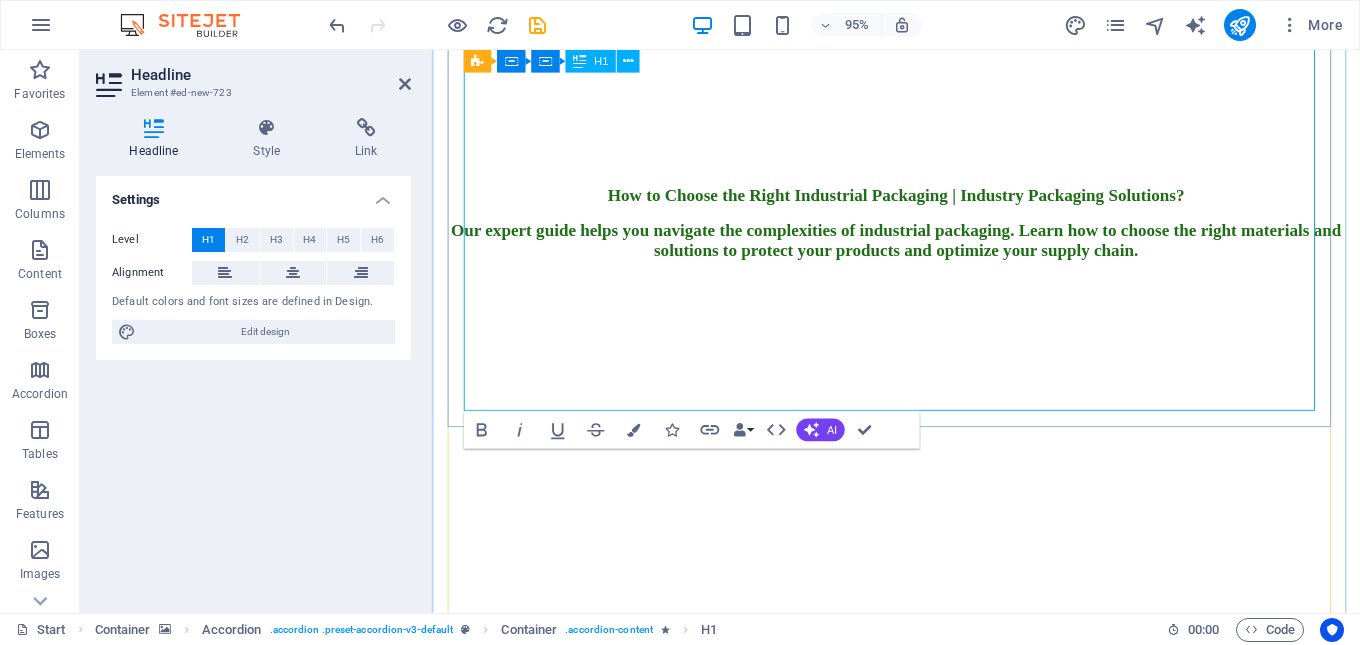 click on "Wonder A1 Plast is proud to announce the launch of an innovative new product in the realm of In-Mould Labeling (IML), specifically cr food-safe polypropylene materials, ensuring not only the highest quality but also the safety and integrity of the food products it encases. By integrating this cutting-edge technology into our containers, we are committed to enhancing the overall appeal and attractiveness of packaging while maintaining c" at bounding box center [911, 25987] 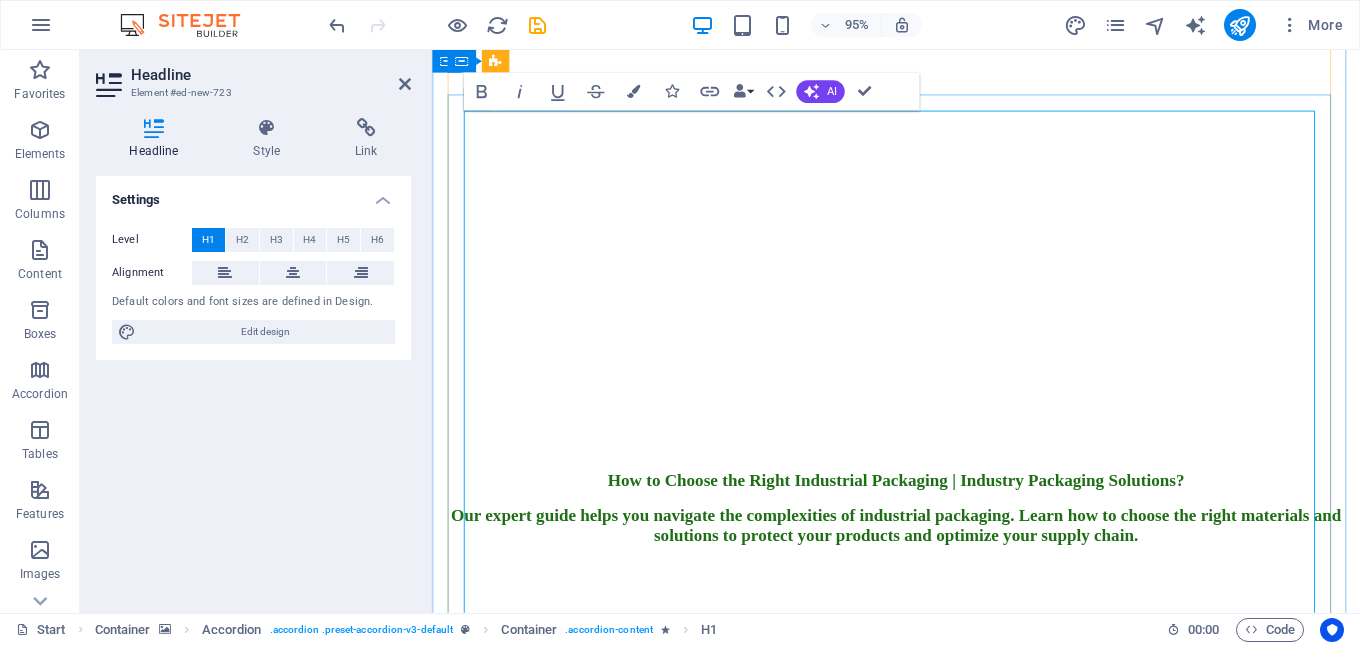 scroll, scrollTop: 9110, scrollLeft: 0, axis: vertical 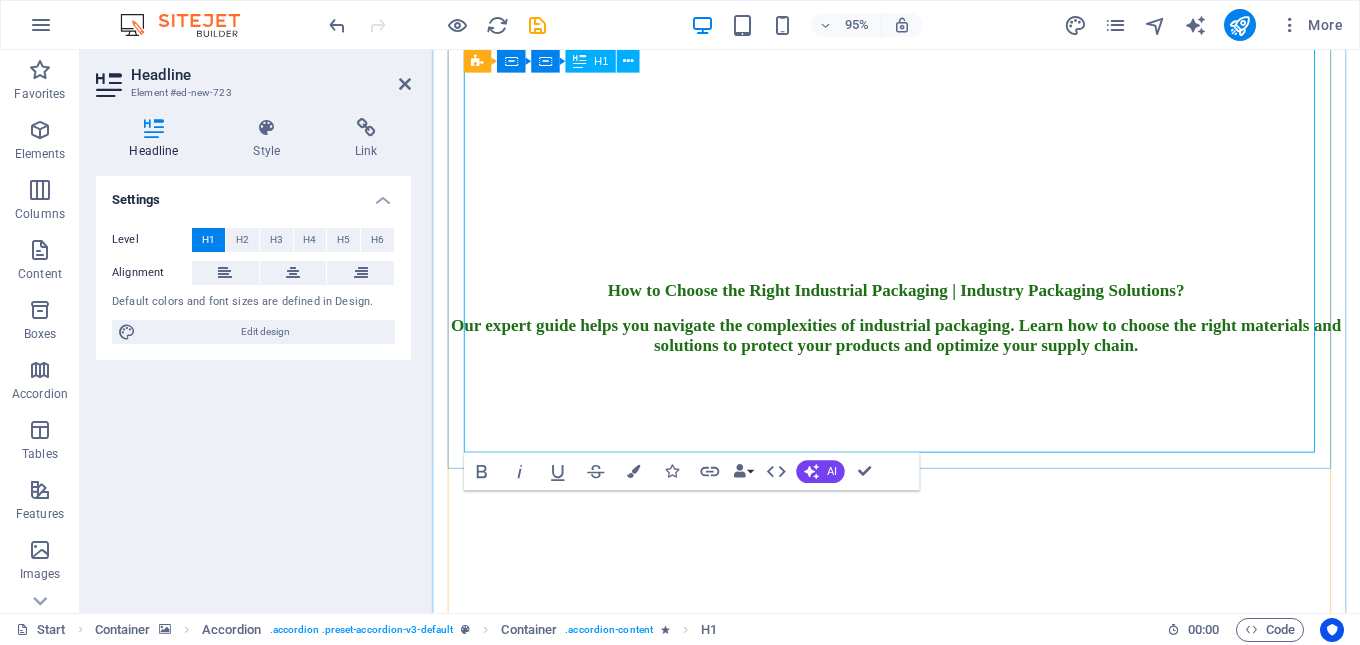 click on "Wonder A1 Plast is proud to announce the launch of an innovative new product in the realm of In-Mould Labeling (IML), specifically cr food-safe polypropylene materials, ensuring not only the highest quality but also the safety and integrity of the food products it encases. By integrating this cutting-edge technology into our containers, we are ractiveness of packaging while maintaining c" at bounding box center [920, 26013] 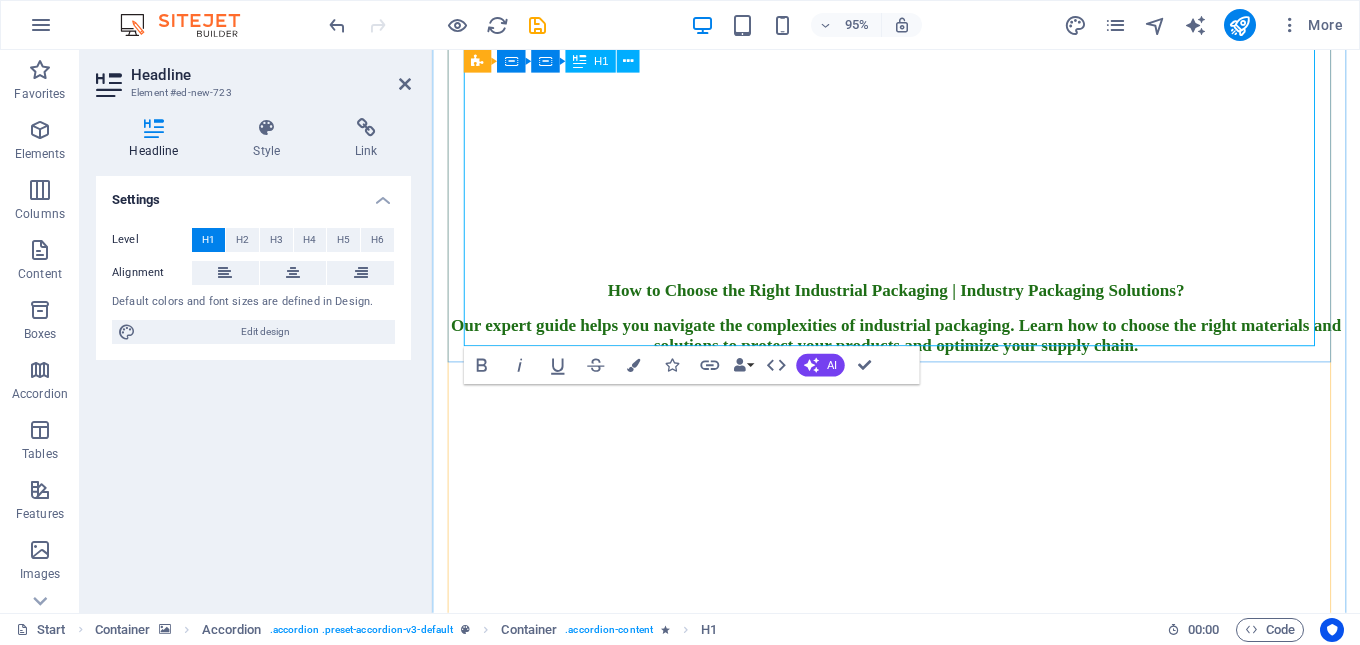 click on "Wonder A1 Plast is proud to announce the launch of an innovative new product in the realm of In-Mould Labeling (IML), specifically cr food-safe polypropylene materials, ensuring not only the highest quality but also the safety and integrity of the food products it encases. By integrating this cutting-edge tec" at bounding box center (920, 25882) 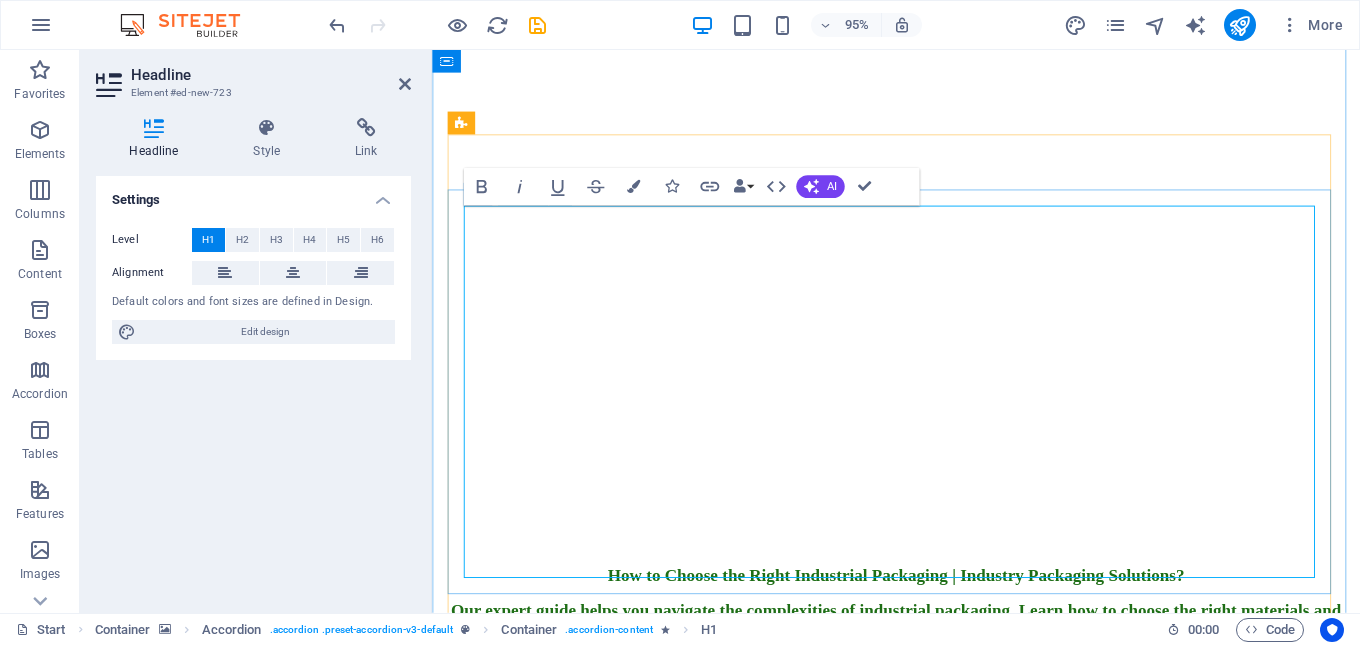 scroll, scrollTop: 8910, scrollLeft: 0, axis: vertical 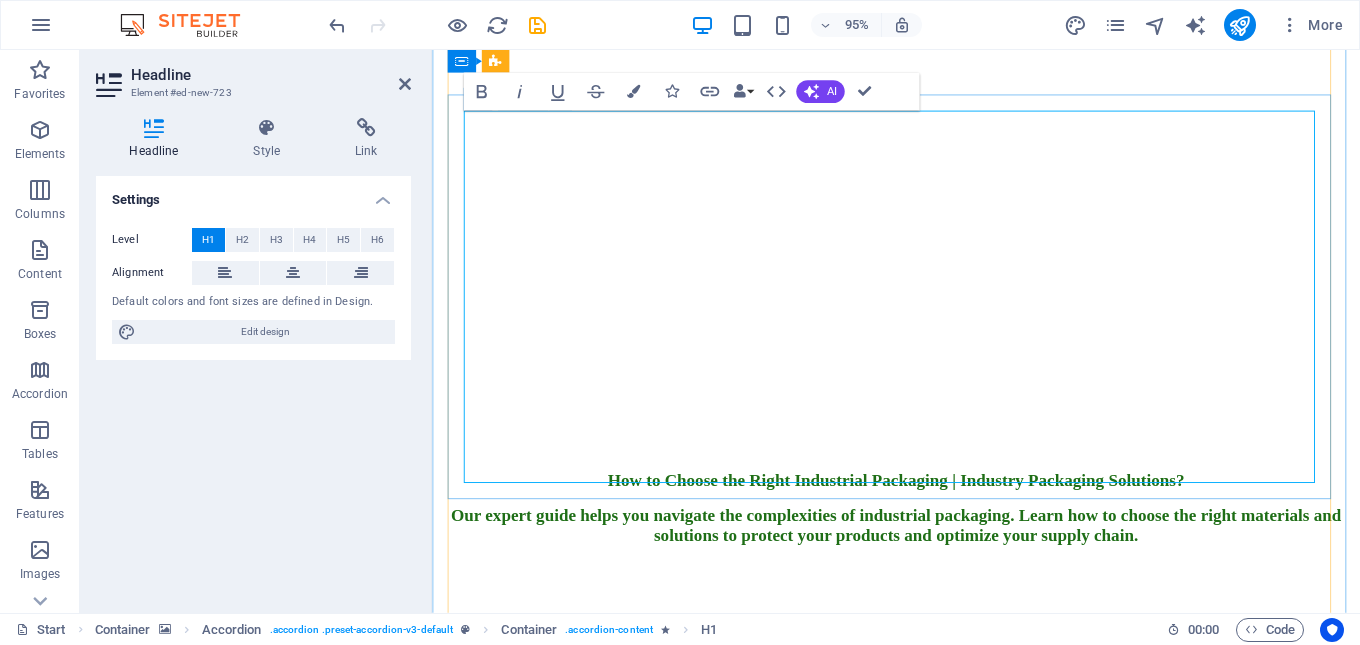 click on "Wonder A1 Plast is proud to announce the launch of an innovative new product in the realm of In-Mould Labeling (IML), specifically cr food-safe polypropylene materials, ensuring not only the highest quality but also the safety and integrity of the food products it" at bounding box center [920, 26008] 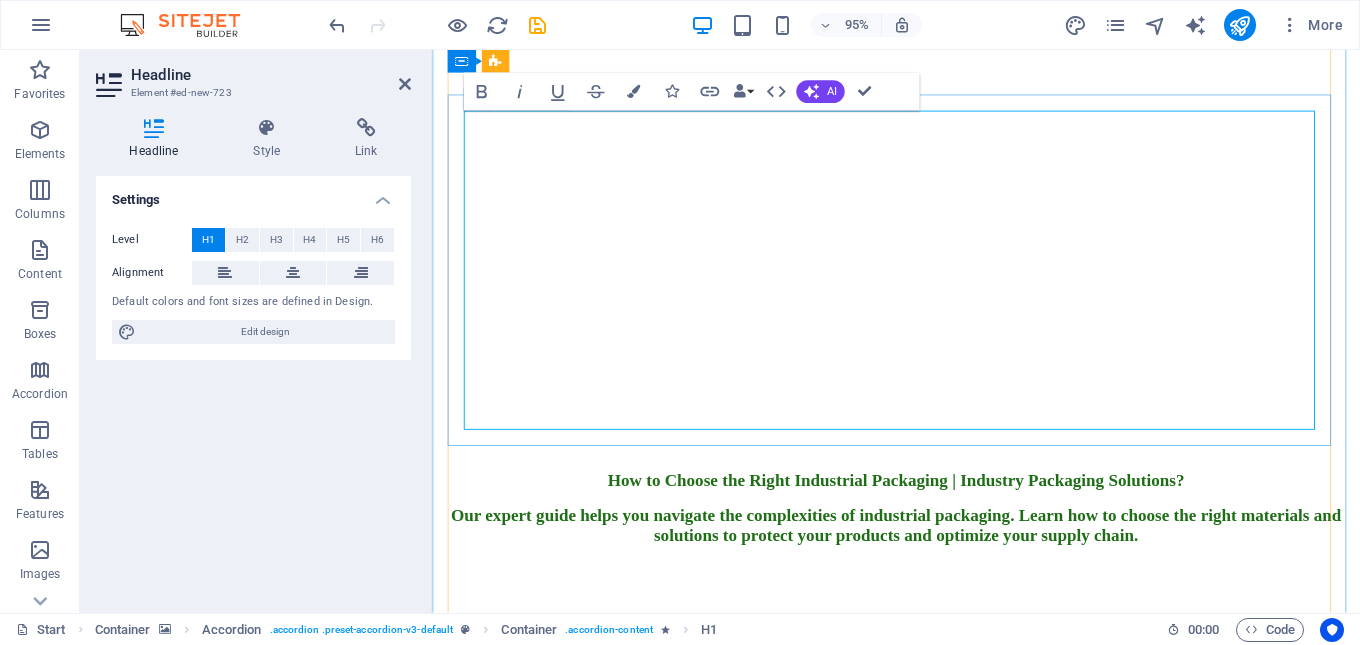 click on "Wonder A1 Plast is proud to announce the launch of an innovative new product in the realm of In-Mould Labeling (IML), specifically cr food-safe polypropylene materials, ensuring not only the highest quality but al" at bounding box center (920, 25952) 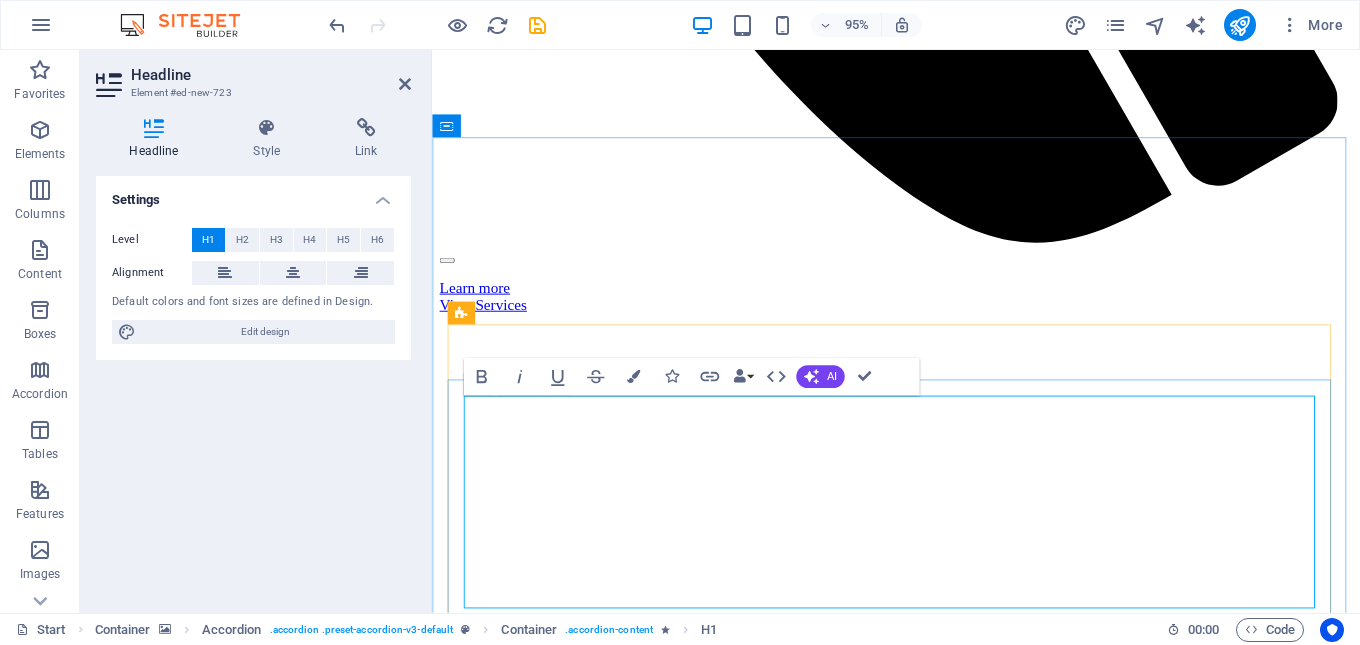 scroll, scrollTop: 8710, scrollLeft: 0, axis: vertical 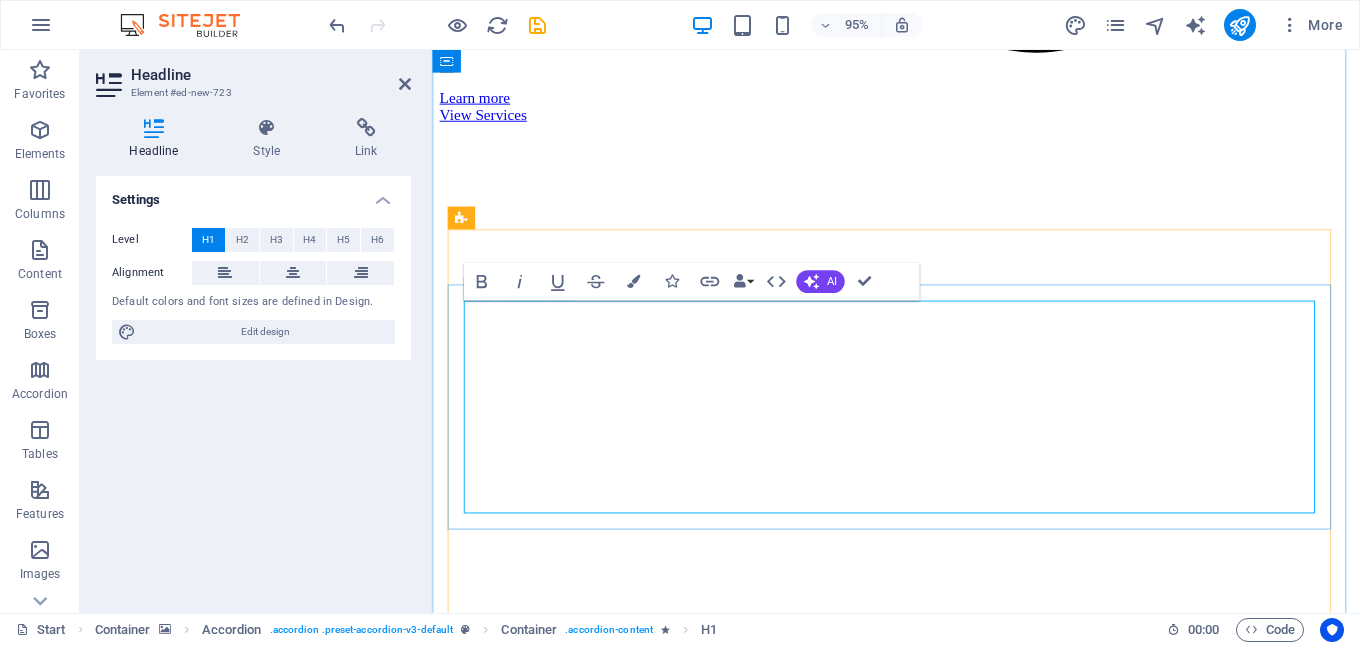 click on "Wonder A1 Plast is proud to announce the launch of an innovative new product in the realm of In-Mould Labeling (IML), specifically cr food-safe polypropylene" at bounding box center (920, 26021) 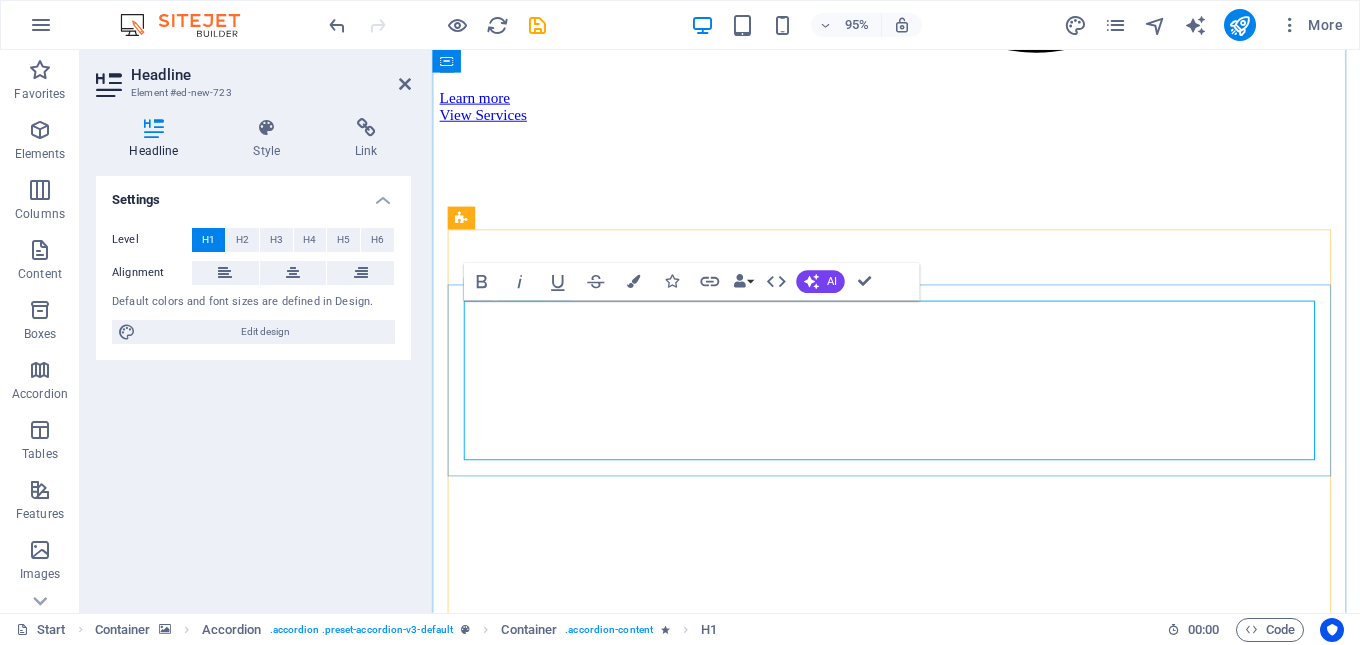 click on "Wonder A1 Plast is proud to announce the launch of an innovative new product in the realm of In-Mould Labelin" at bounding box center (920, 25947) 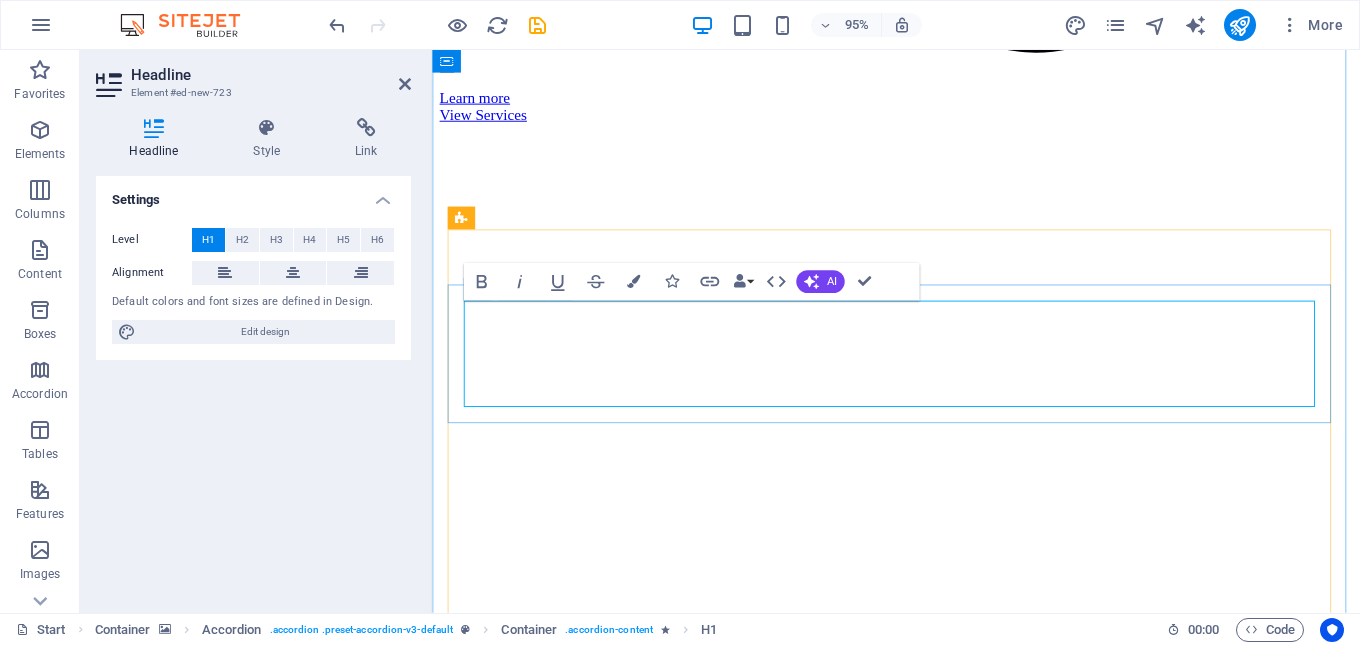 click on "Wonder A1 Plast is proud to announce the launch of an innovative new" at bounding box center [920, 25891] 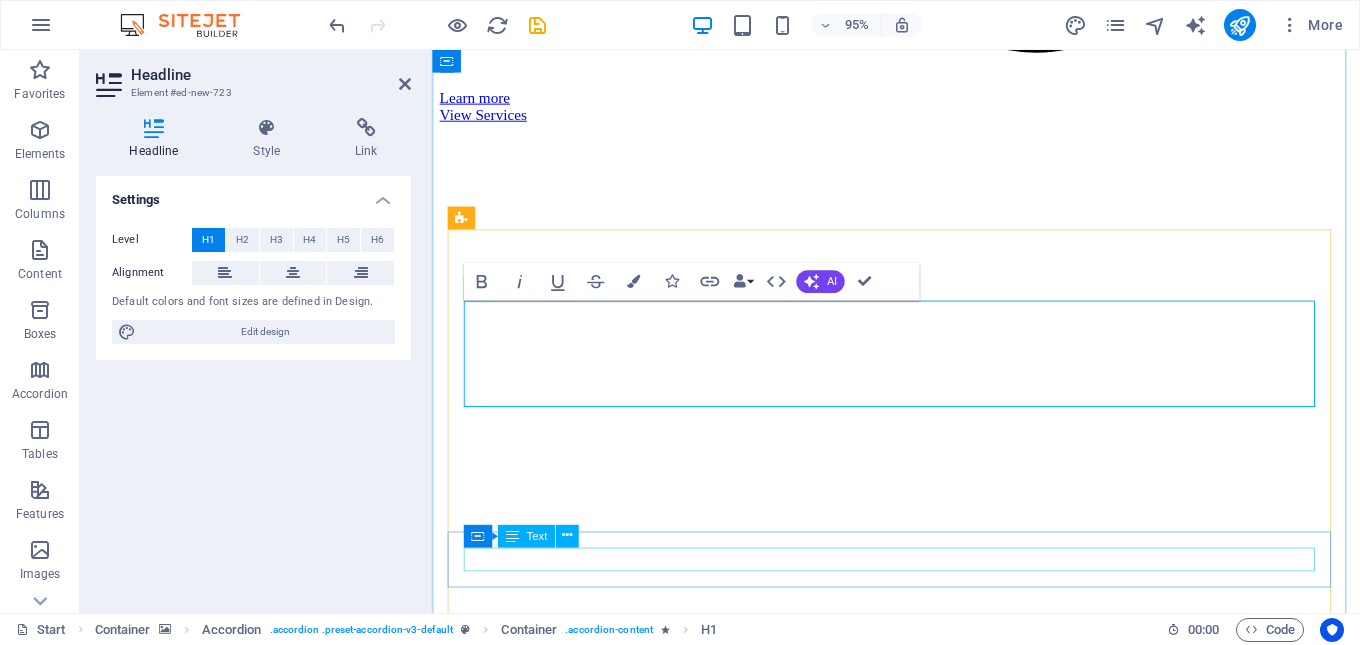 click on "AAAAAAA" at bounding box center (920, 26021) 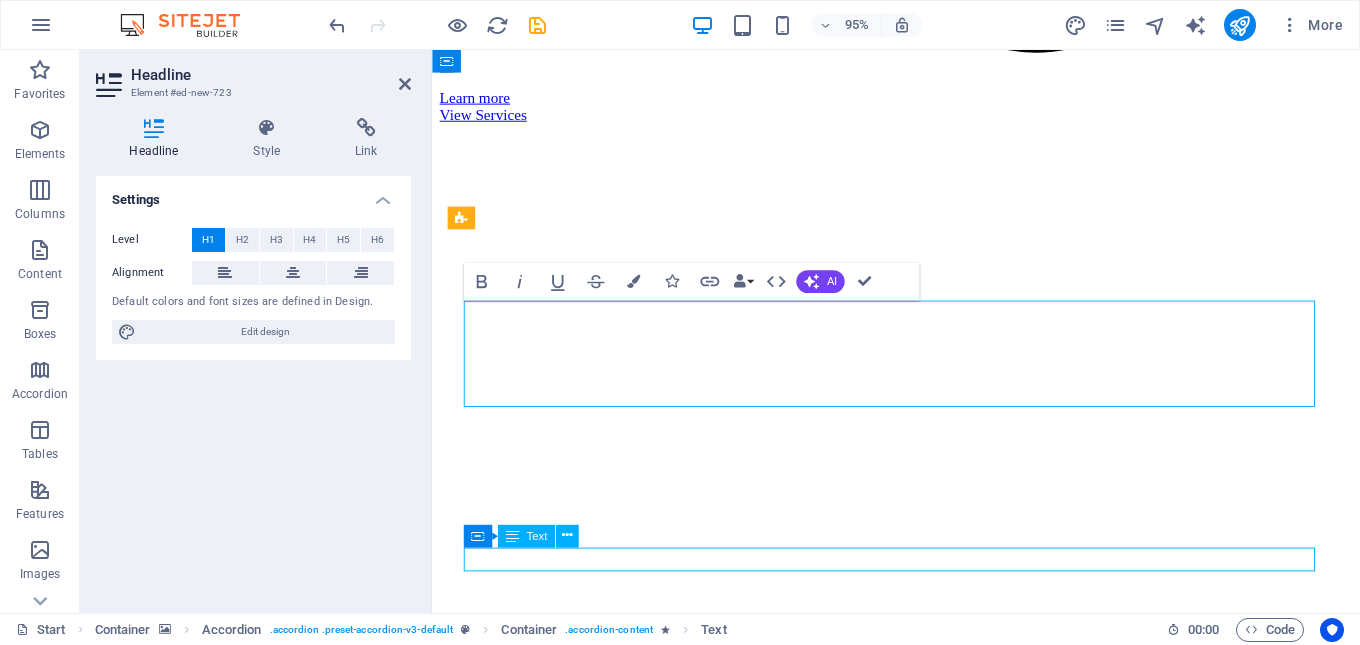 scroll, scrollTop: 8635, scrollLeft: 0, axis: vertical 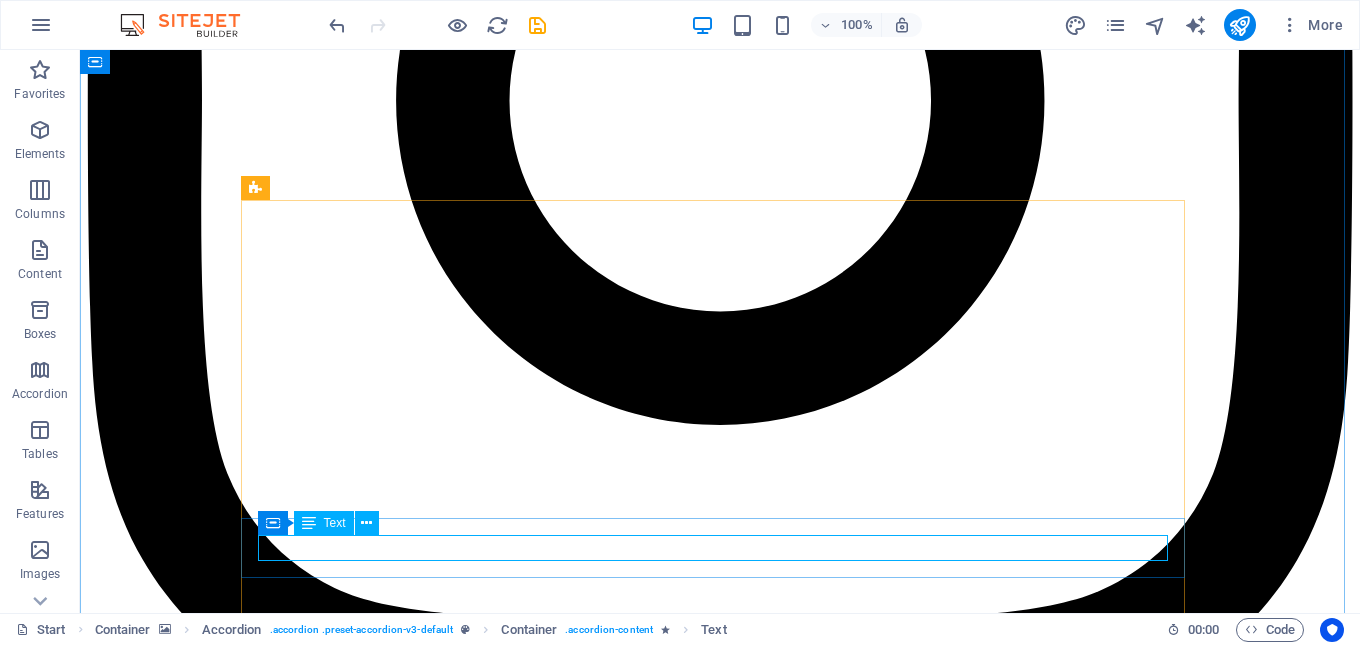 click on "AAAAAAA" at bounding box center (720, 32872) 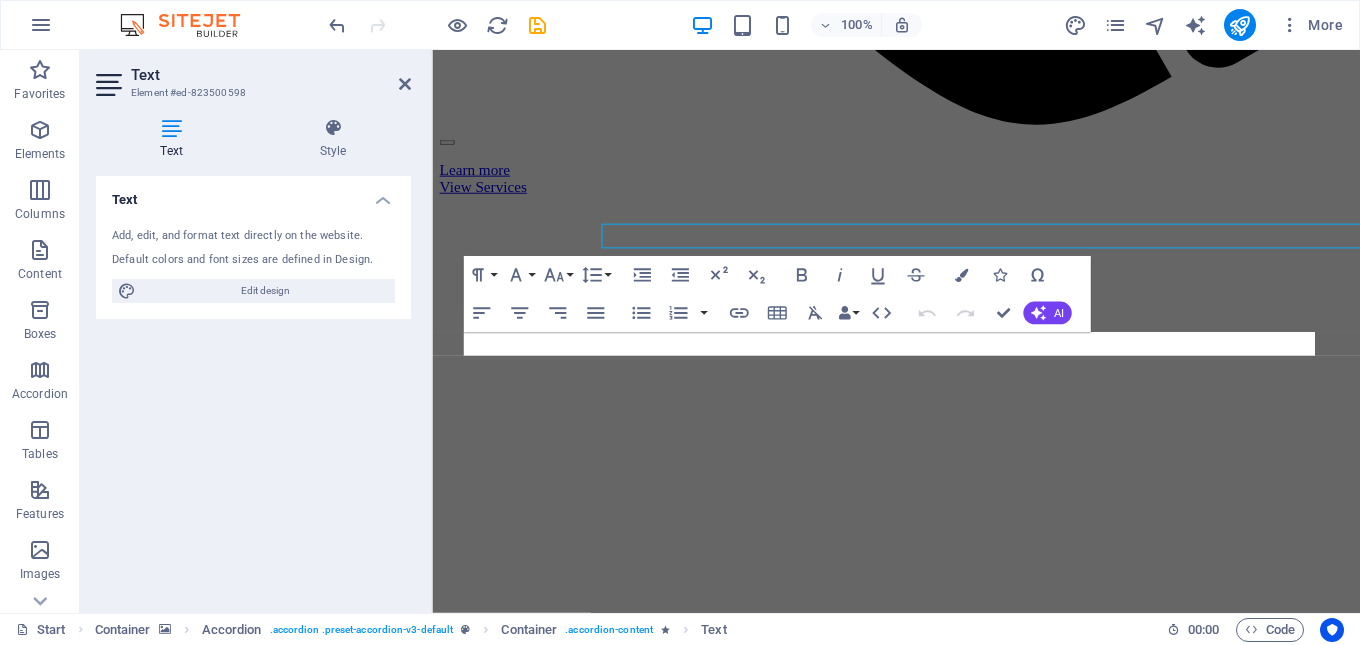 scroll, scrollTop: 8937, scrollLeft: 0, axis: vertical 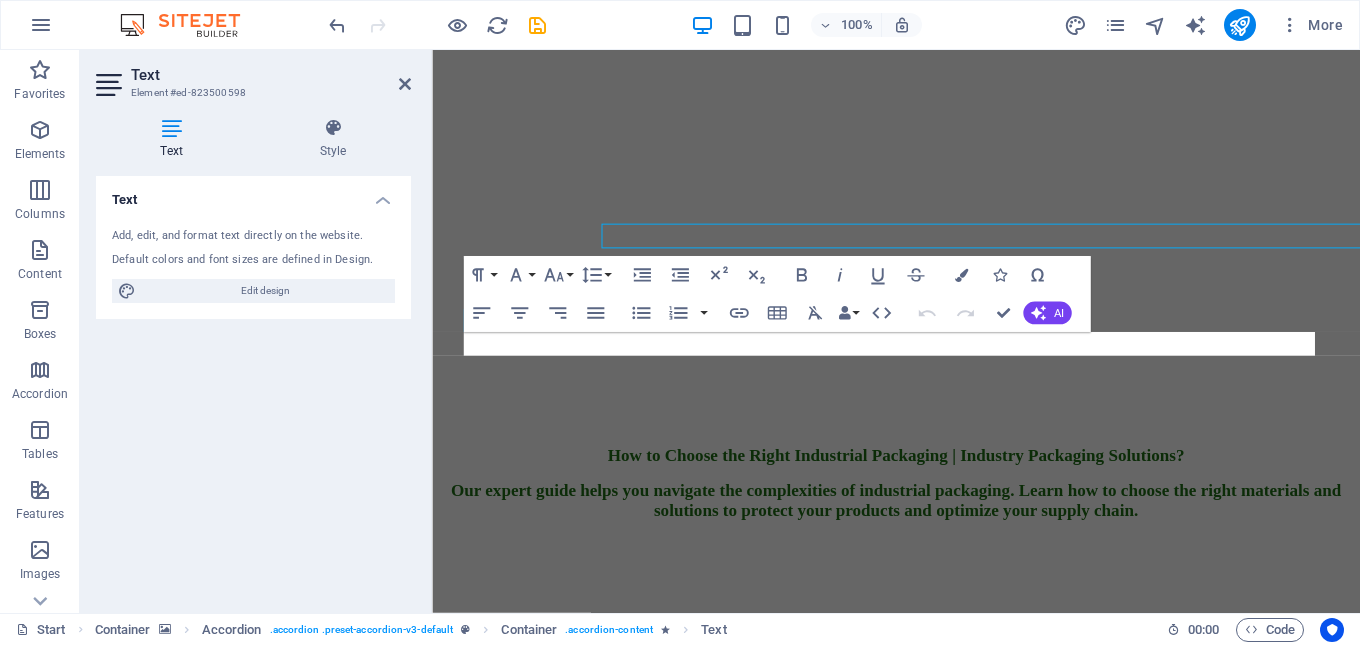 click on "Text Add, edit, and format text directly on the website. Default colors and font sizes are defined in Design. Edit design Alignment Left aligned Centered Right aligned" at bounding box center [253, 386] 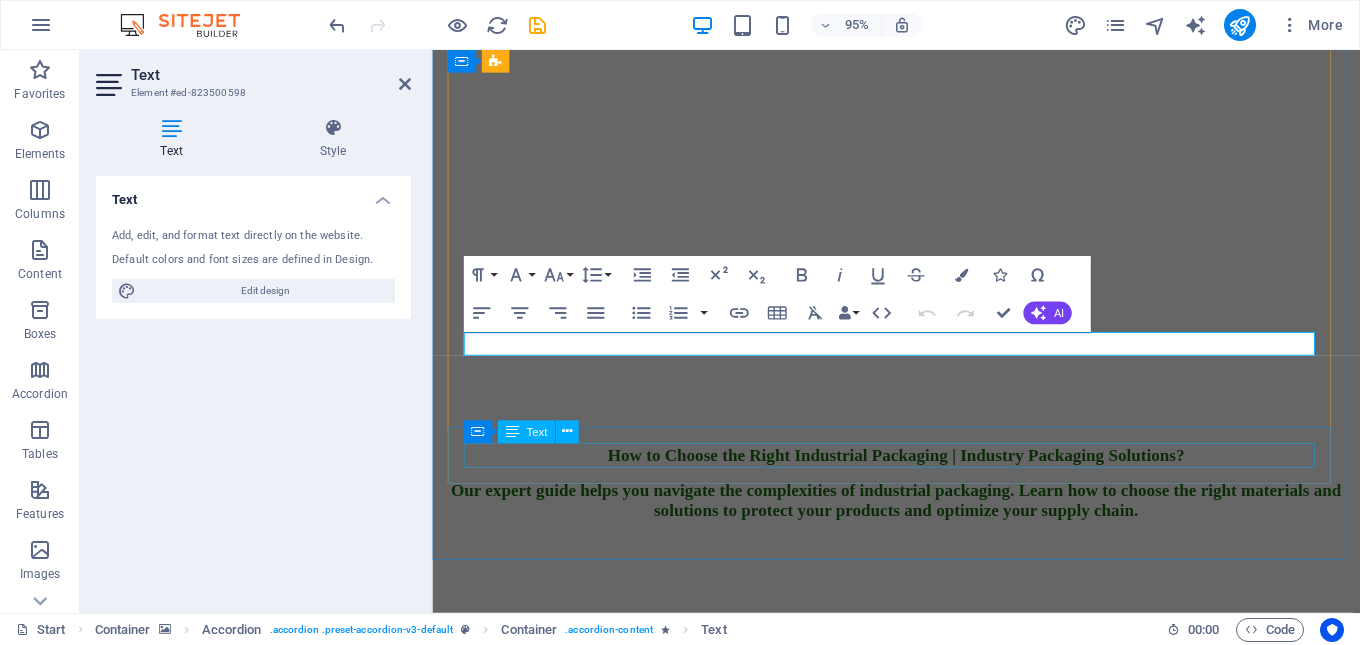 click on "AAAAAAAAAAAAAAAAAAA" at bounding box center [920, 25846] 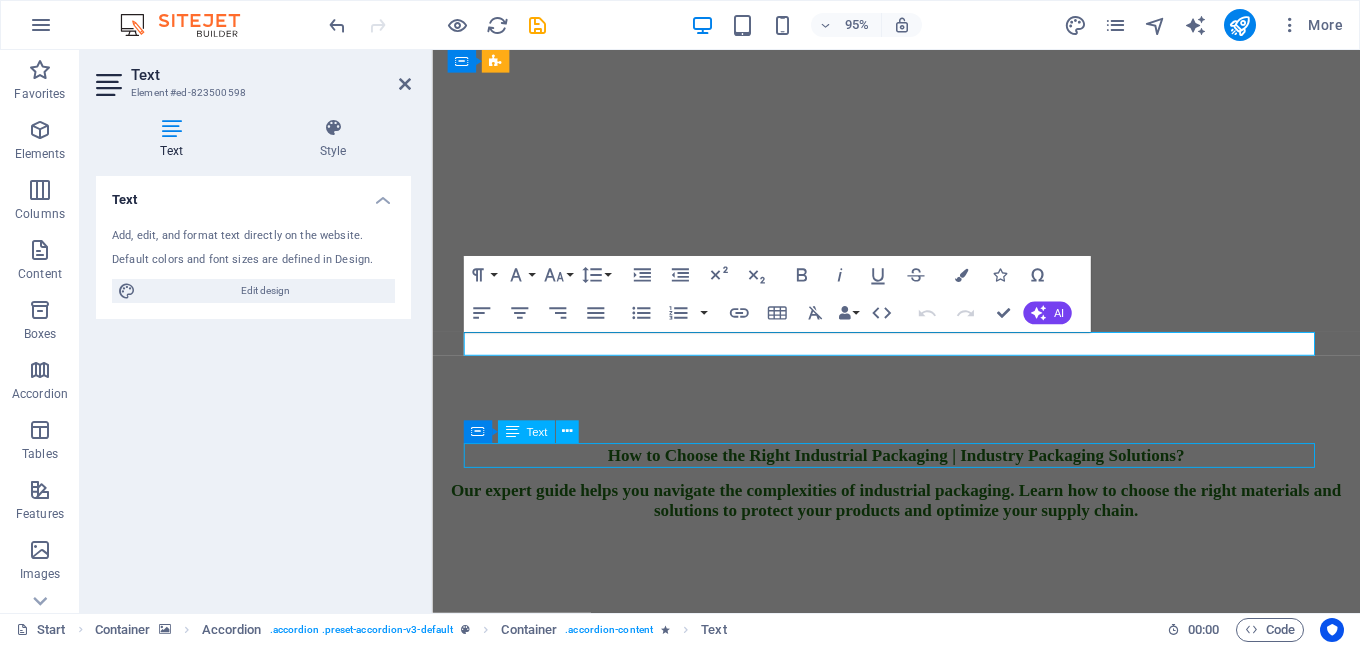 click on "Lorem ipsum dolor sit amet, consectetur adipisicing elit. Natus, dolores, at, nisi eligendi repellat voluptatem minima officia veritatis quasi animi porro laudantium dicta dolor voluptate non maiores ipsum reprehenderit odio fugiat reiciendis consectetur fuga pariatur libero accusantium quod minus odit debitis. Morrupti ipsum Perferendis Cumque quo adipisci vel vitae aliquid  Maiores ipsum porro  reprehenderit odio Corrupti perferendis voluptates Voluptatem non minima officia veritatis Adio fugiat reiciendis at consectetur" at bounding box center (920, 26147) 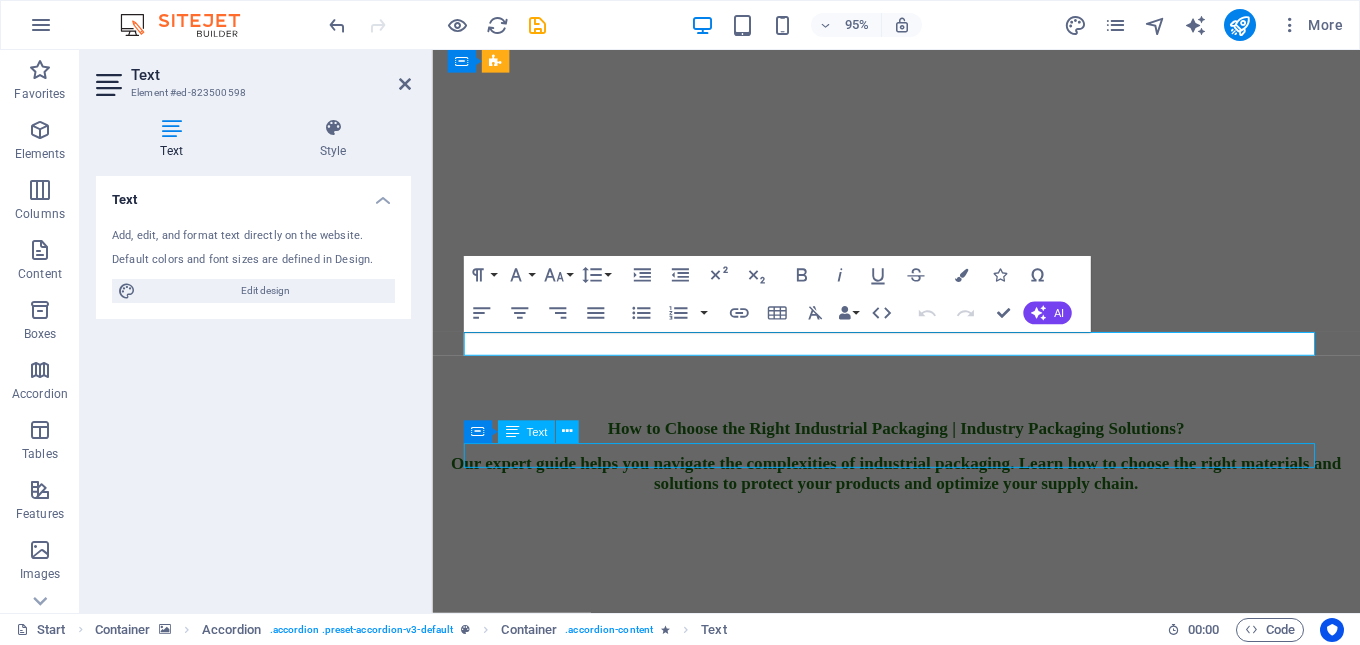 click on "Lorem ipsum dolor sit amet, consectetur adipisicing elit. Natus, dolores, at, nisi eligendi repellat voluptatem minima officia veritatis quasi animi porro laudantium dicta dolor voluptate non maiores ipsum reprehenderit odio fugiat reiciendis consectetur fuga pariatur libero accusantium quod minus odit debitis. Morrupti ipsum Perferendis Cumque quo adipisci vel vitae aliquid  Maiores ipsum porro  reprehenderit odio Corrupti perferendis voluptates Voluptatem non minima officia veritatis Adio fugiat reiciendis at consectetur" at bounding box center [920, 25923] 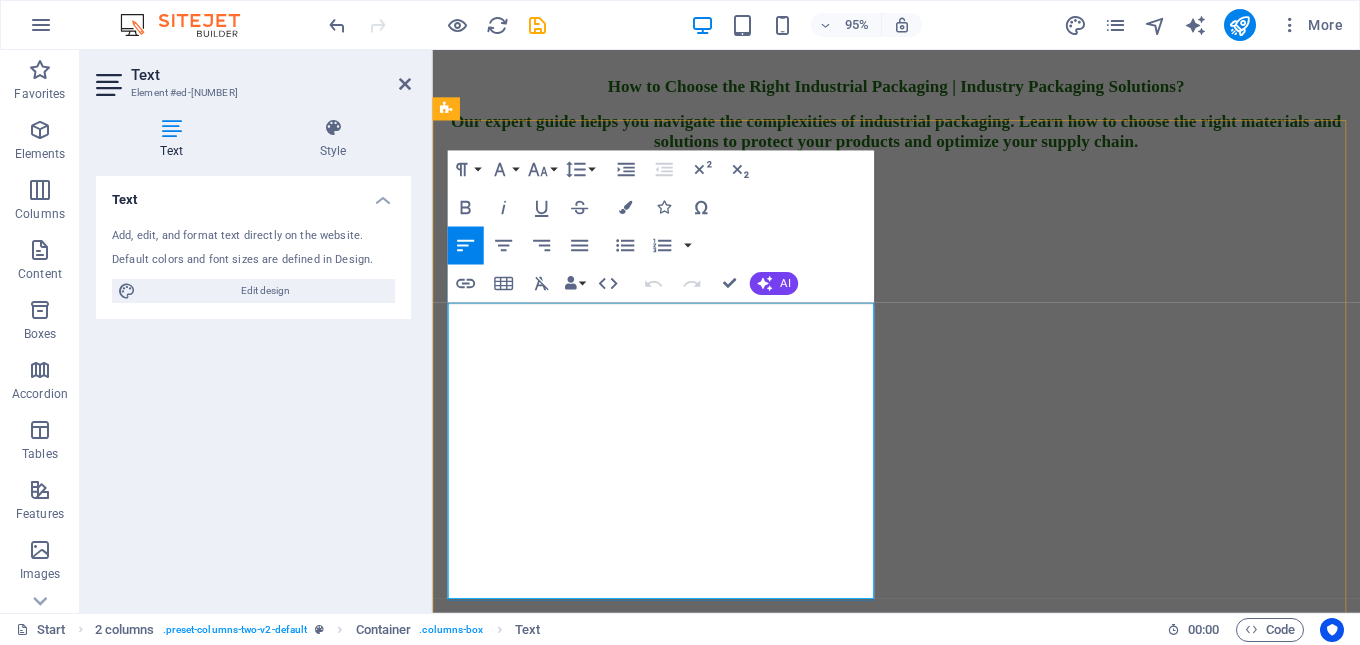 scroll, scrollTop: 9425, scrollLeft: 0, axis: vertical 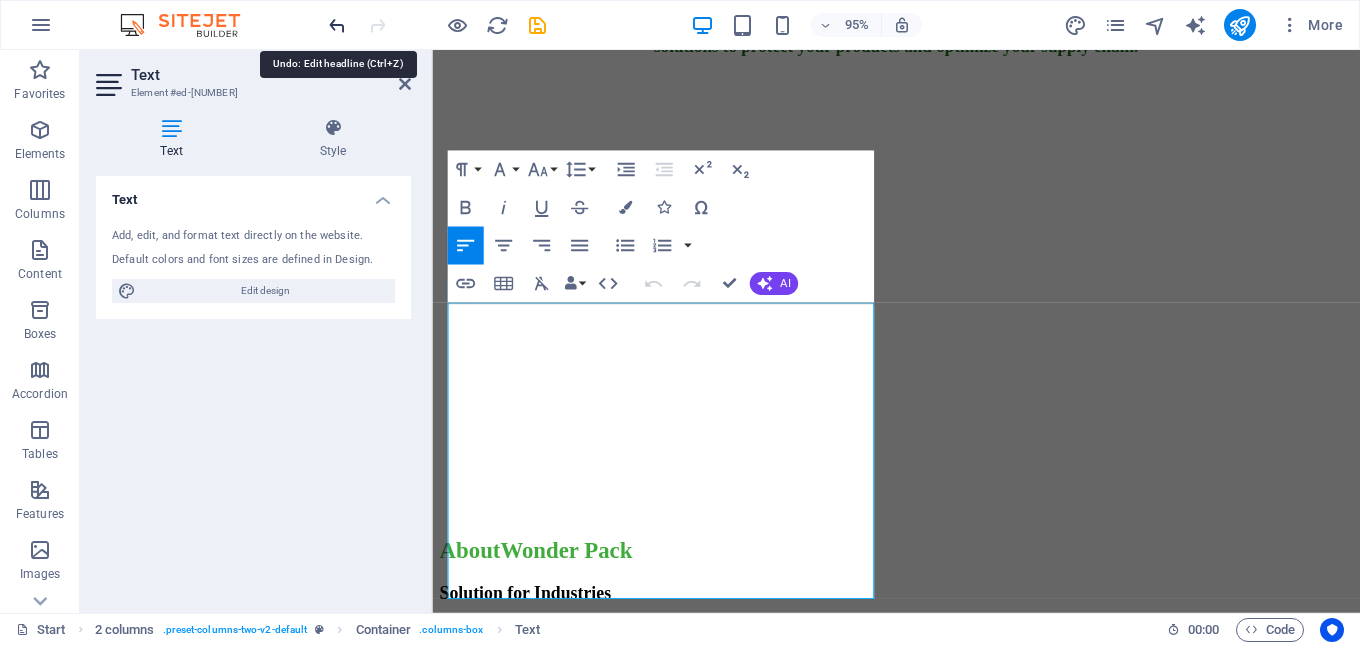 click at bounding box center [337, 25] 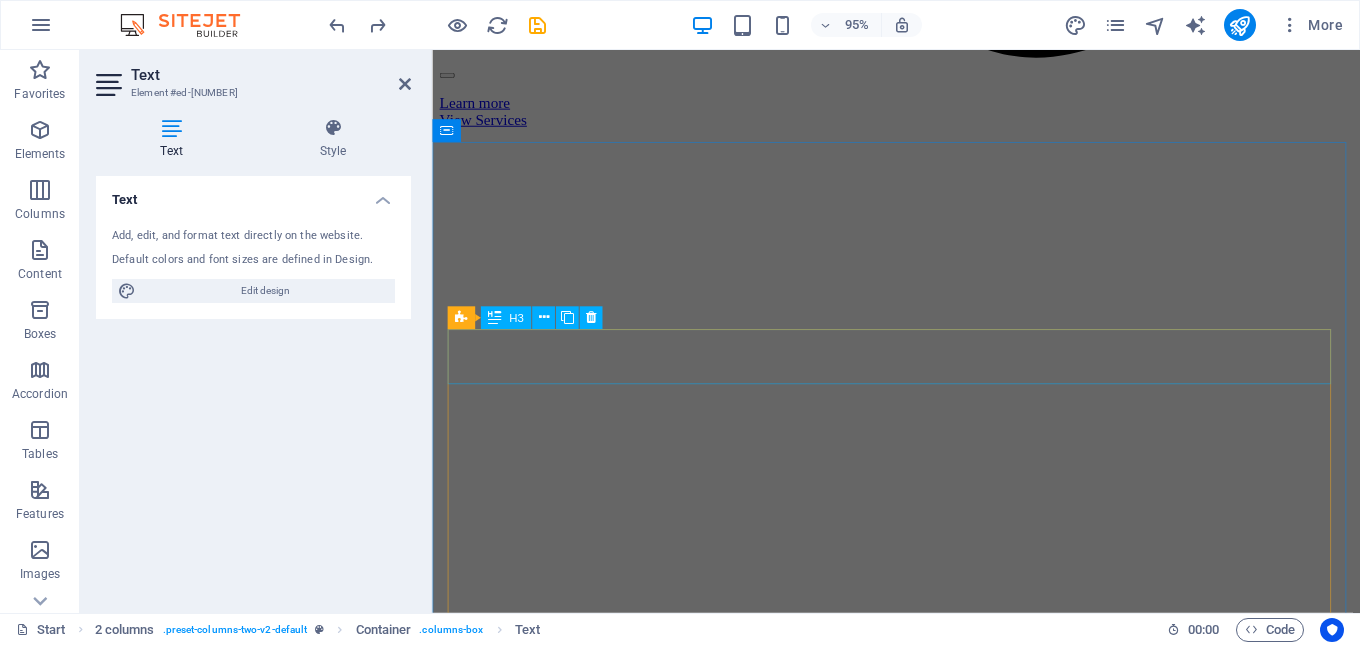 scroll, scrollTop: 8605, scrollLeft: 0, axis: vertical 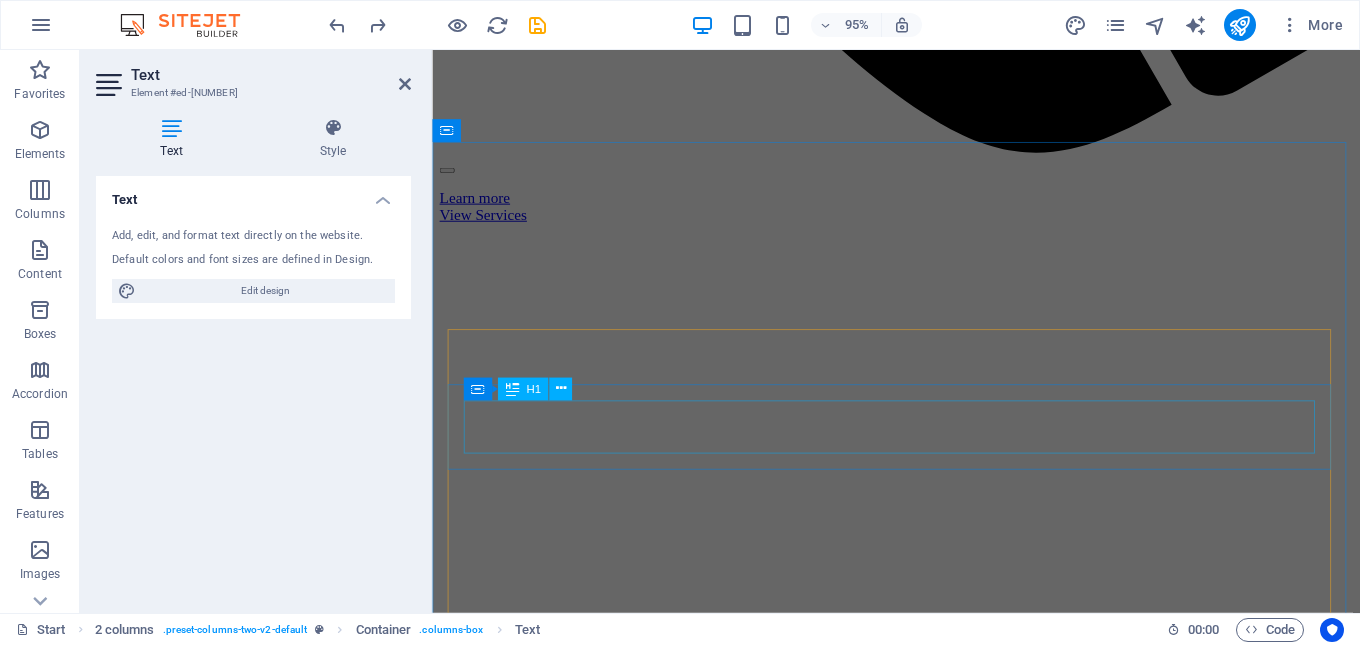 click on "Wonder Pack" at bounding box center (920, 25921) 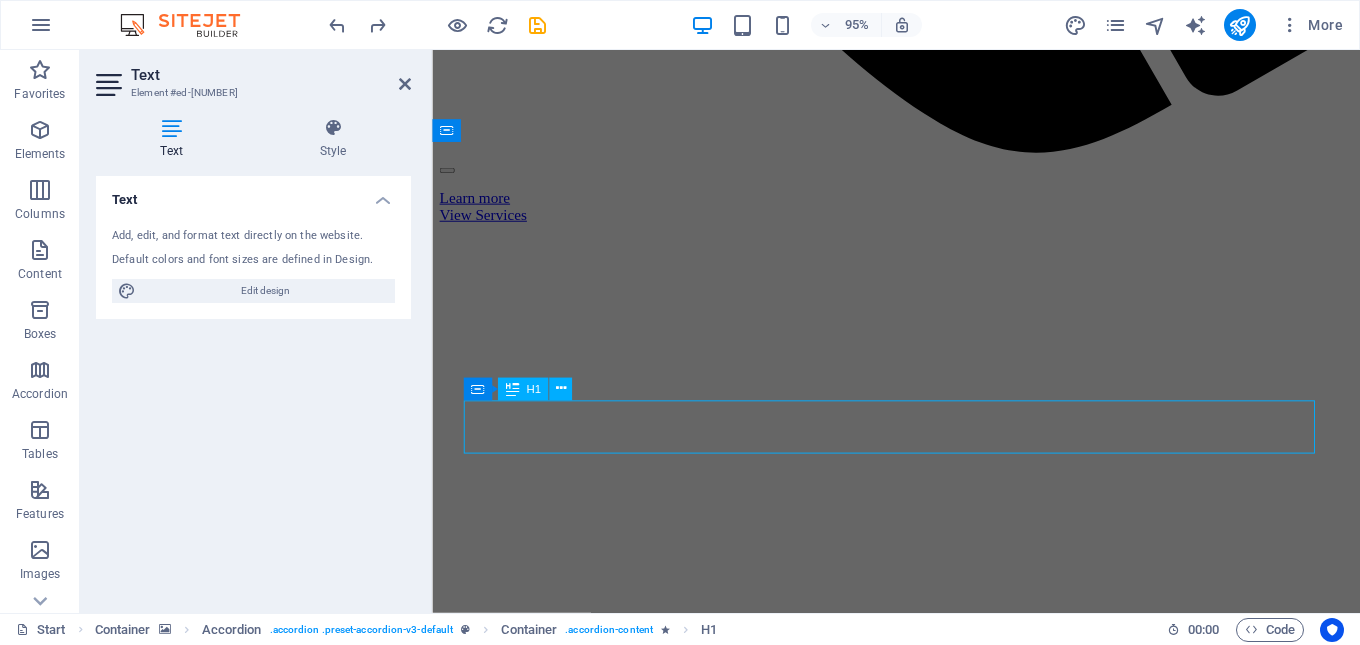 scroll, scrollTop: 8893, scrollLeft: 0, axis: vertical 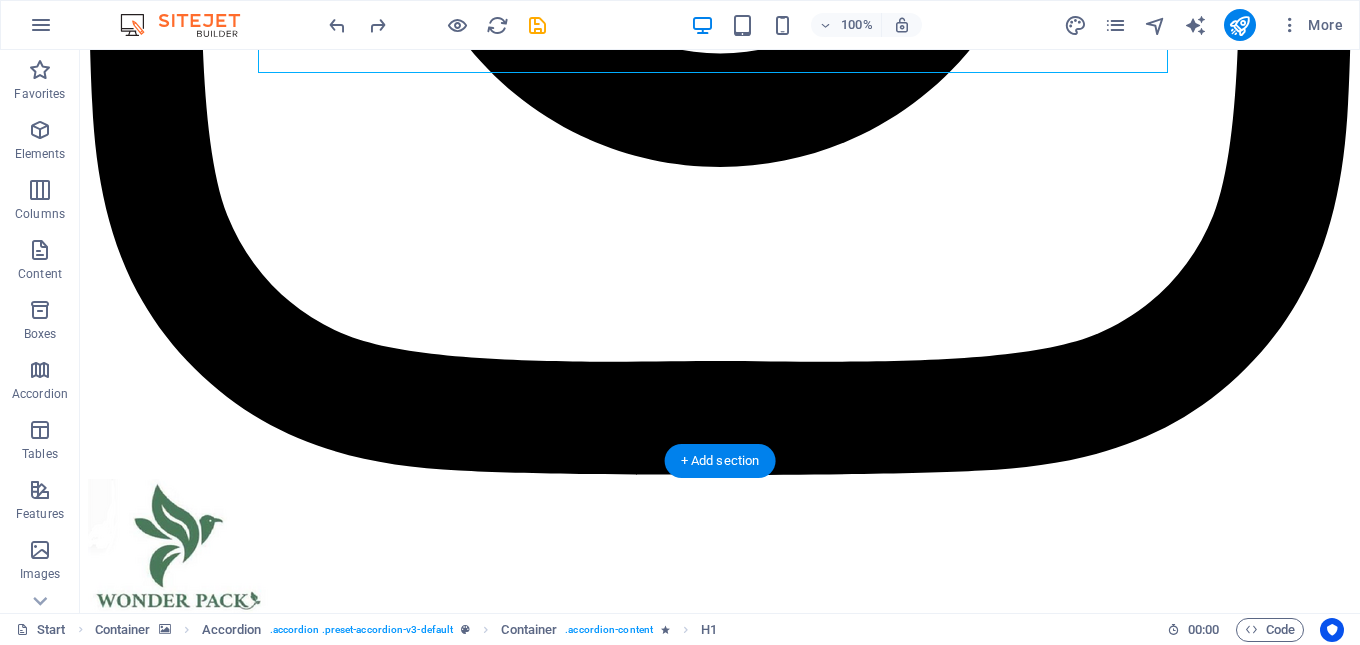 click at bounding box center (720, 31731) 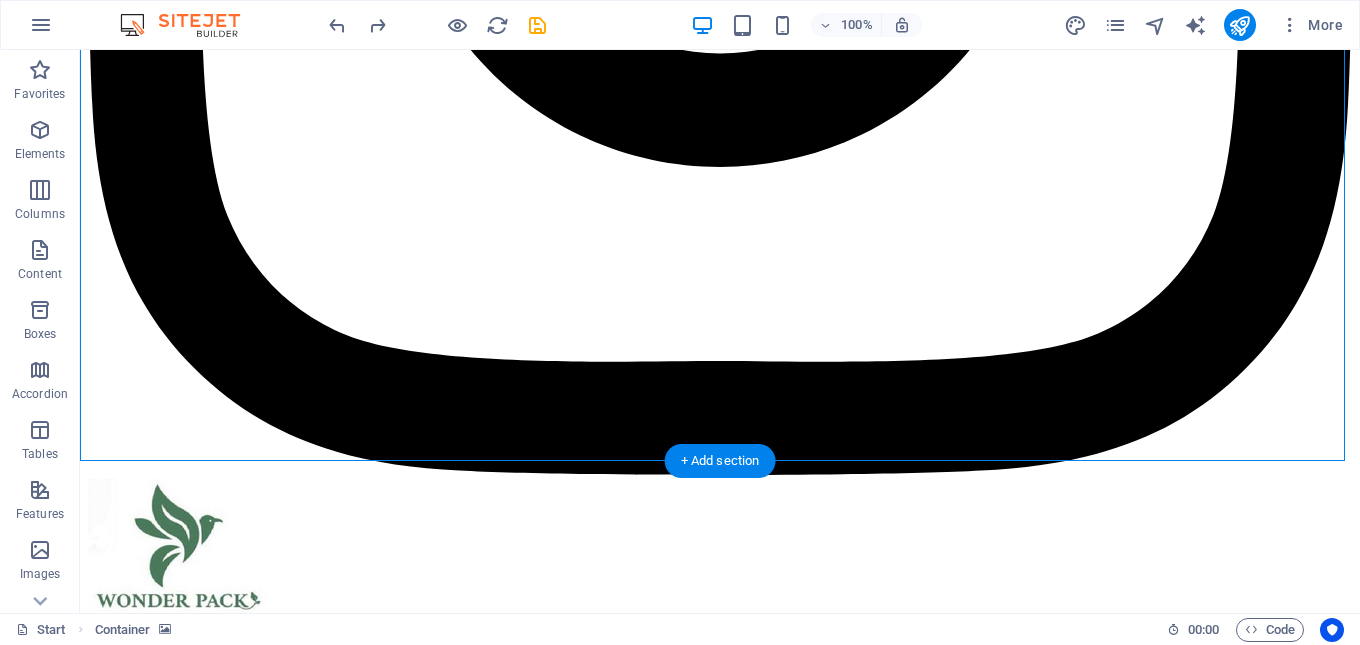click on "AAAAAAAAAAAAAAAAAAA" at bounding box center [720, 32636] 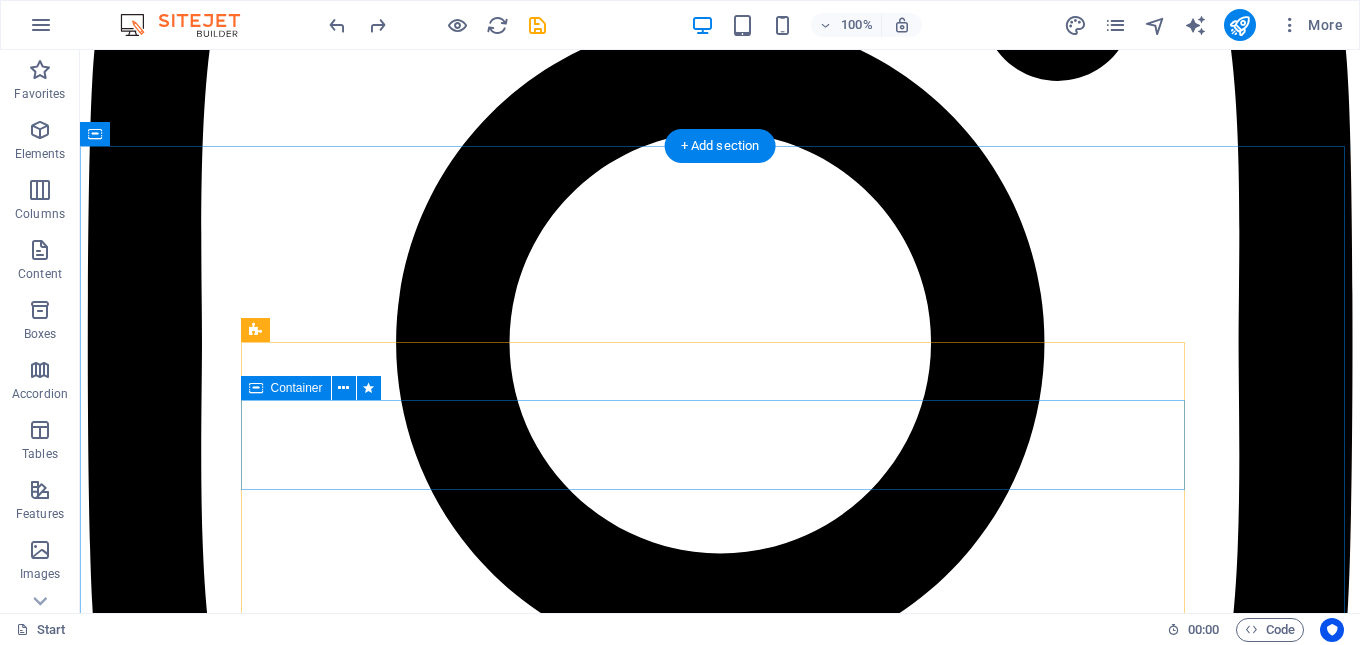 scroll, scrollTop: 8493, scrollLeft: 0, axis: vertical 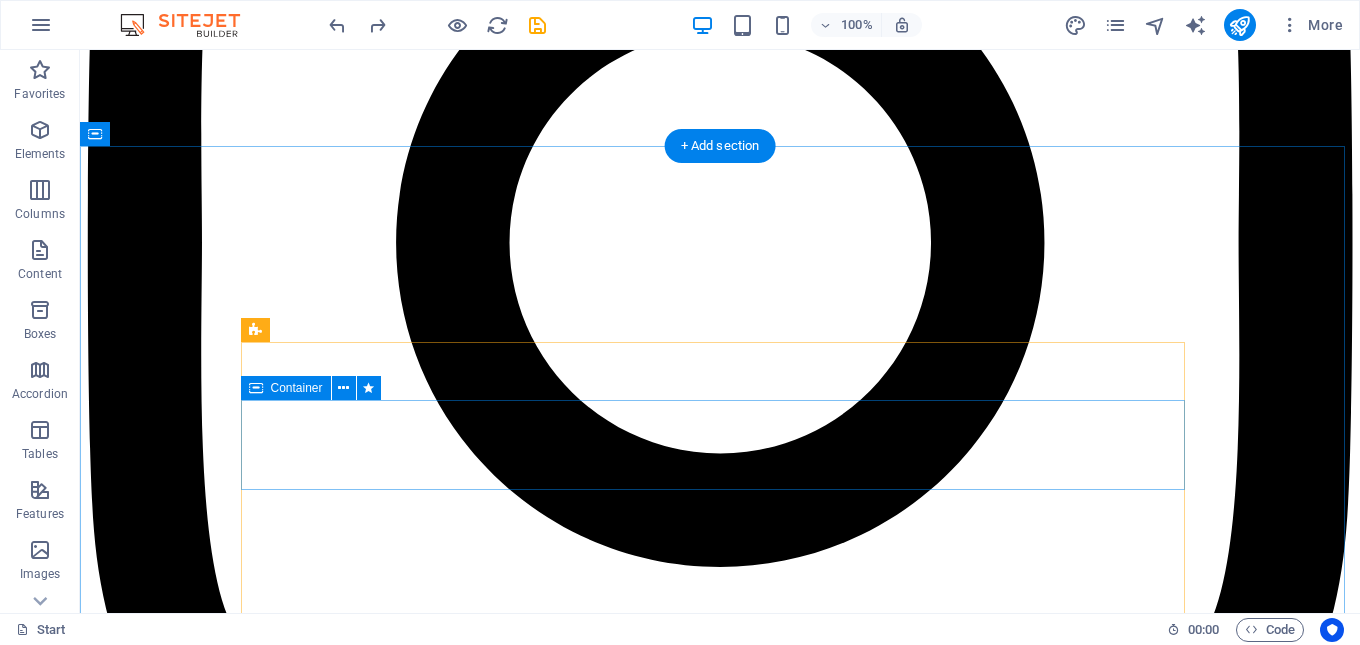 click on "Wonder Pack" at bounding box center (720, 32810) 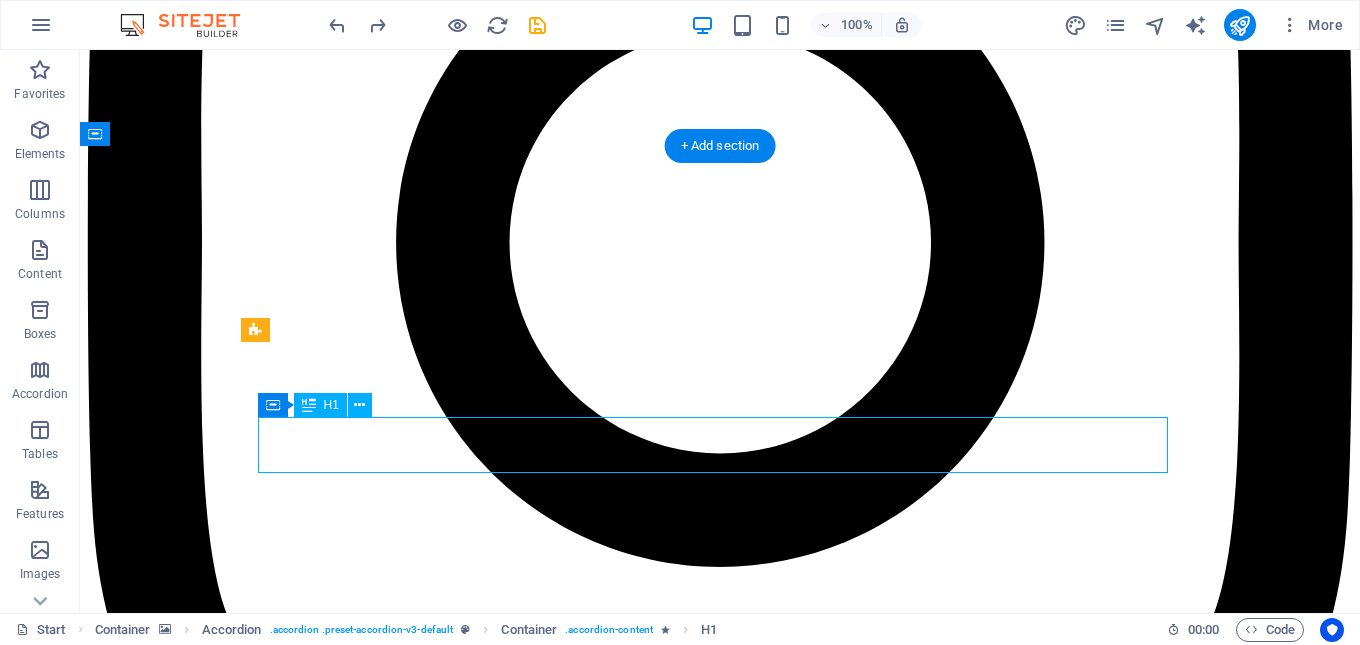 click on "Wonder Pack" at bounding box center (720, 32810) 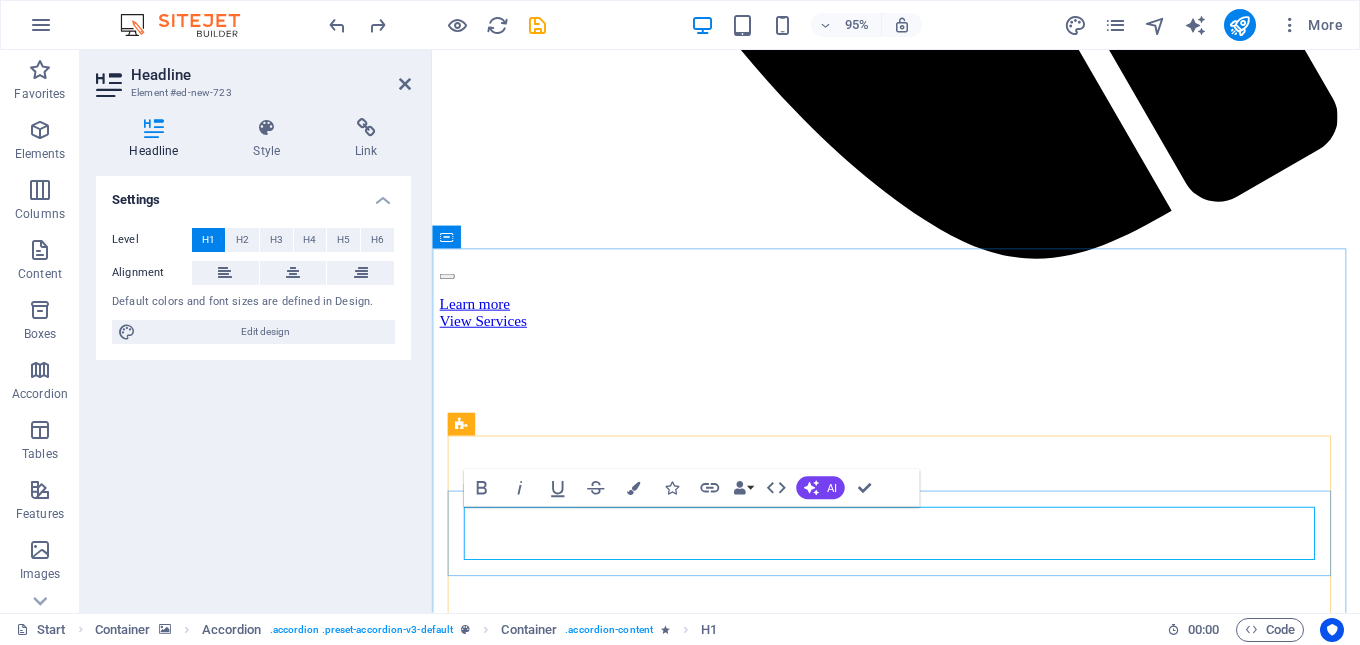 click on "Wonder Pack" at bounding box center [532, 26033] 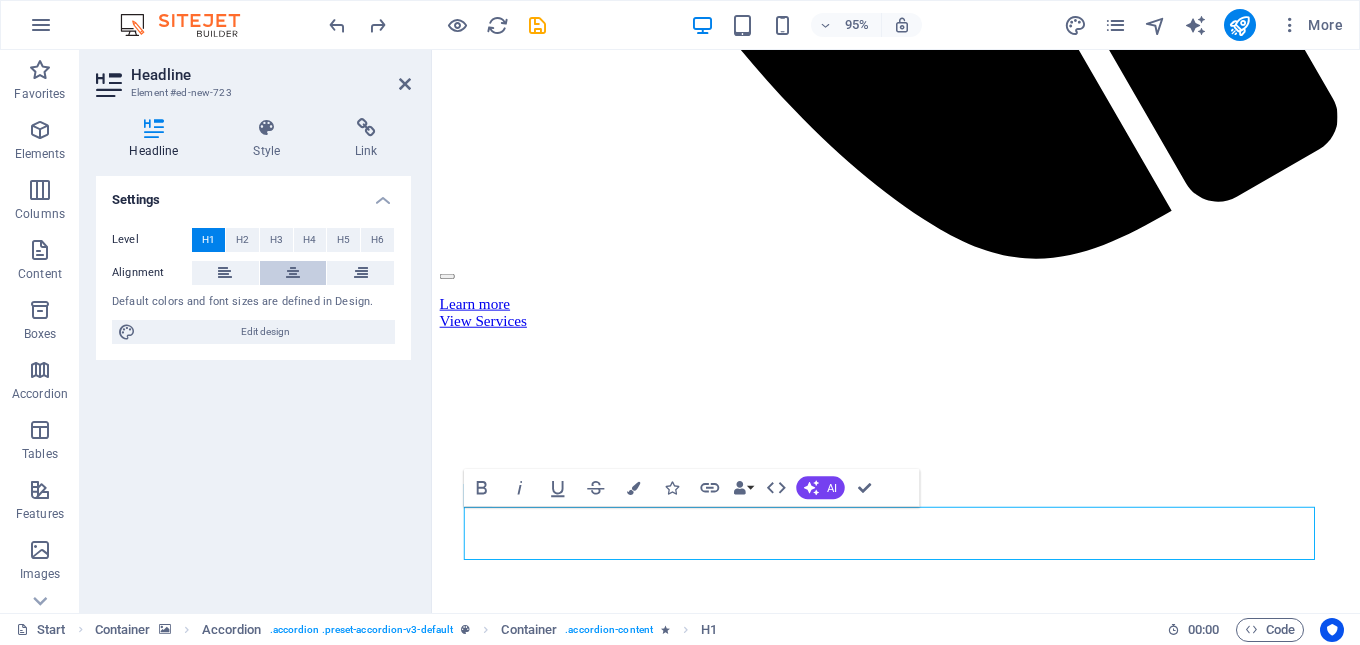 click at bounding box center (293, 273) 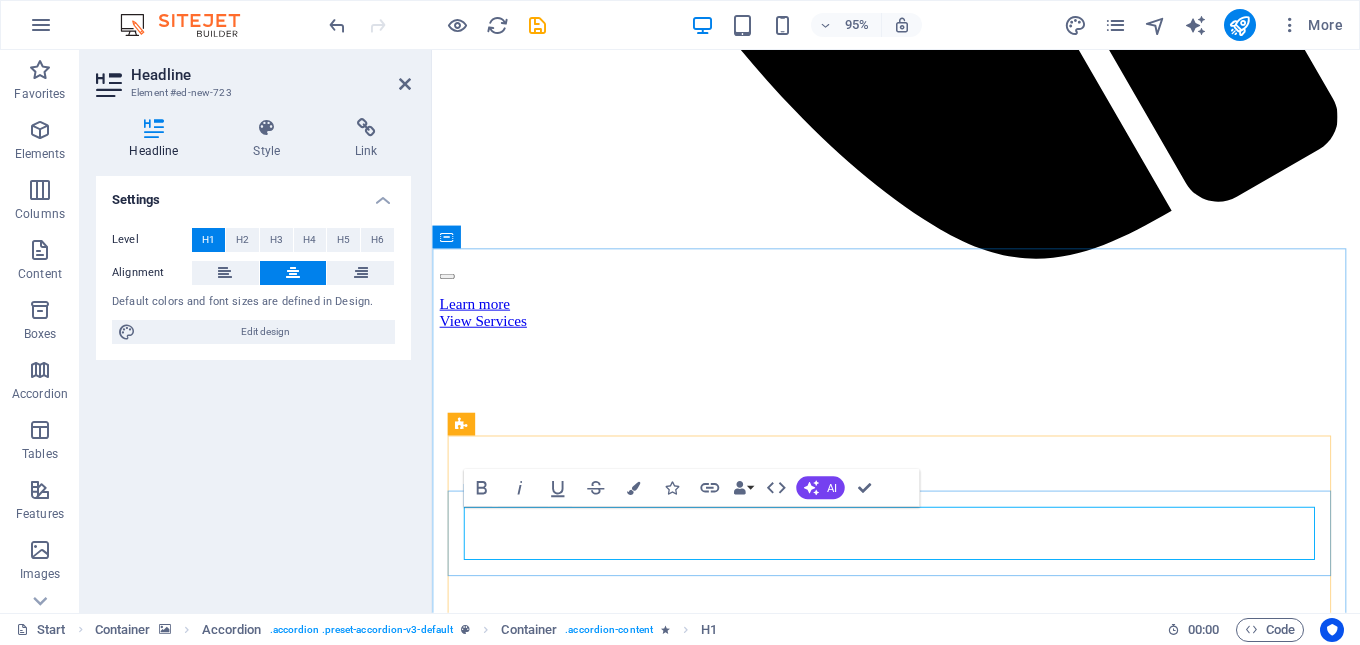 click on "​" at bounding box center (920, 26033) 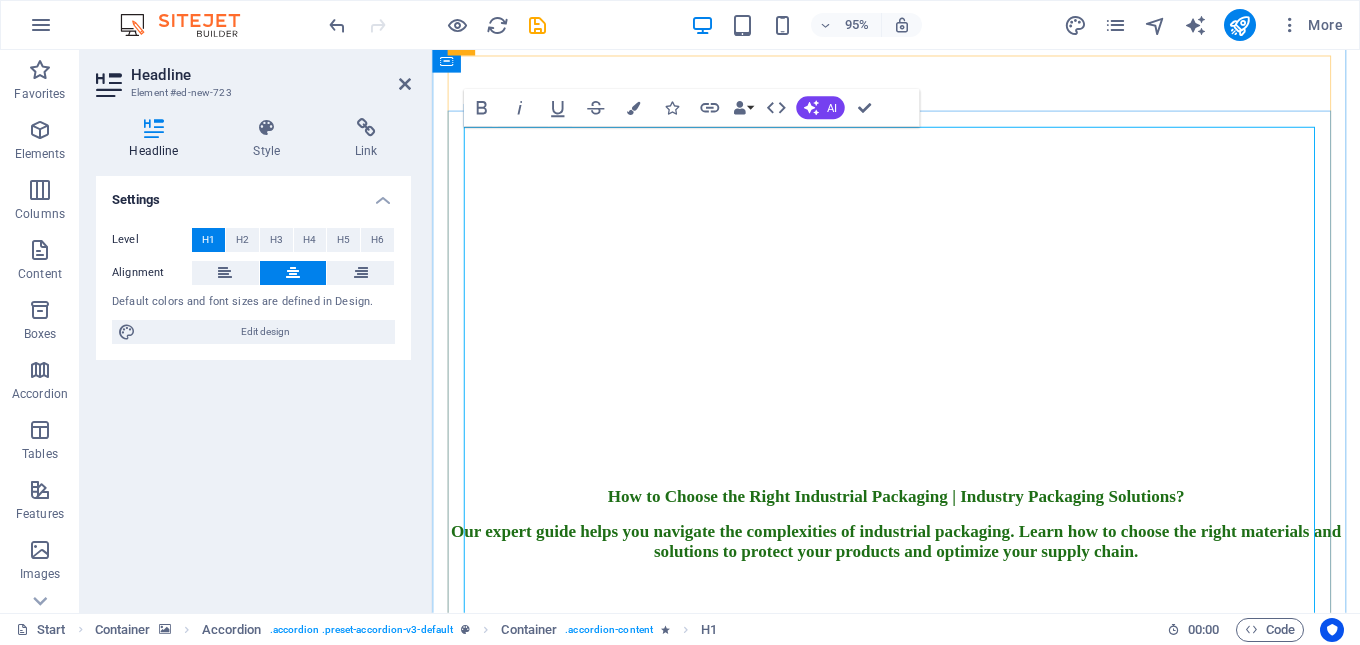 scroll, scrollTop: 8693, scrollLeft: 0, axis: vertical 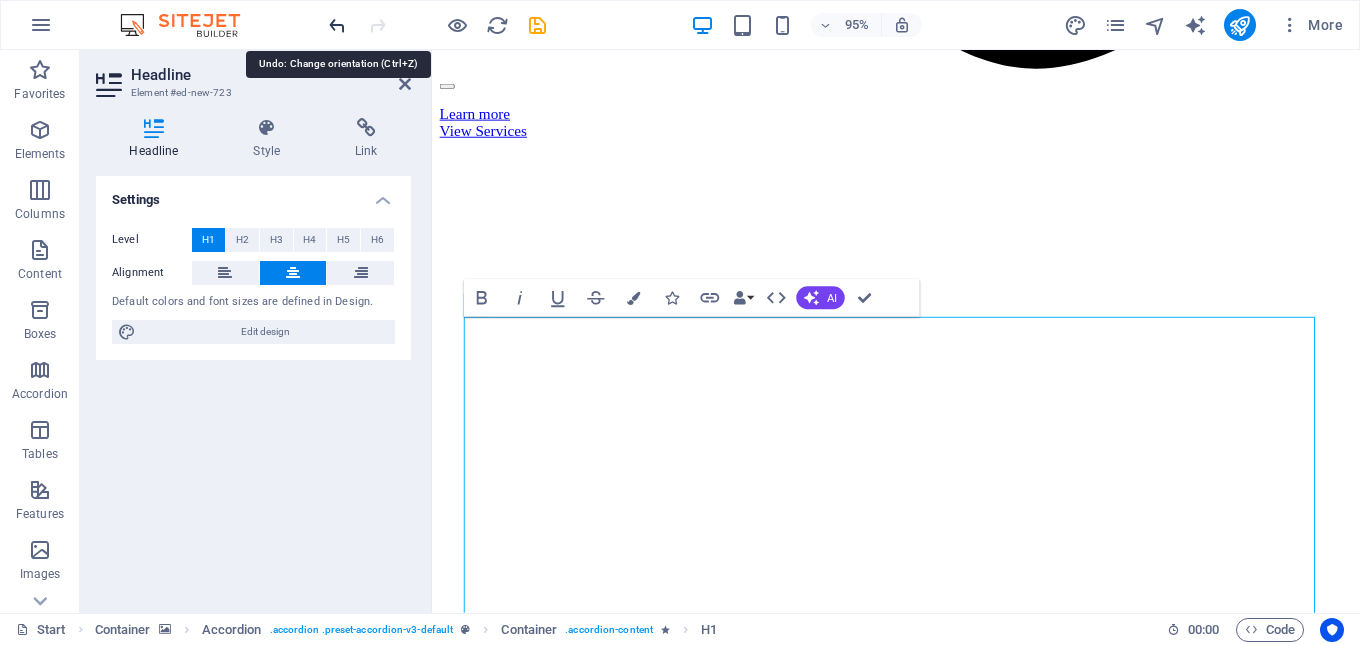 click at bounding box center [337, 25] 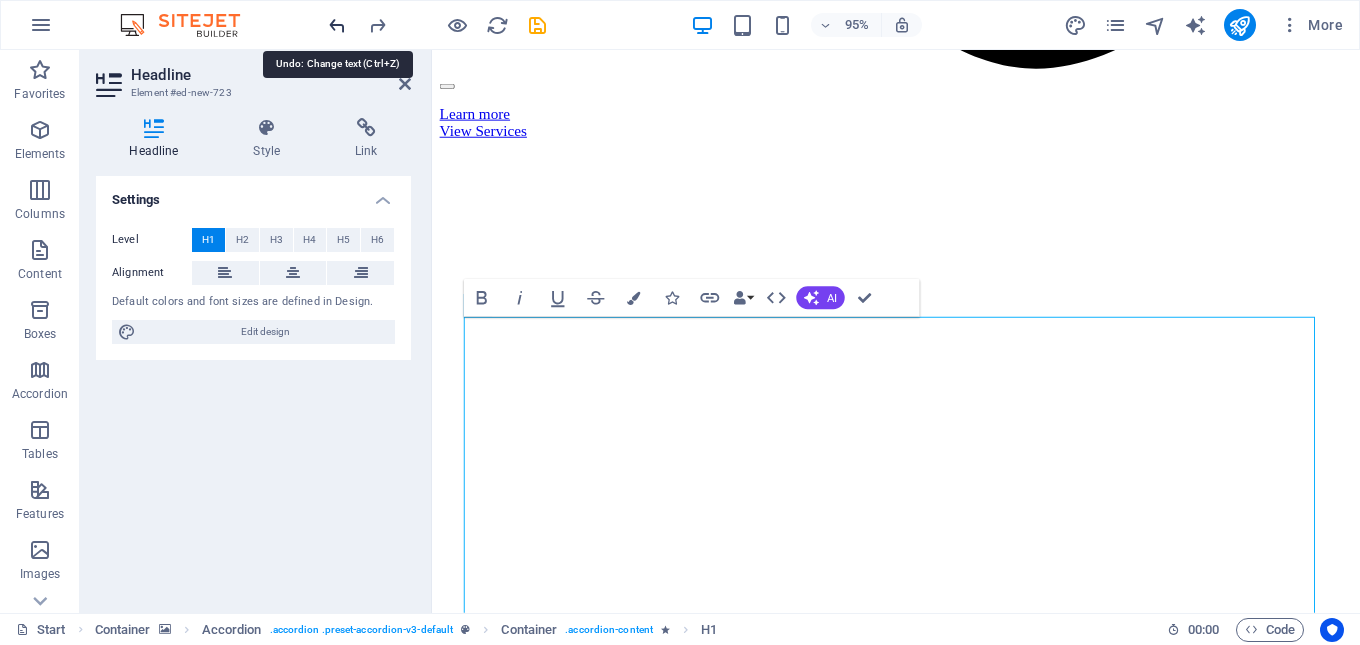 click at bounding box center [337, 25] 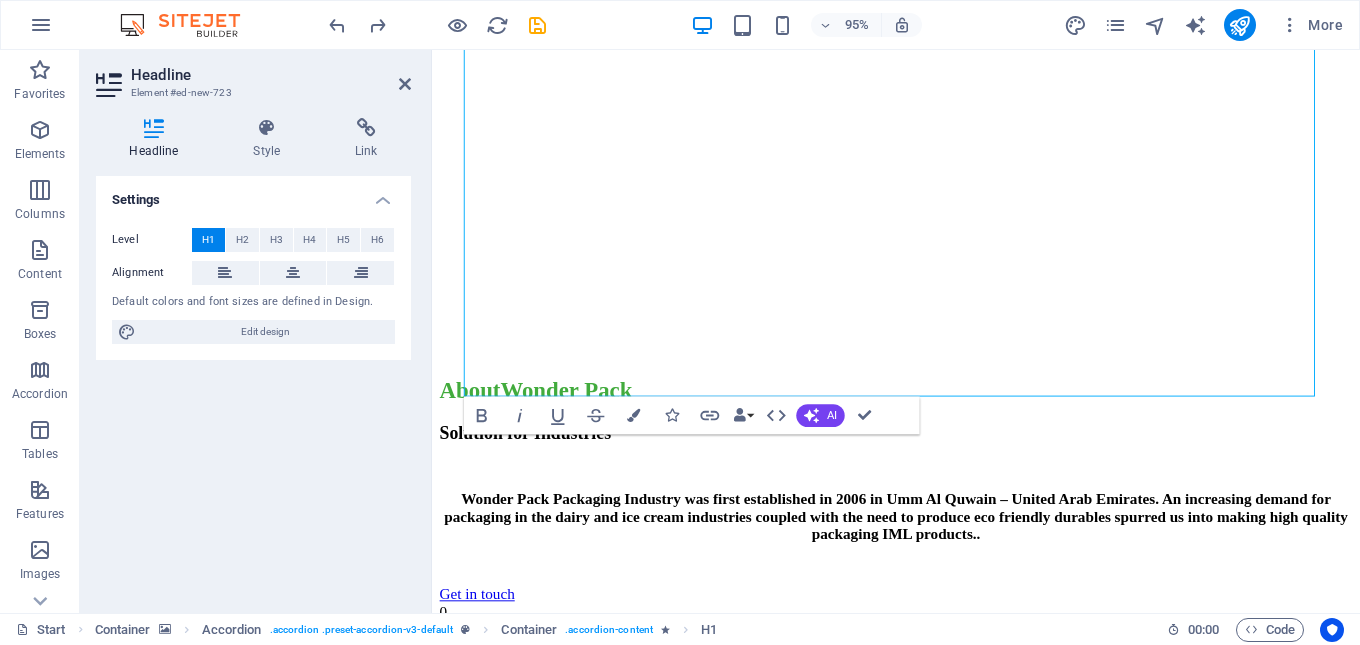 scroll, scrollTop: 9393, scrollLeft: 0, axis: vertical 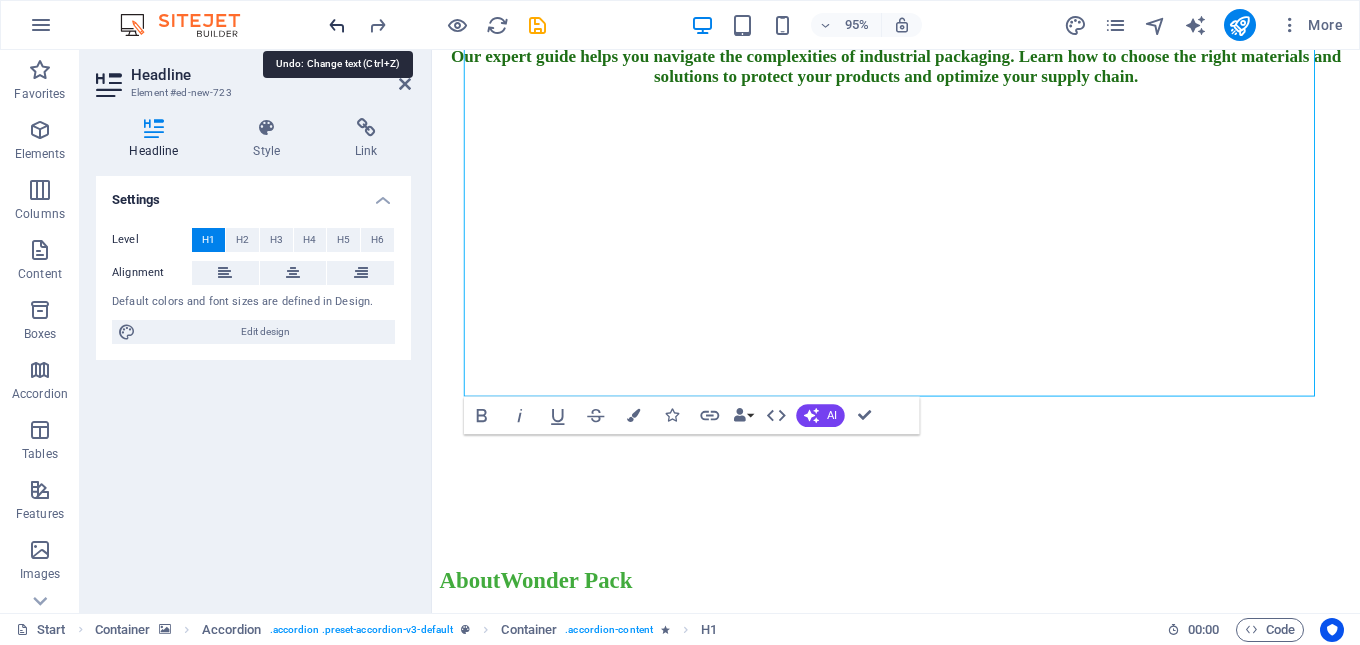 click at bounding box center (337, 25) 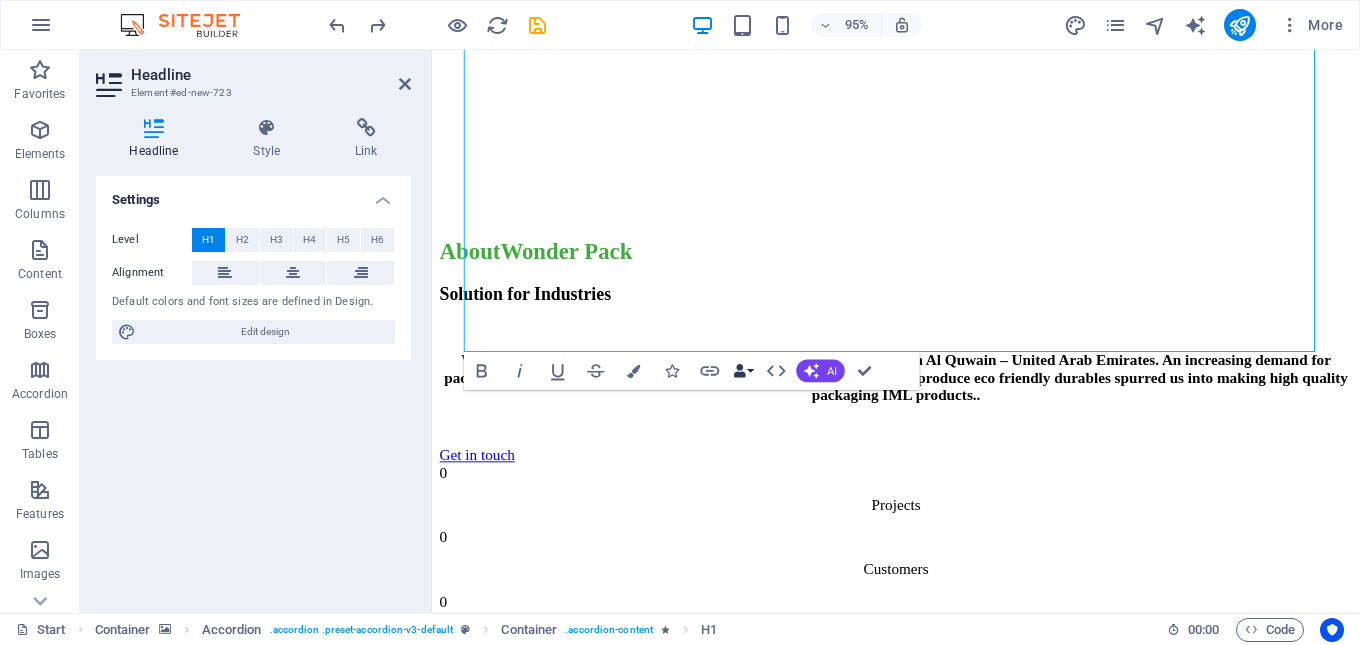 scroll, scrollTop: 9440, scrollLeft: 0, axis: vertical 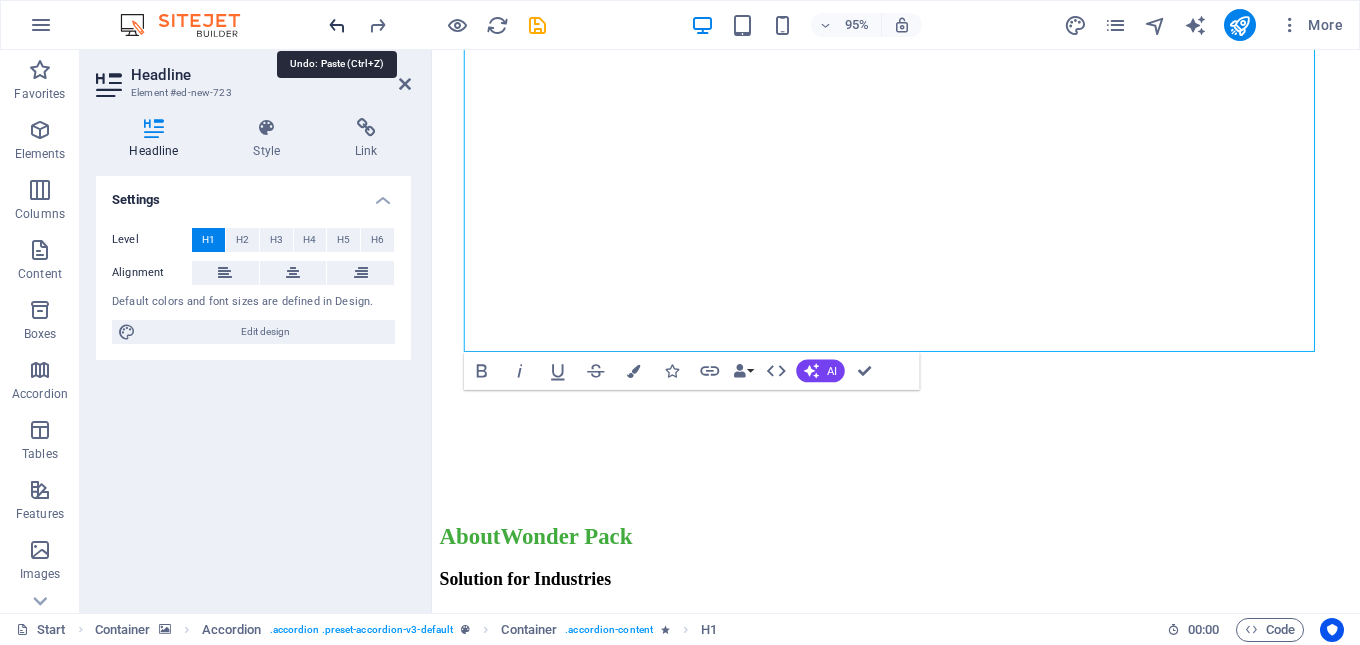 click at bounding box center (337, 25) 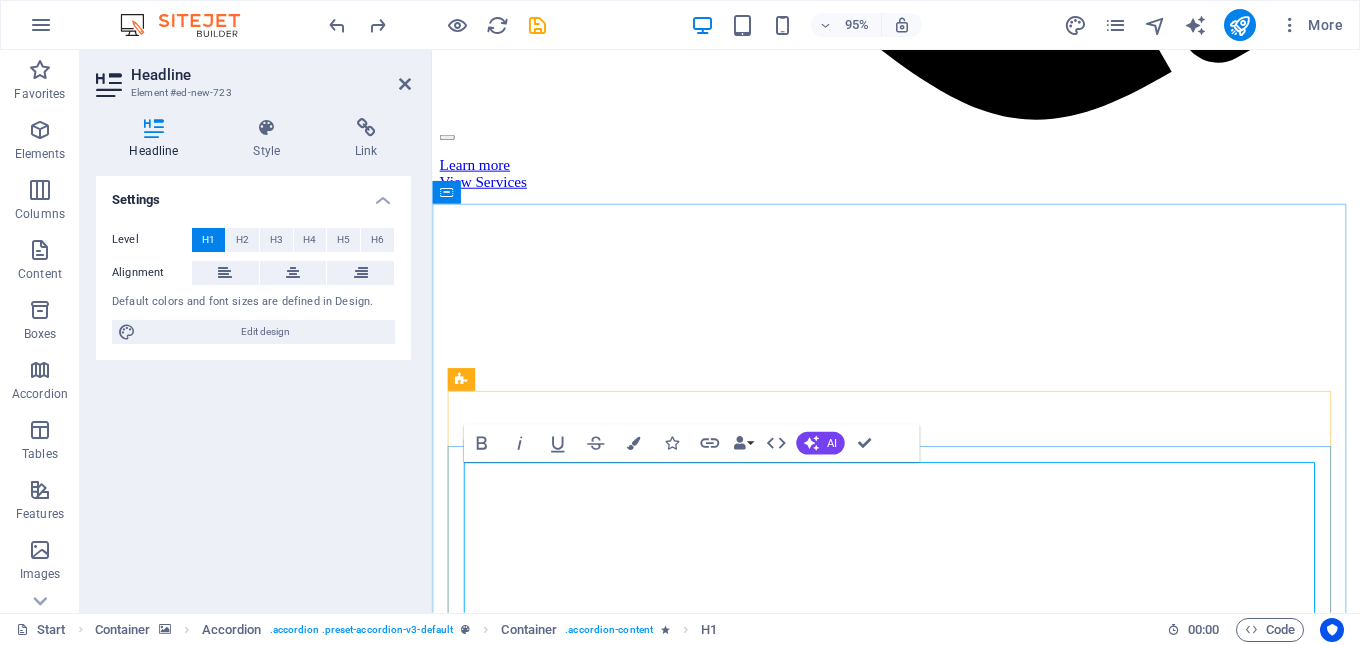 scroll, scrollTop: 8440, scrollLeft: 0, axis: vertical 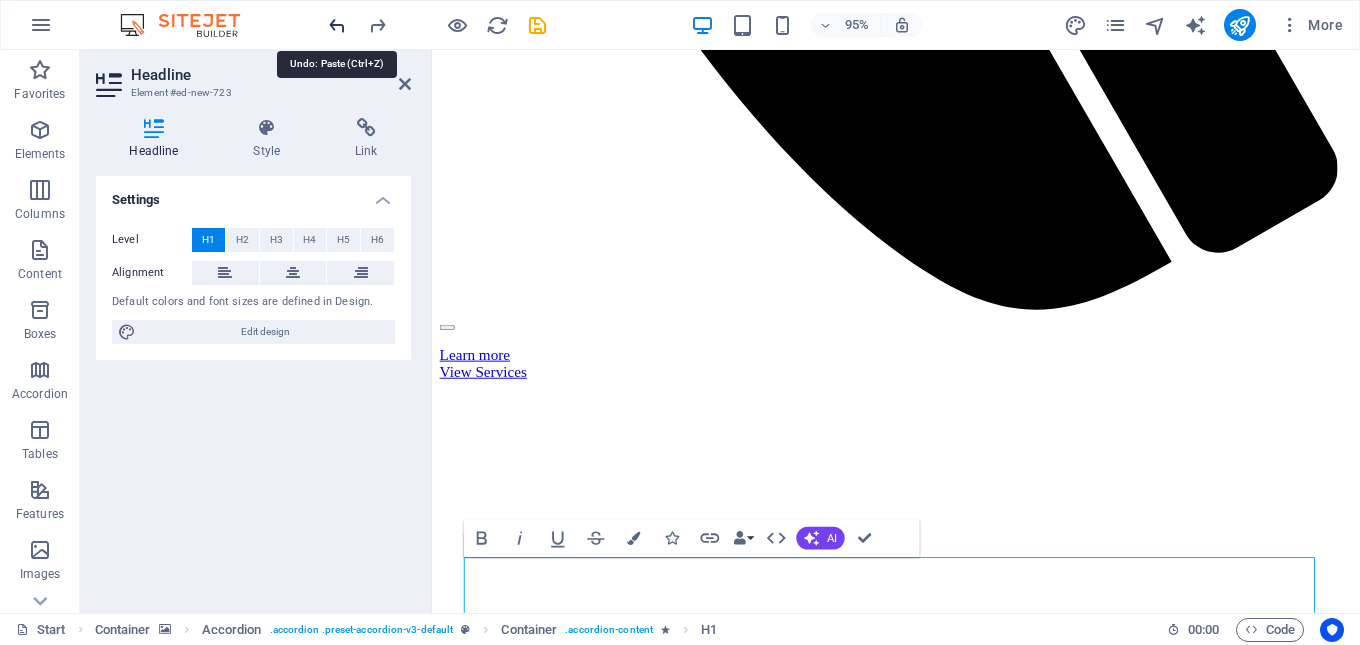 click at bounding box center (337, 25) 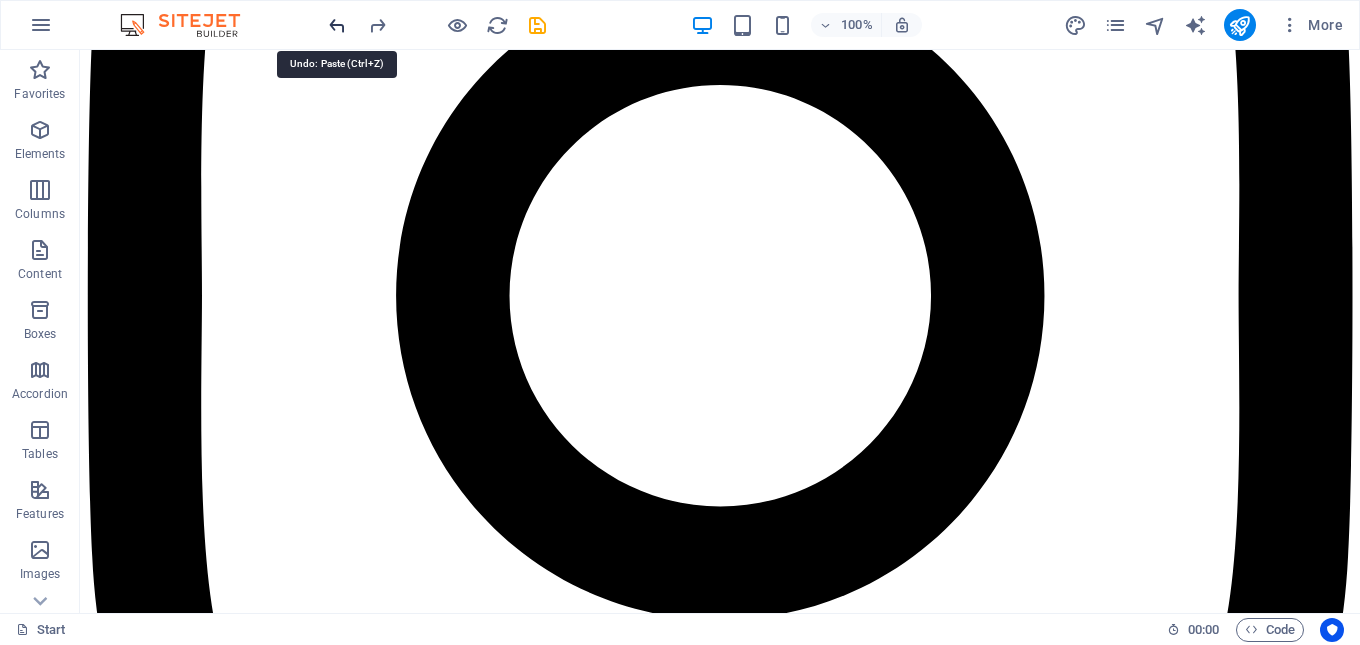click at bounding box center [337, 25] 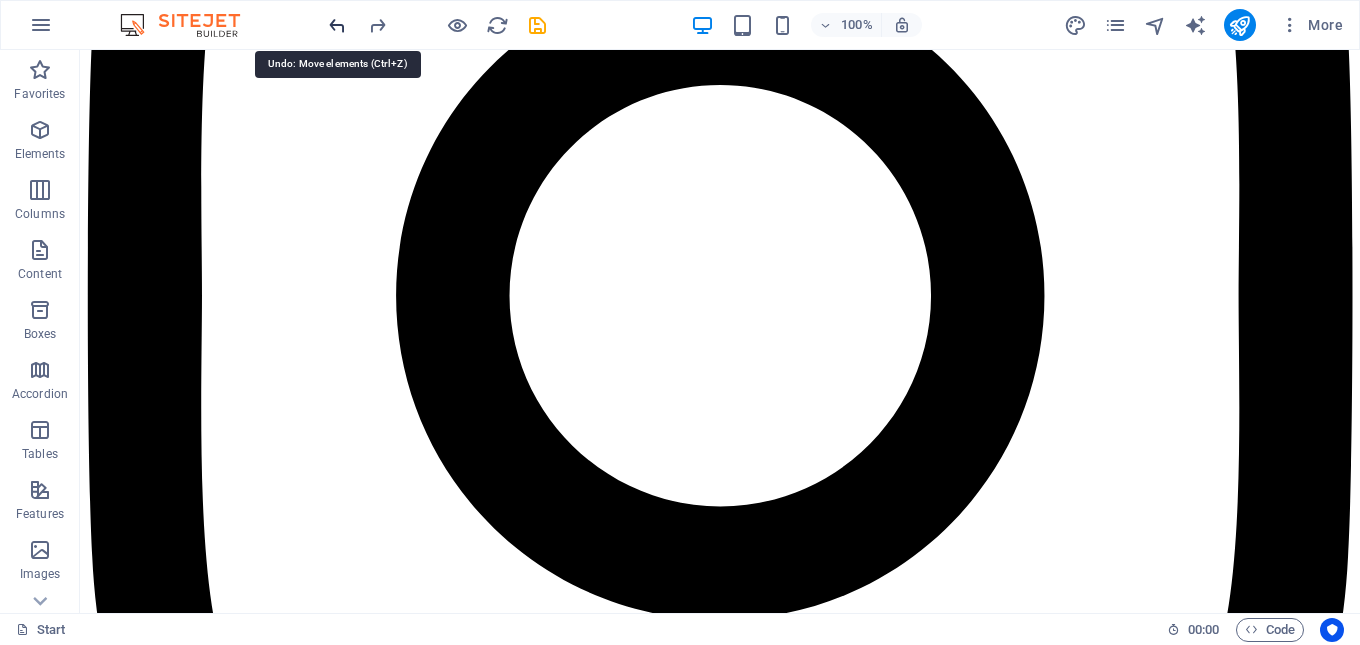 click at bounding box center [337, 25] 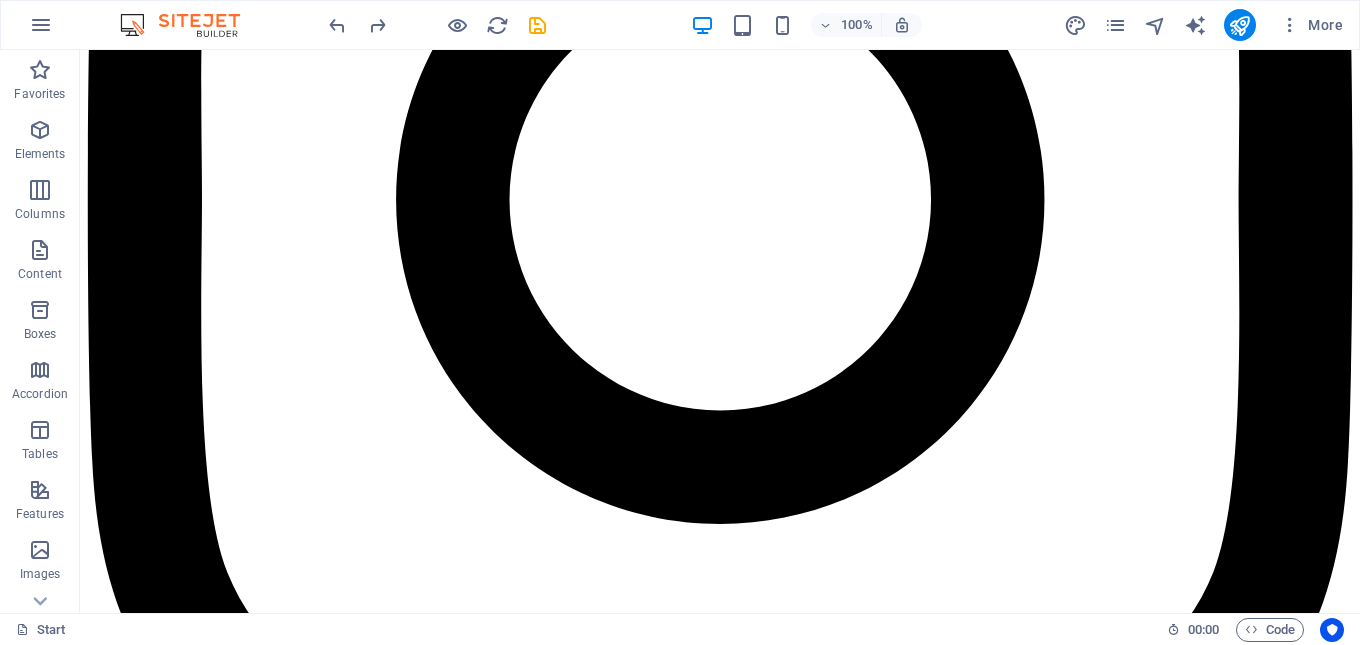 scroll, scrollTop: 8477, scrollLeft: 0, axis: vertical 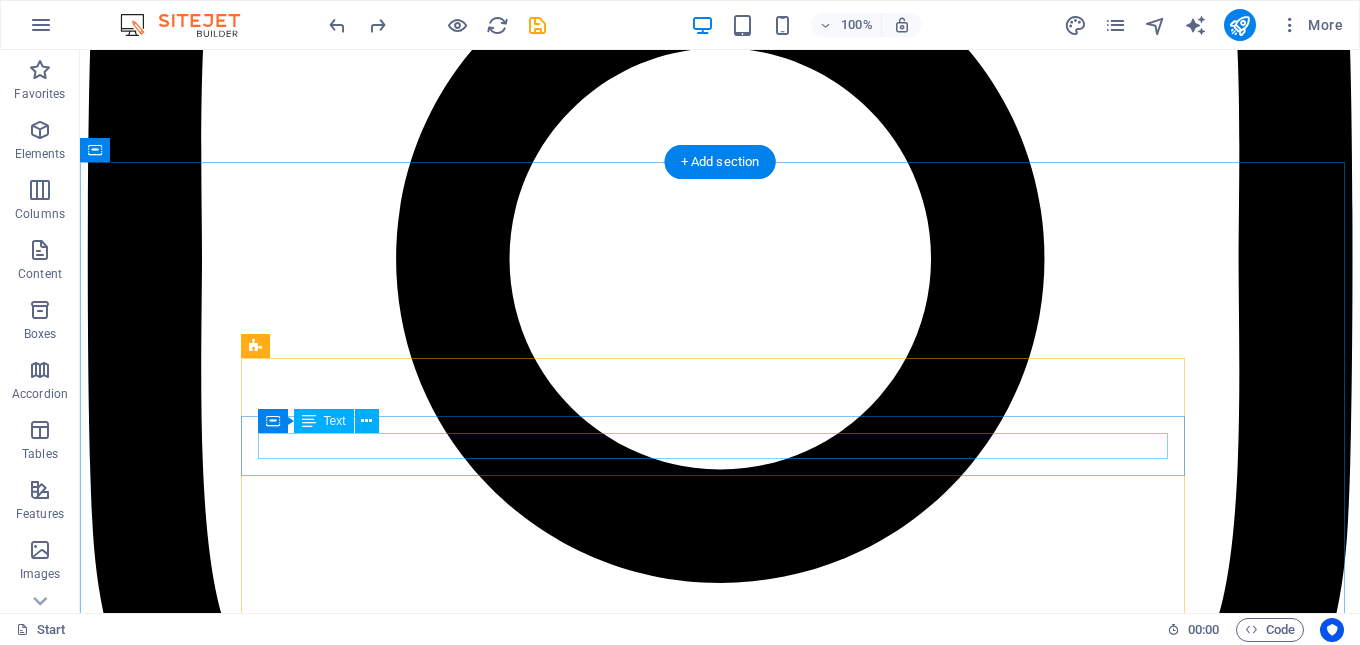 click on "AAAAAAAA" at bounding box center (720, 32728) 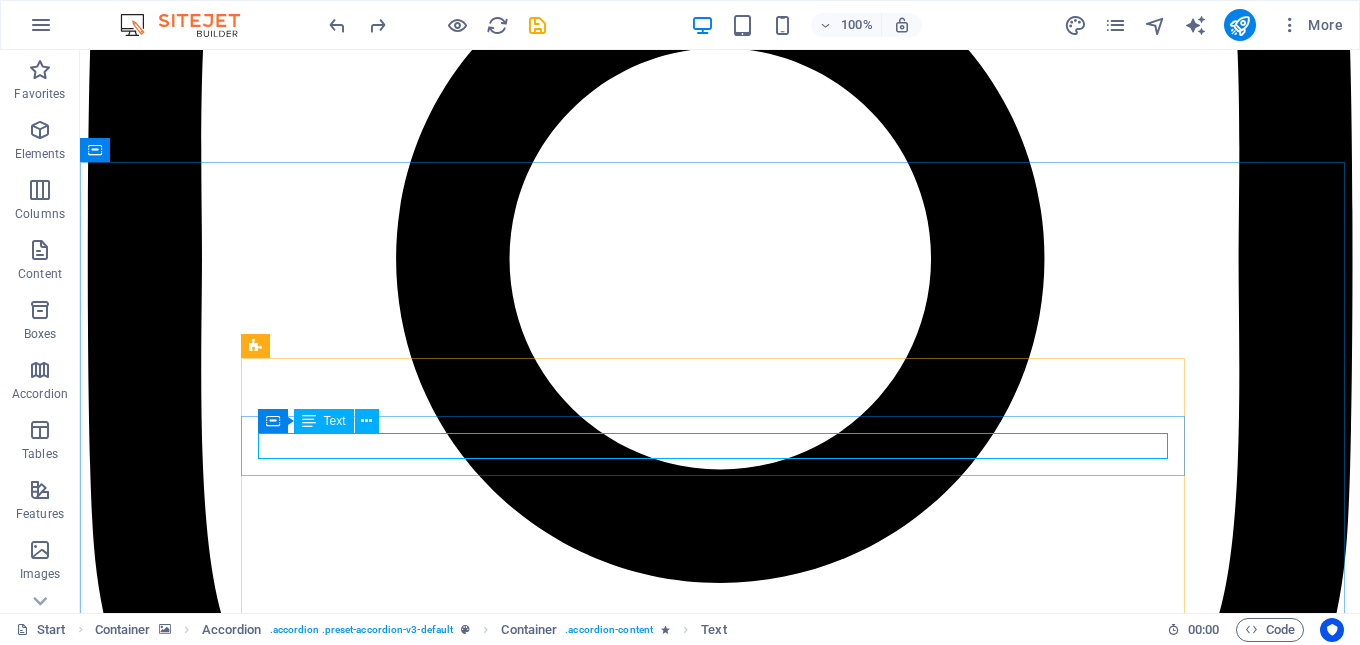 click on "Text" at bounding box center [335, 421] 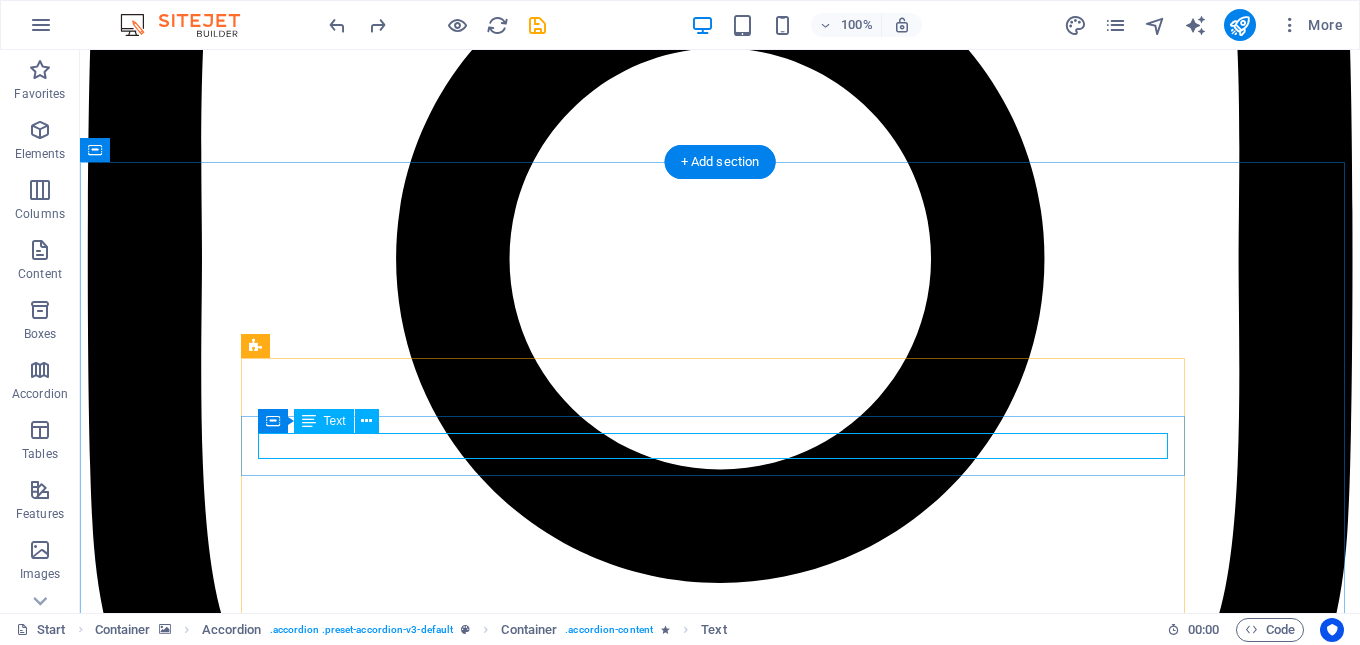 click on "AAAAAAAA" at bounding box center [720, 32728] 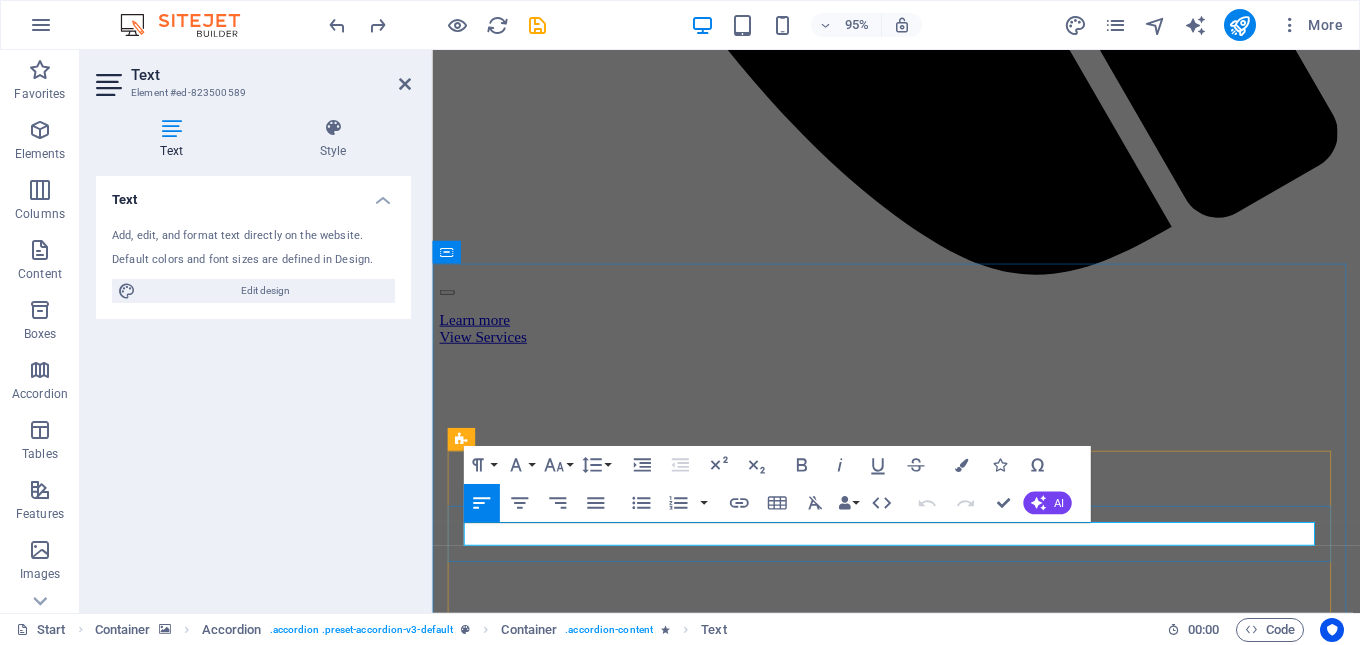 drag, startPoint x: 553, startPoint y: 560, endPoint x: 958, endPoint y: 570, distance: 405.12344 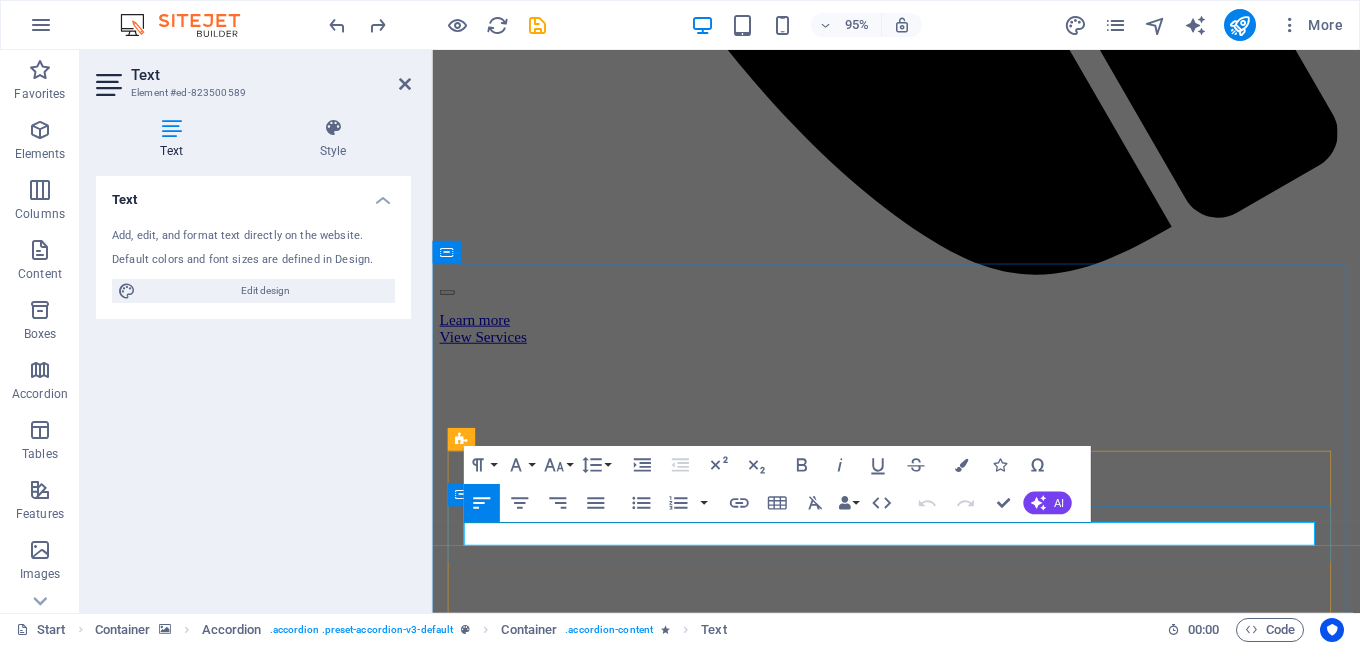 drag, startPoint x: 554, startPoint y: 560, endPoint x: 453, endPoint y: 557, distance: 101.04455 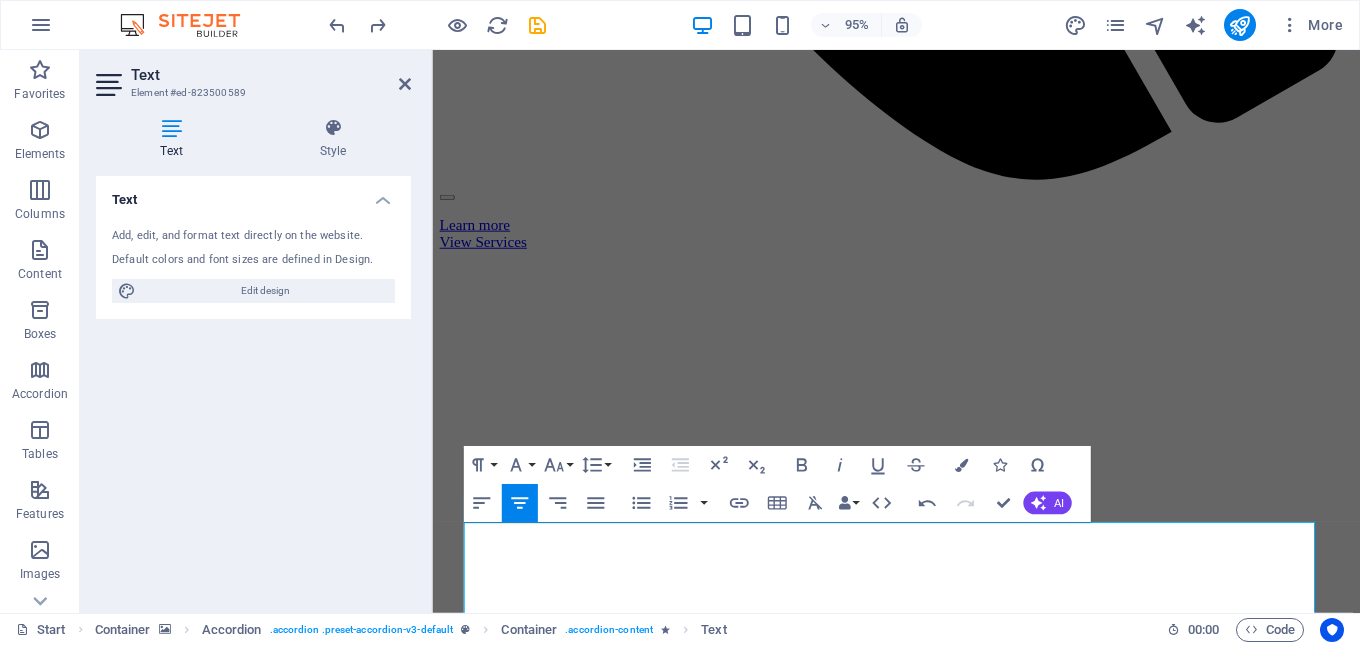 scroll, scrollTop: 8477, scrollLeft: 0, axis: vertical 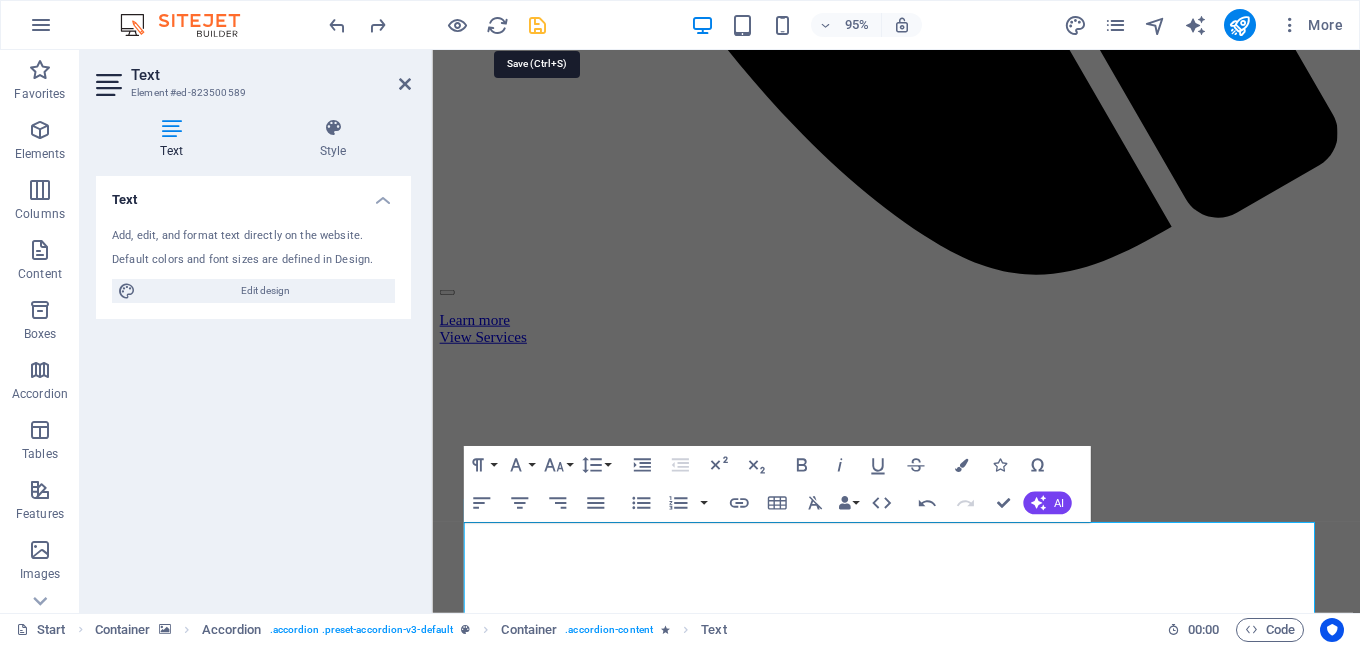 click at bounding box center (537, 25) 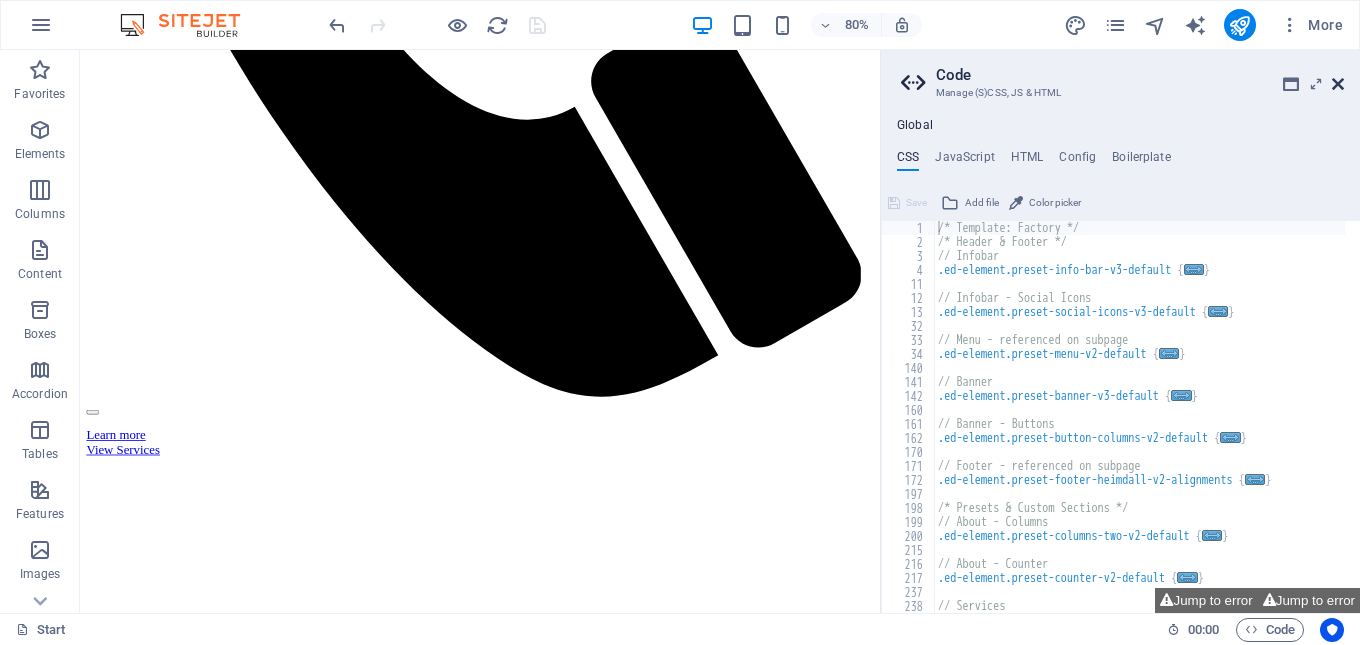 drag, startPoint x: 1337, startPoint y: 85, endPoint x: 1257, endPoint y: 36, distance: 93.813644 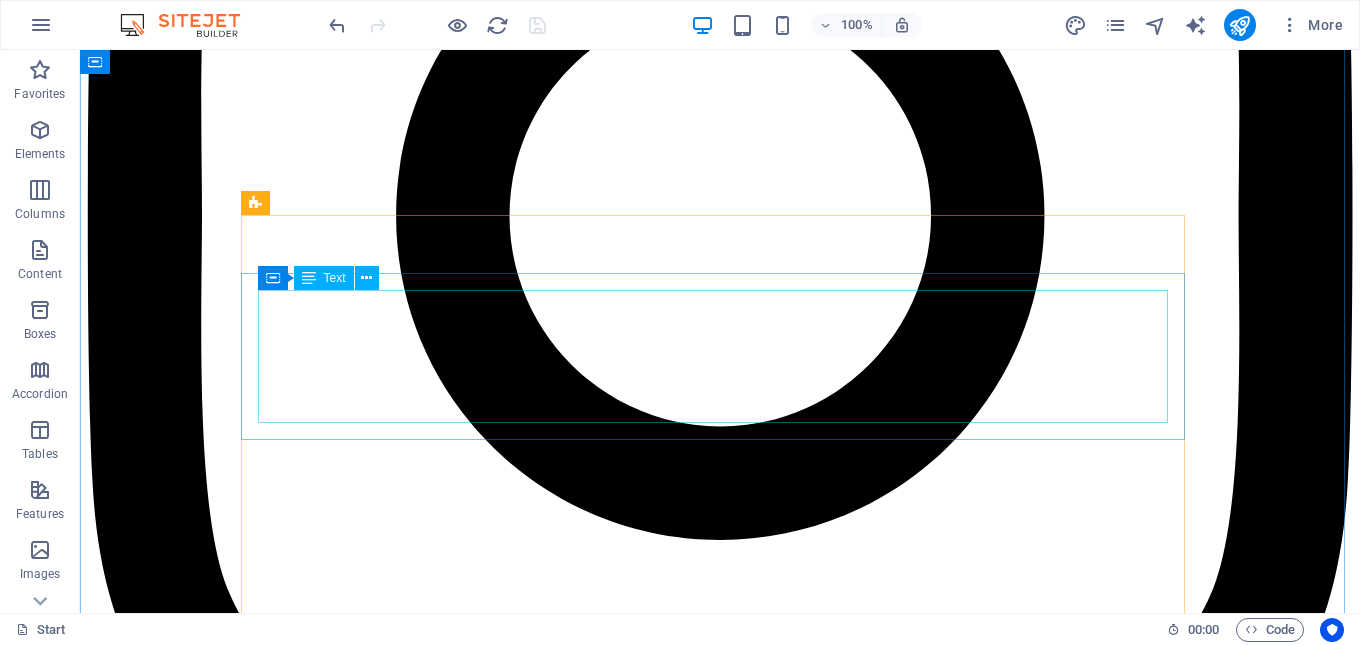 scroll, scrollTop: 8620, scrollLeft: 0, axis: vertical 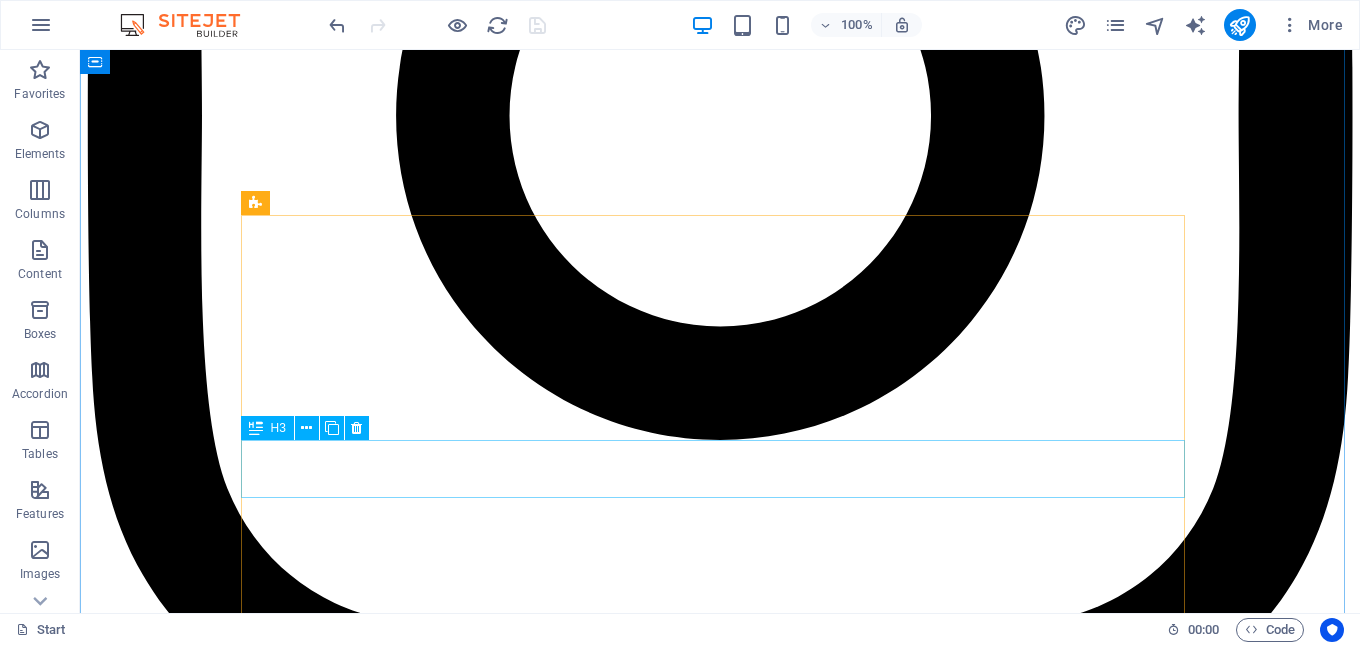 click on "Lorem ipsum dolor sit amet consetetur sadipscing?" at bounding box center [720, 32767] 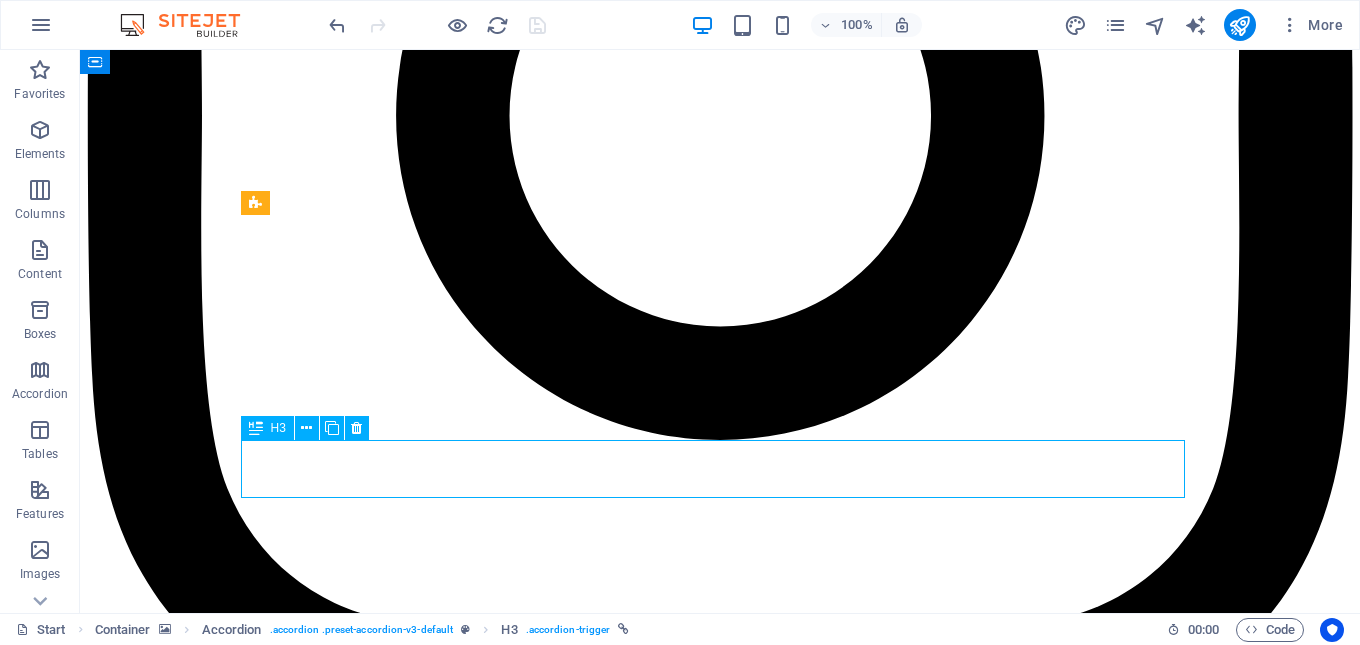 click on "Lorem ipsum dolor sit amet consetetur sadipscing?" at bounding box center (720, 32767) 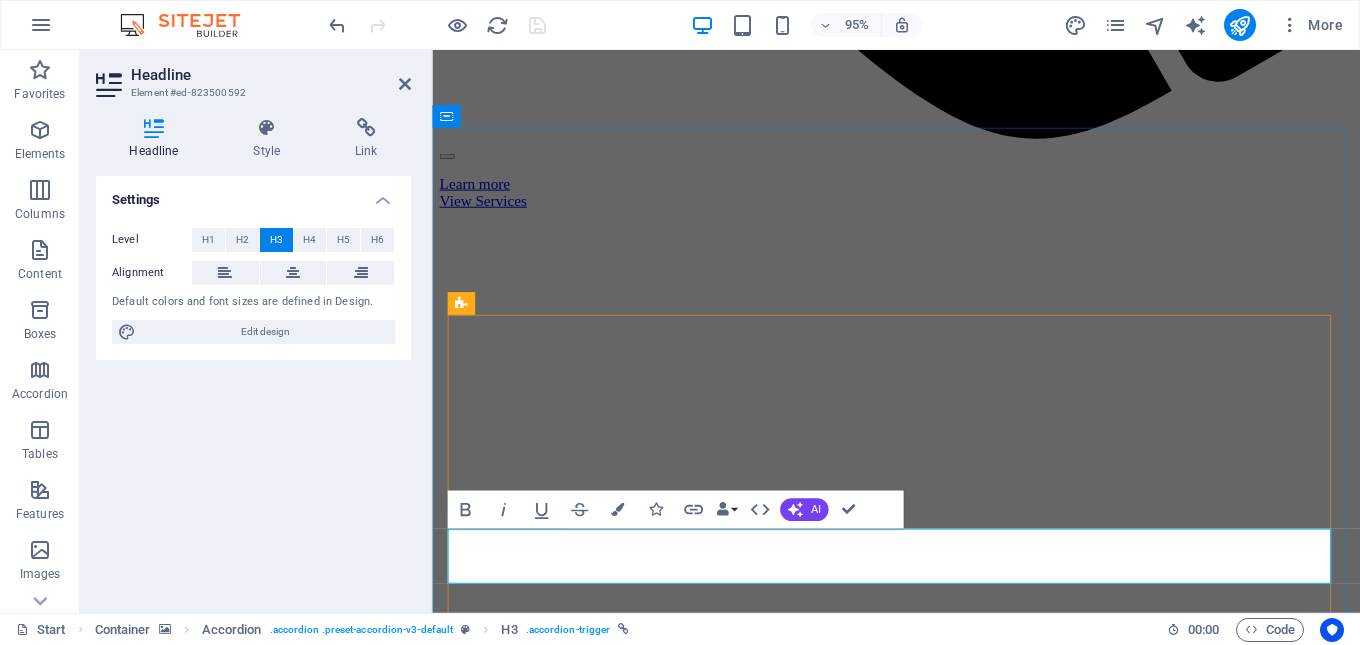 type 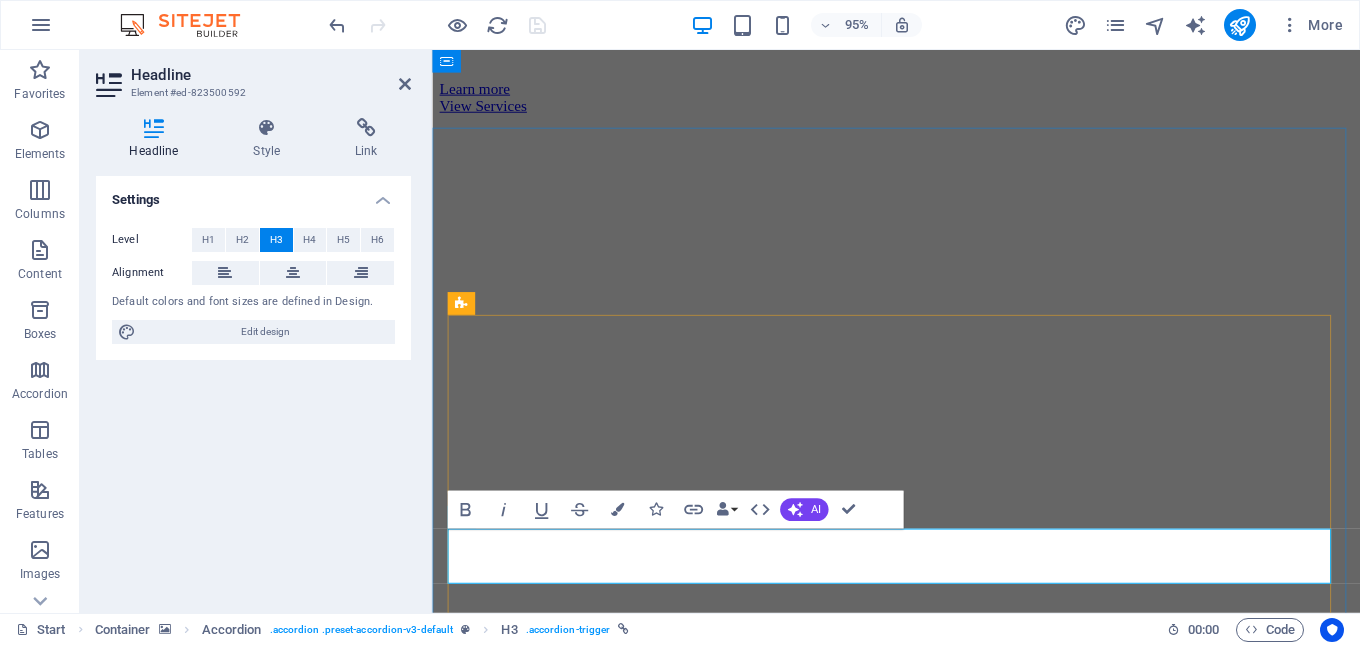 scroll, scrollTop: 8620, scrollLeft: 0, axis: vertical 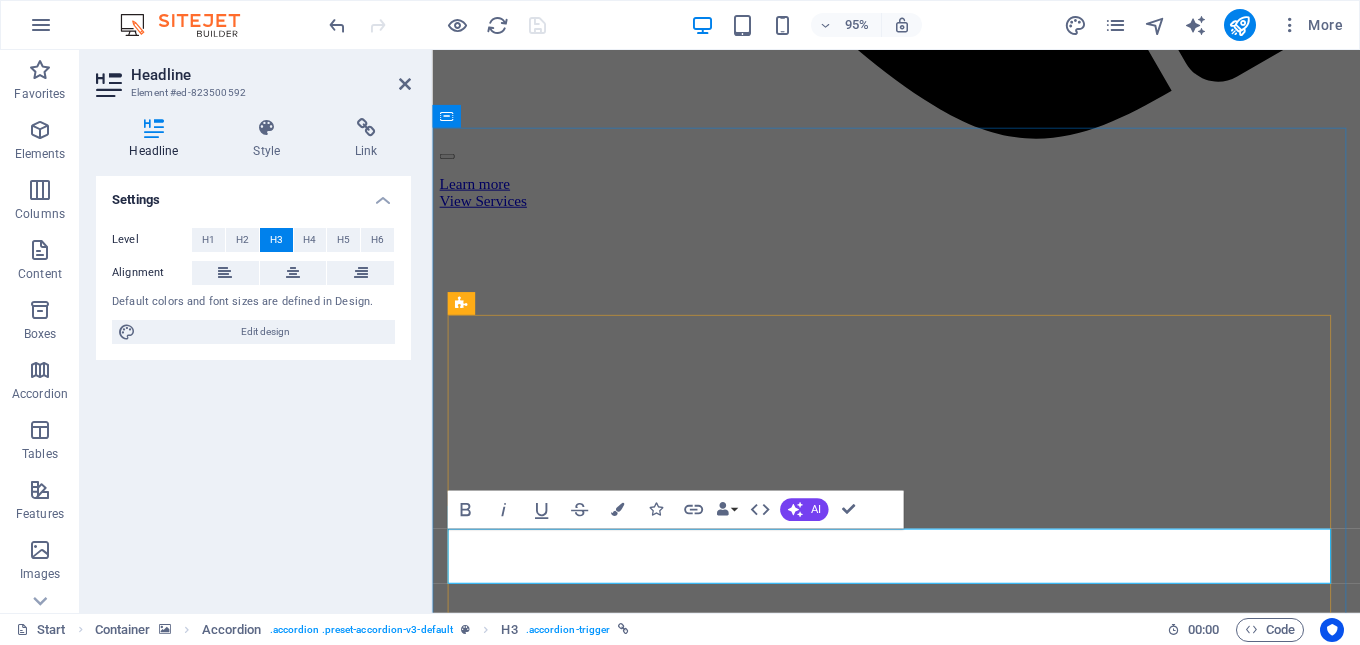 click on "nEW Products Seed Trays" at bounding box center (544, 26007) 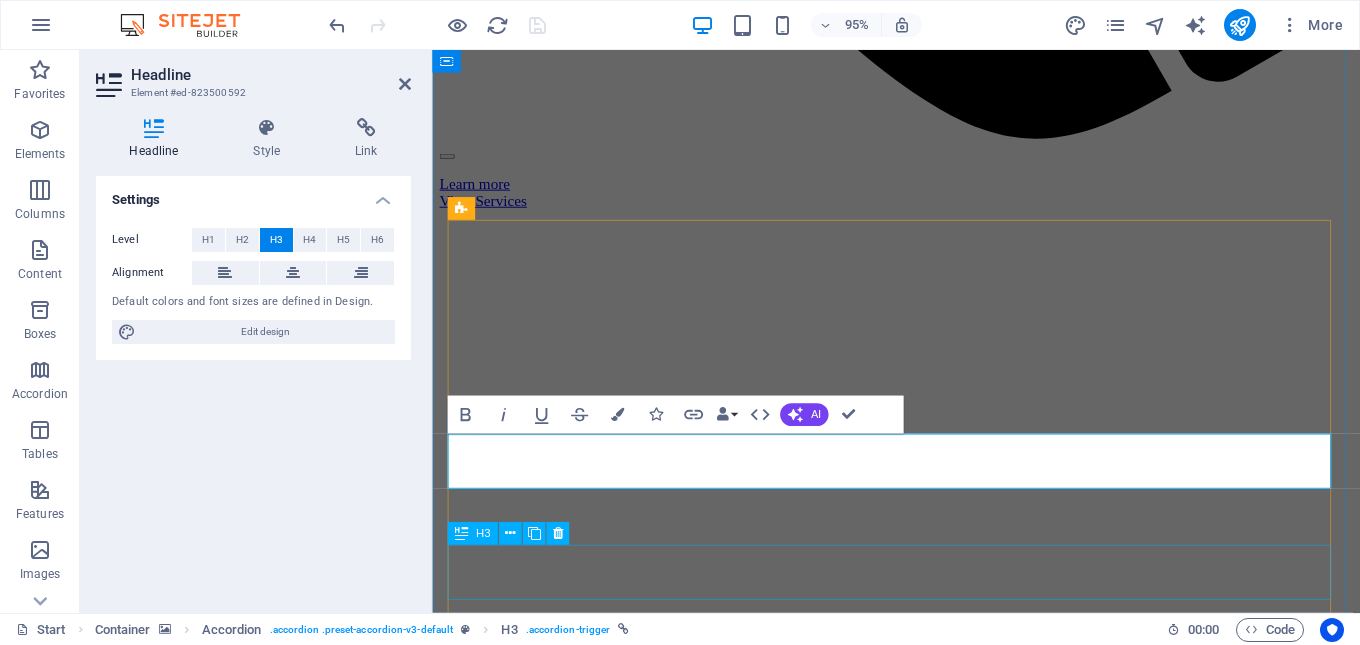 scroll, scrollTop: 8820, scrollLeft: 0, axis: vertical 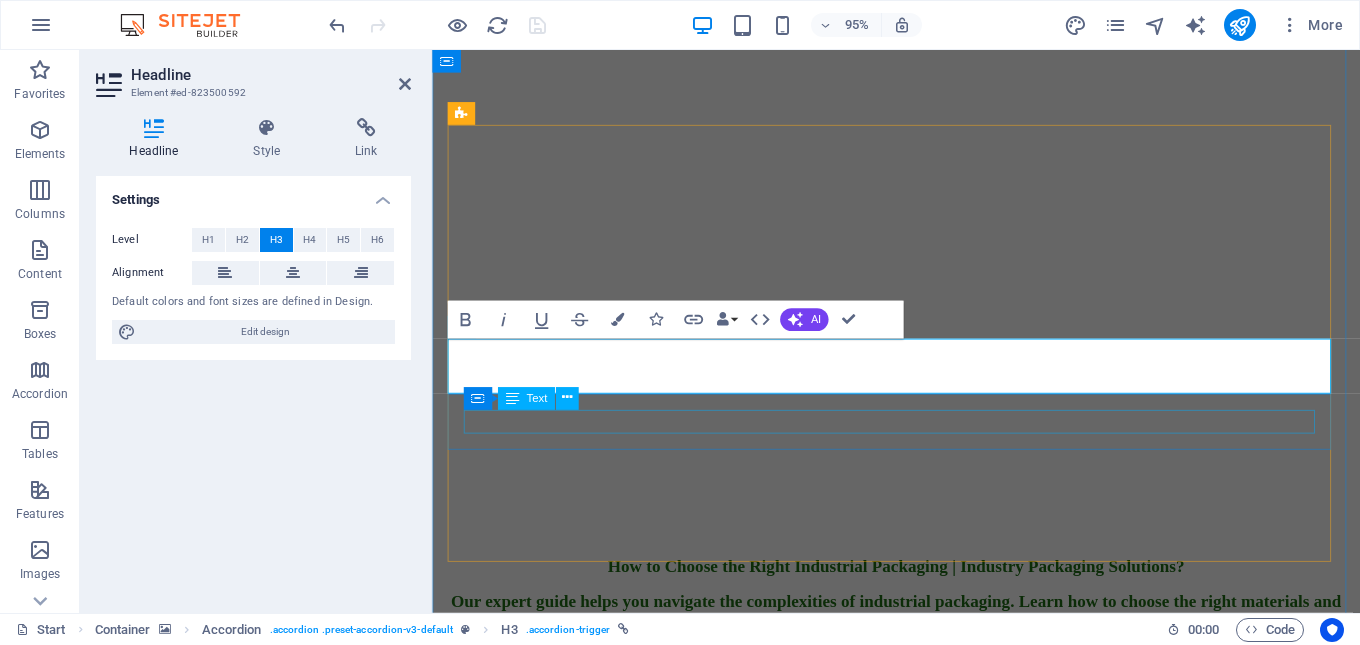 click on "AAAAAAA" at bounding box center (920, 25847) 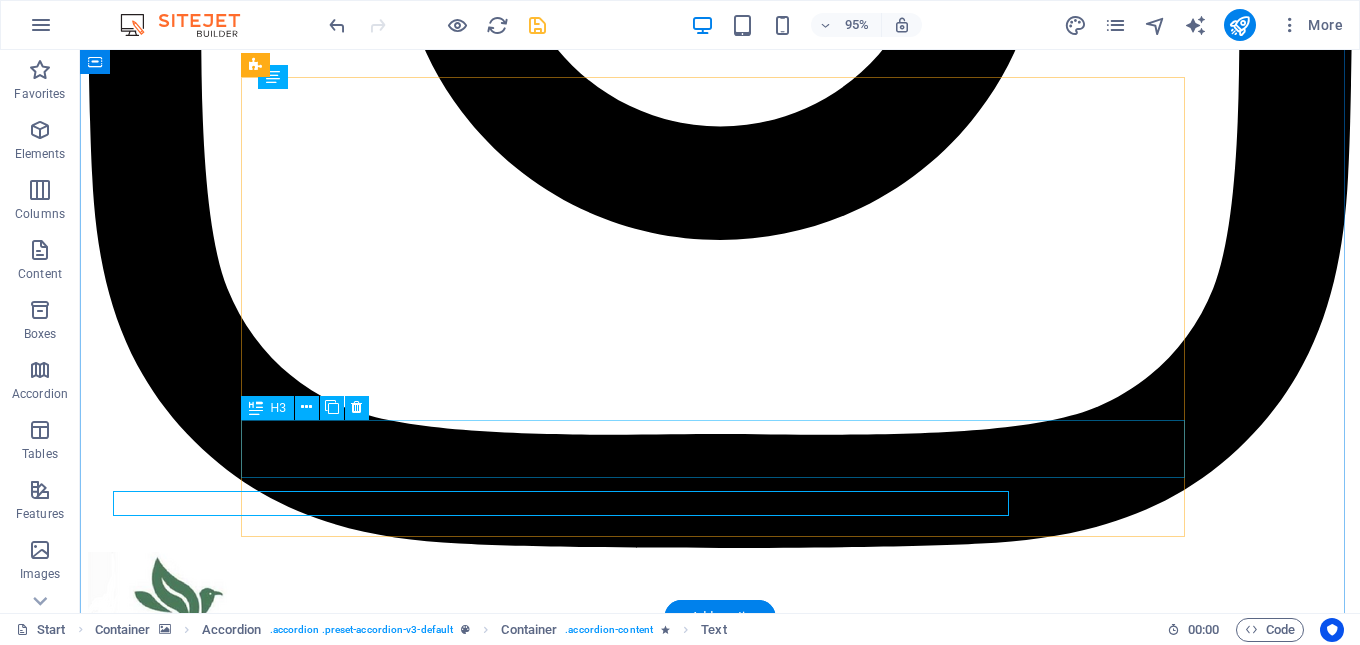 scroll, scrollTop: 8758, scrollLeft: 0, axis: vertical 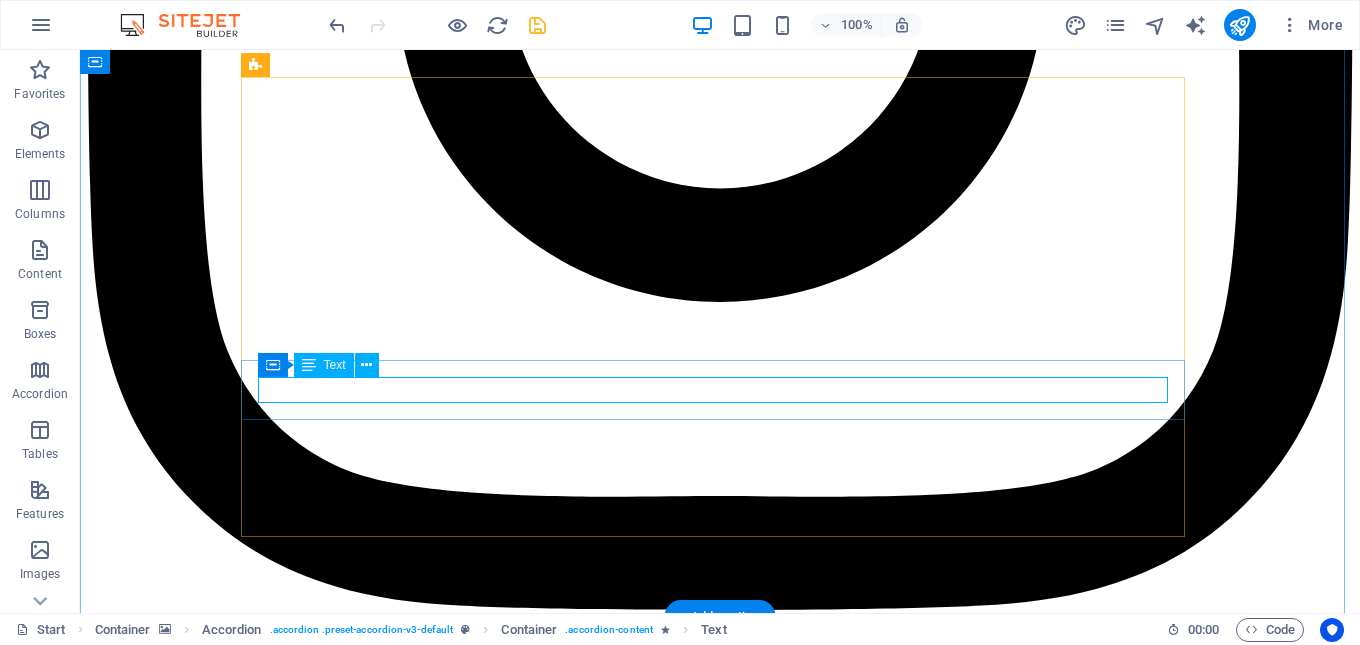 click on "AAAAAAA" at bounding box center (720, 32667) 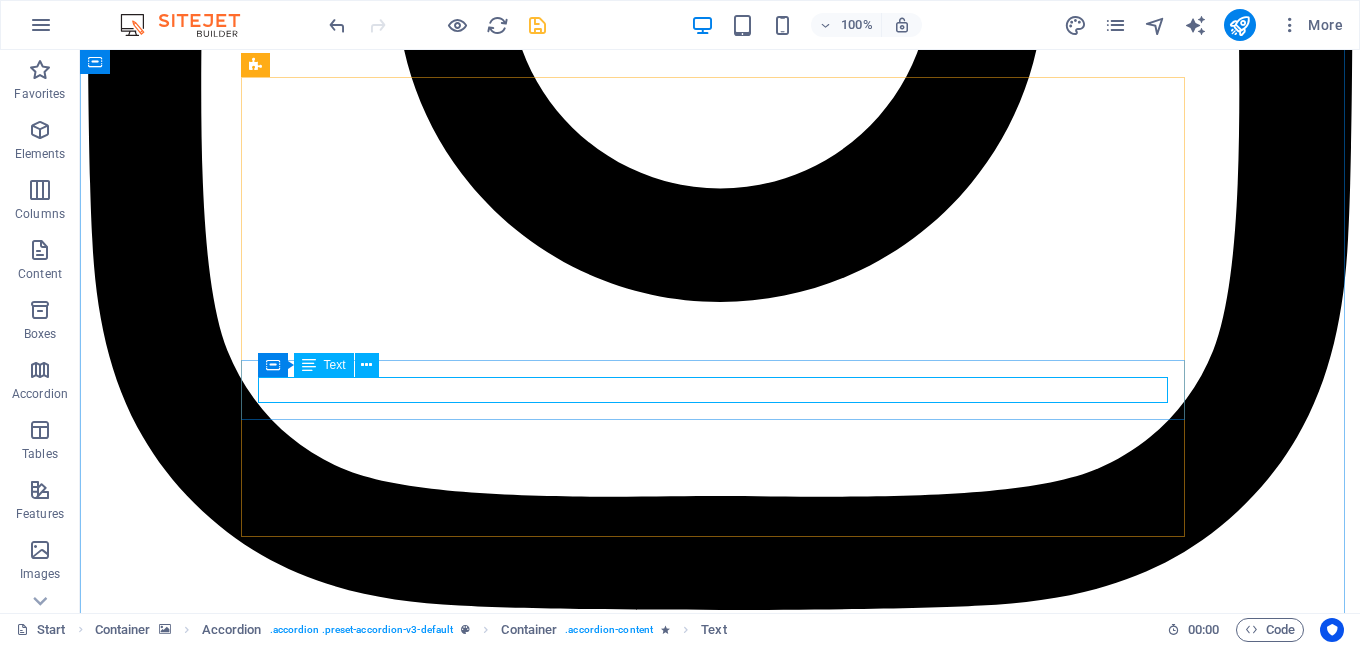 click on "Text" at bounding box center [335, 365] 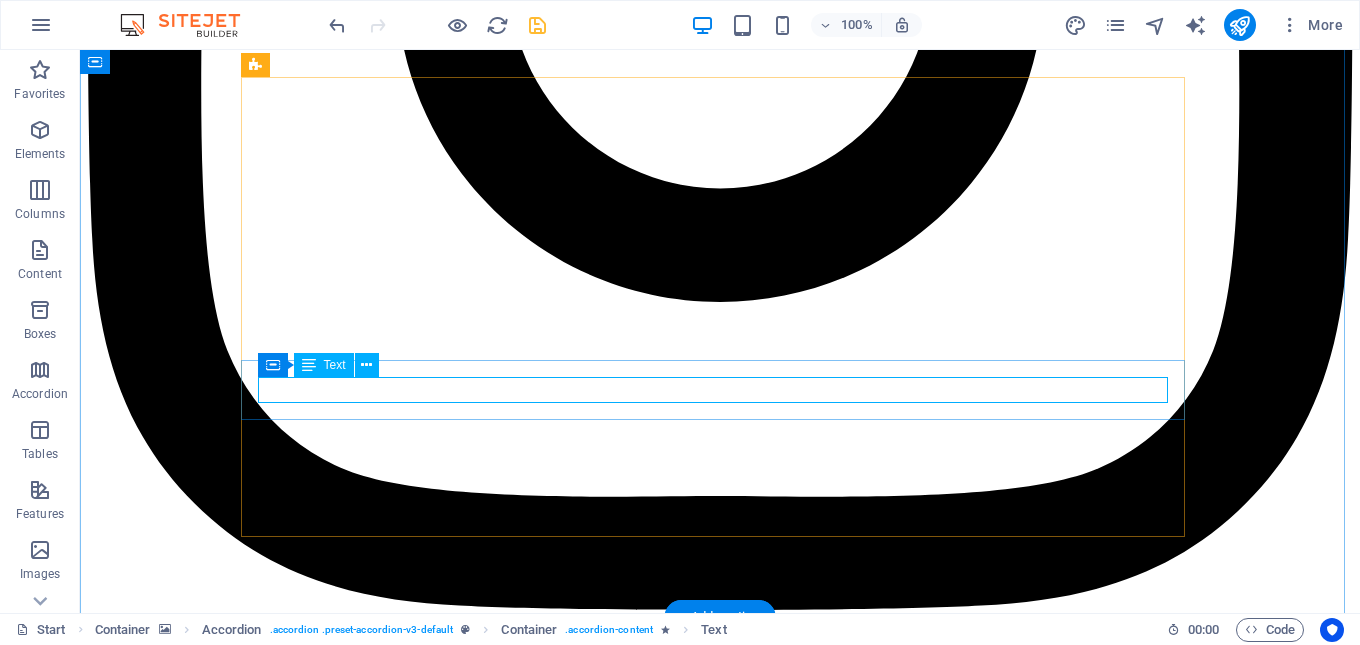 click on "AAAAAAA" at bounding box center [720, 32667] 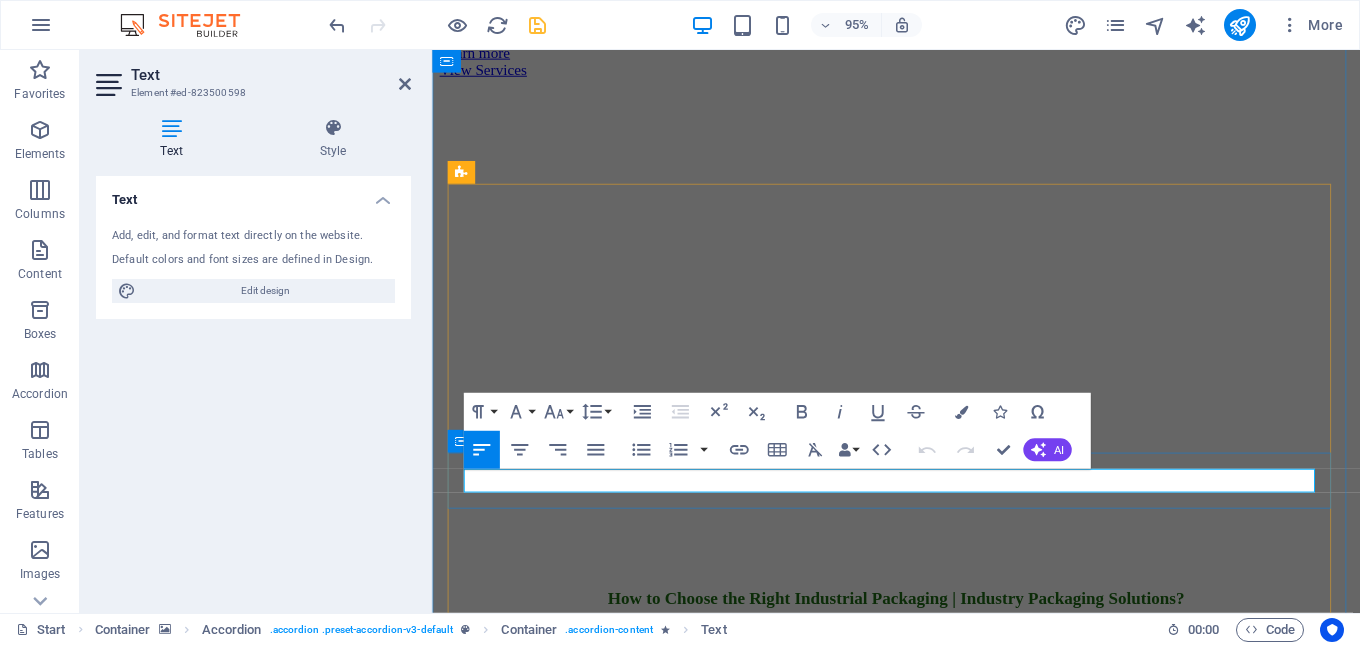 drag, startPoint x: 544, startPoint y: 503, endPoint x: 448, endPoint y: 499, distance: 96.0833 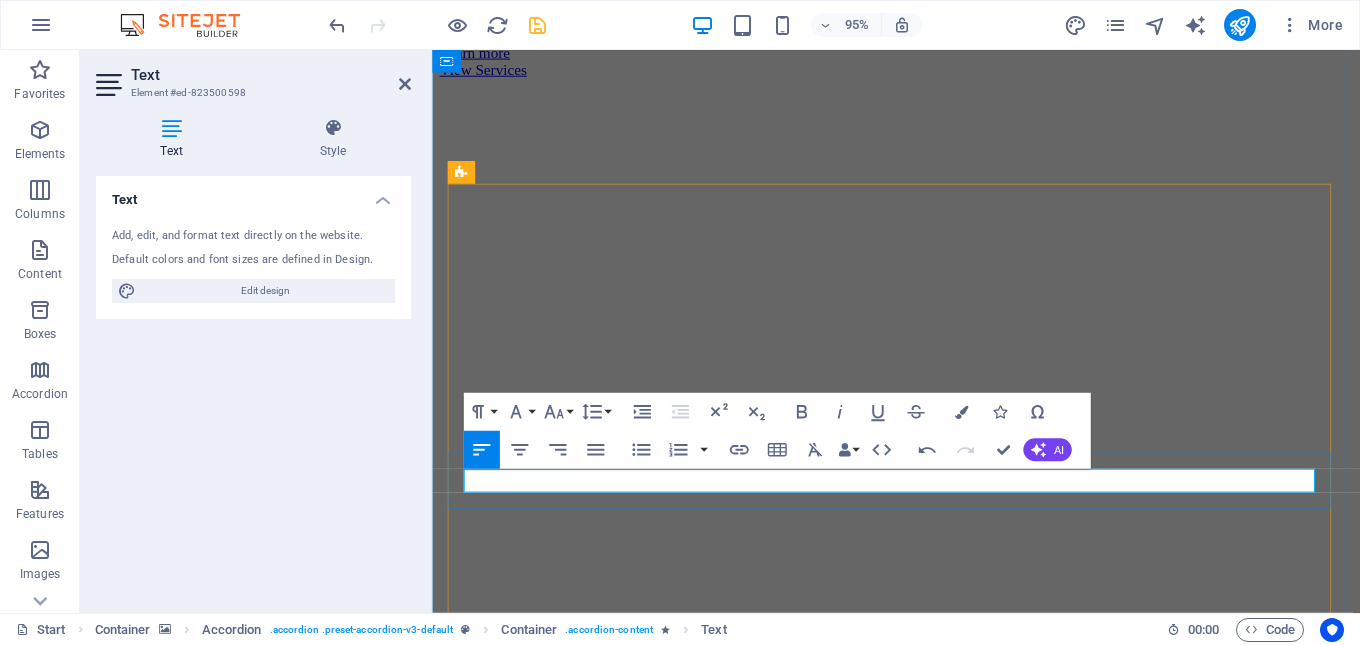 click at bounding box center (920, 25909) 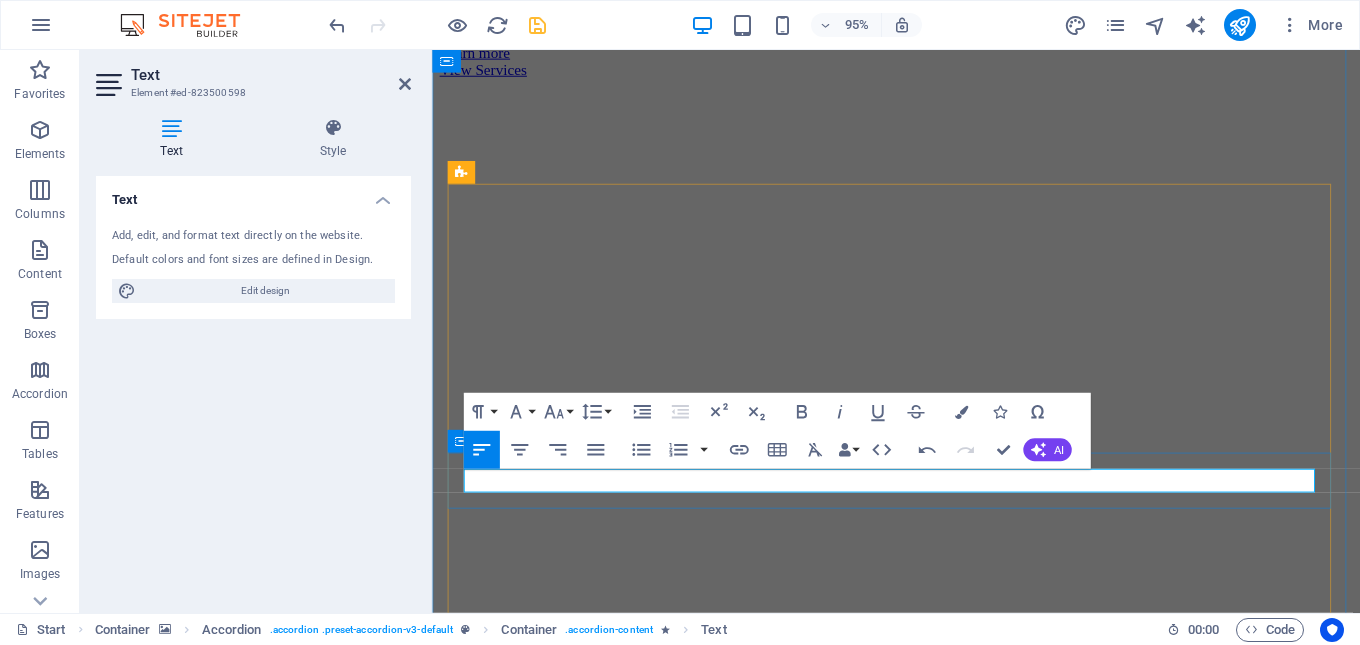 drag, startPoint x: 531, startPoint y: 504, endPoint x: 451, endPoint y: 499, distance: 80.1561 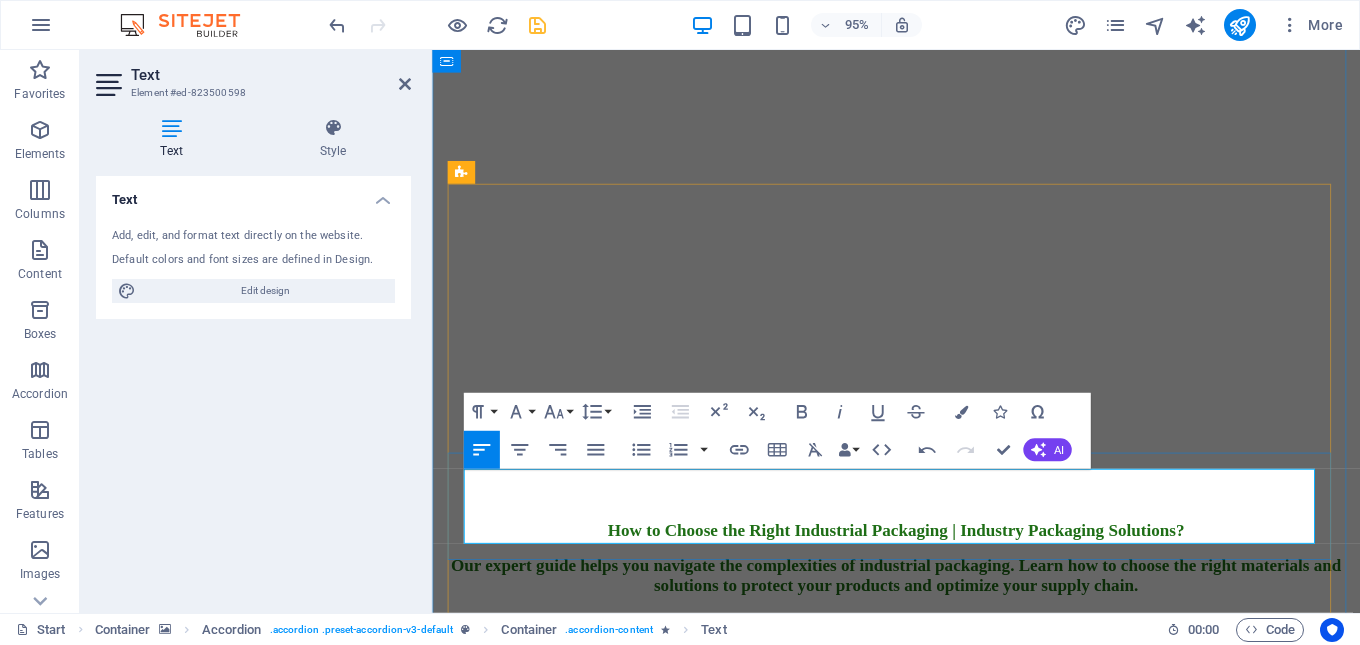 scroll, scrollTop: 8958, scrollLeft: 0, axis: vertical 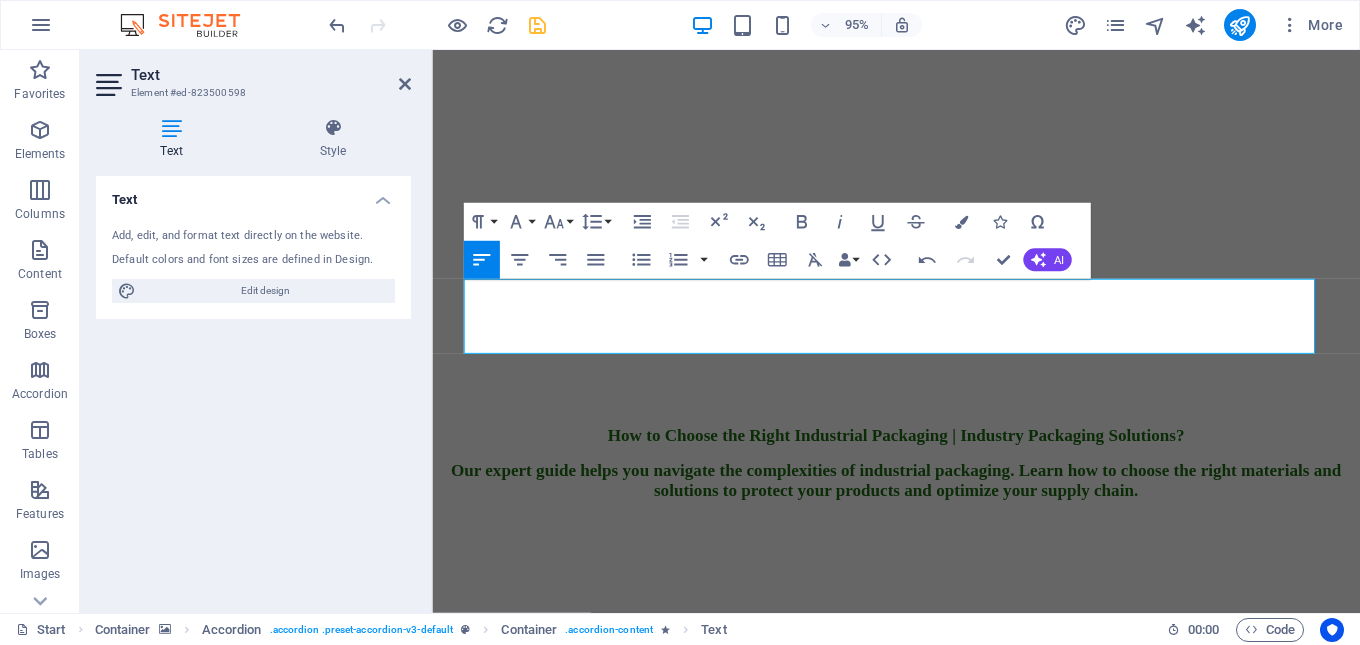 click at bounding box center [920, 24641] 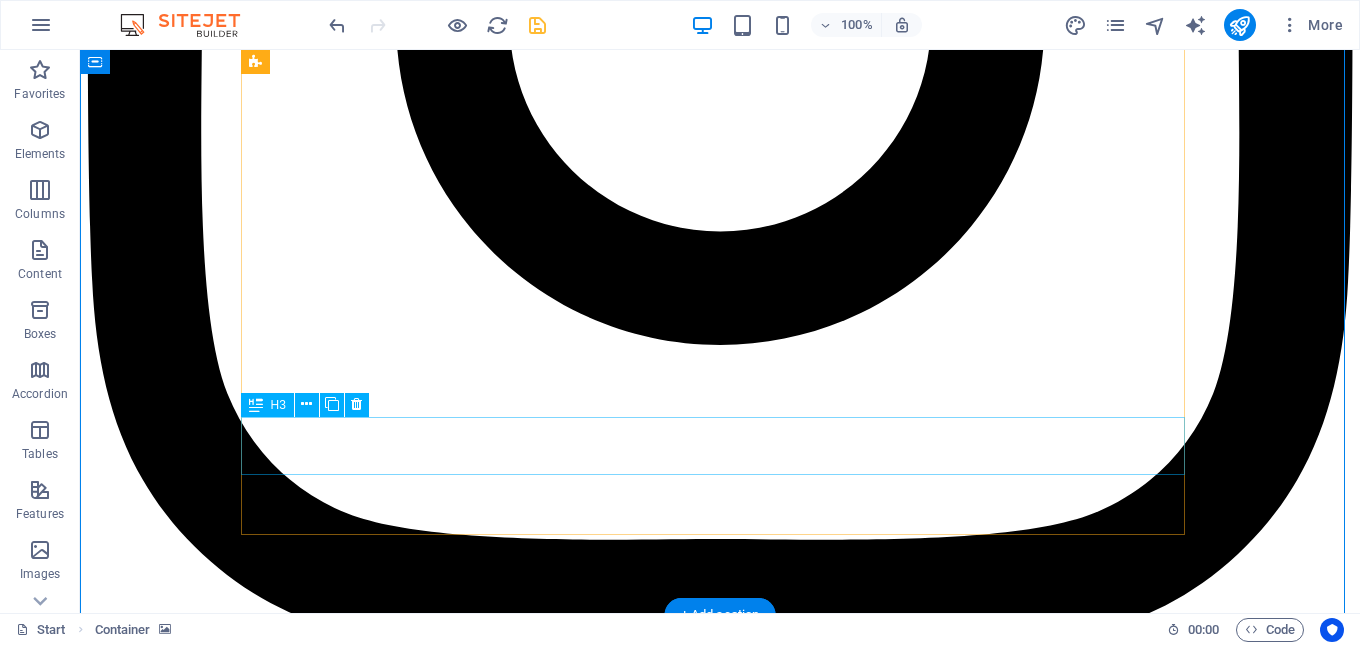 scroll, scrollTop: 8815, scrollLeft: 0, axis: vertical 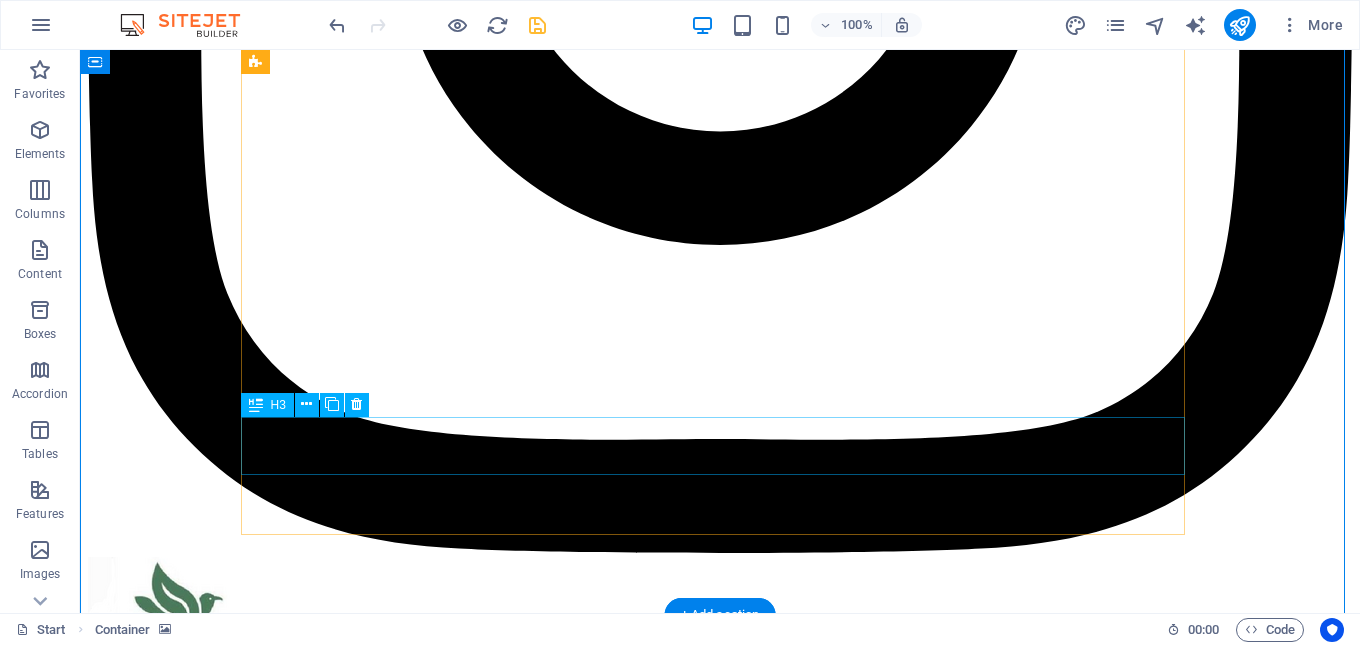 click on "At vero eos et accusam et justo?" at bounding box center (720, 32722) 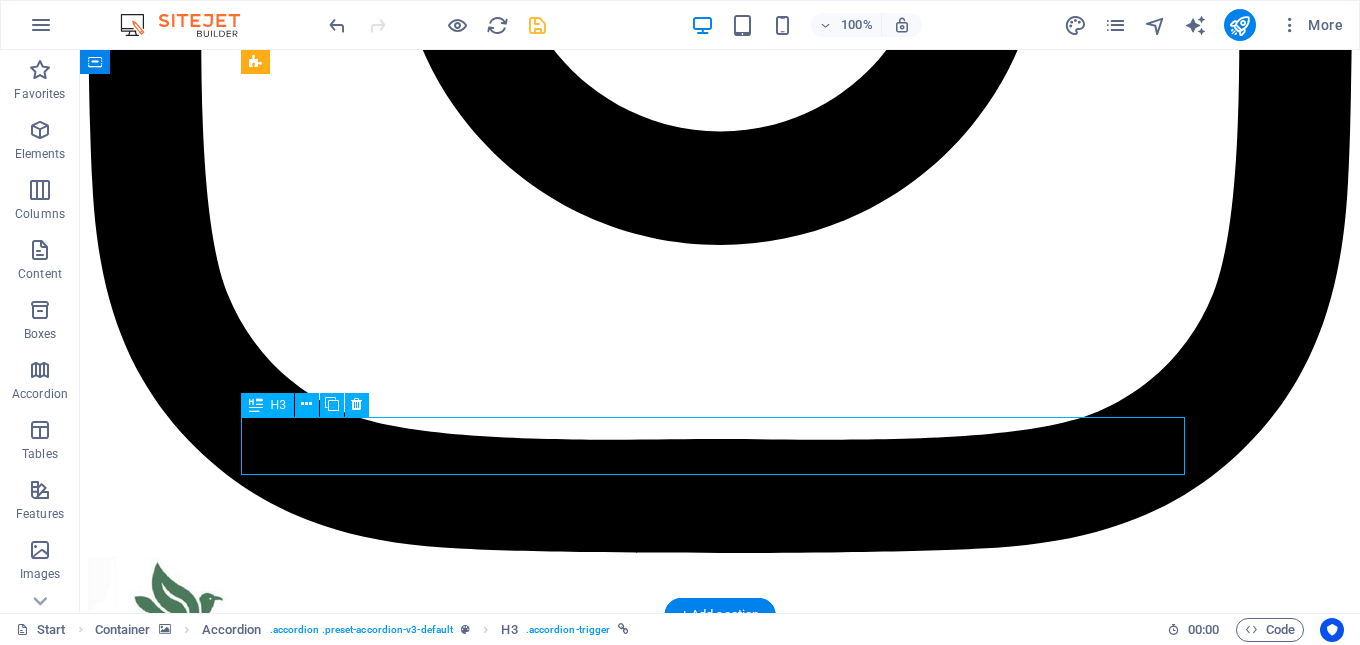 click on "At vero eos et accusam et justo?" at bounding box center (720, 32722) 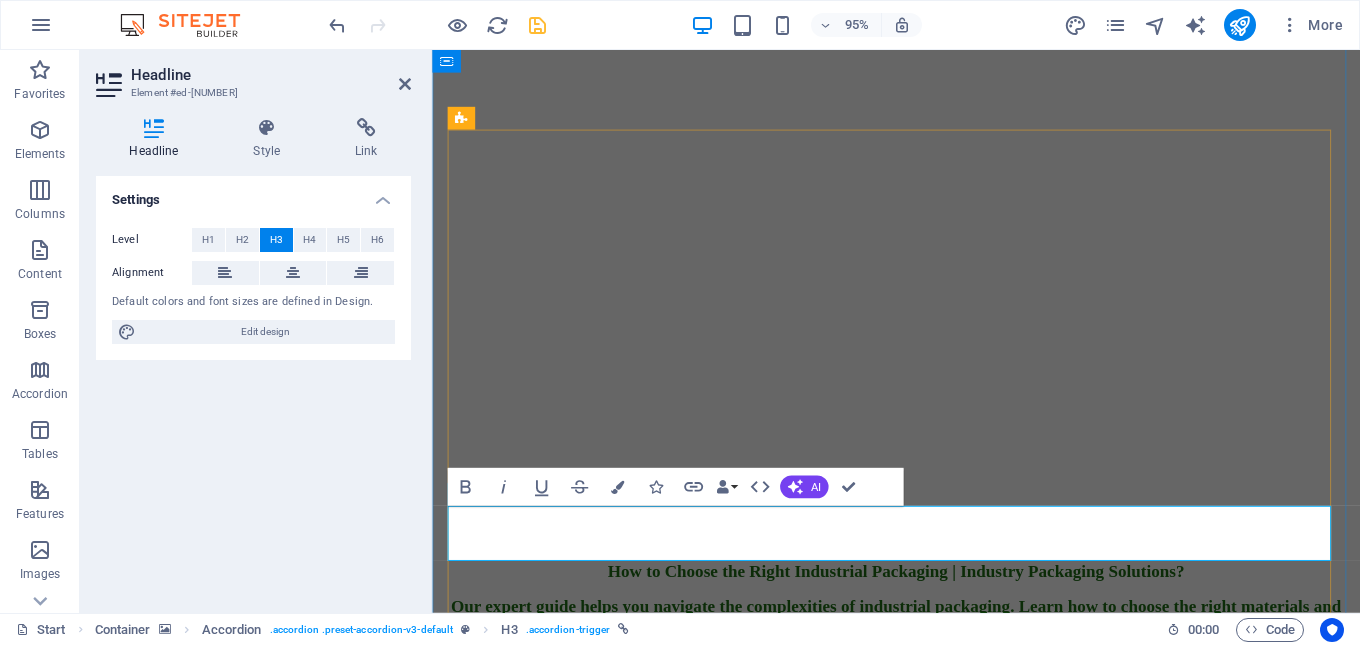 scroll, scrollTop: 9015, scrollLeft: 0, axis: vertical 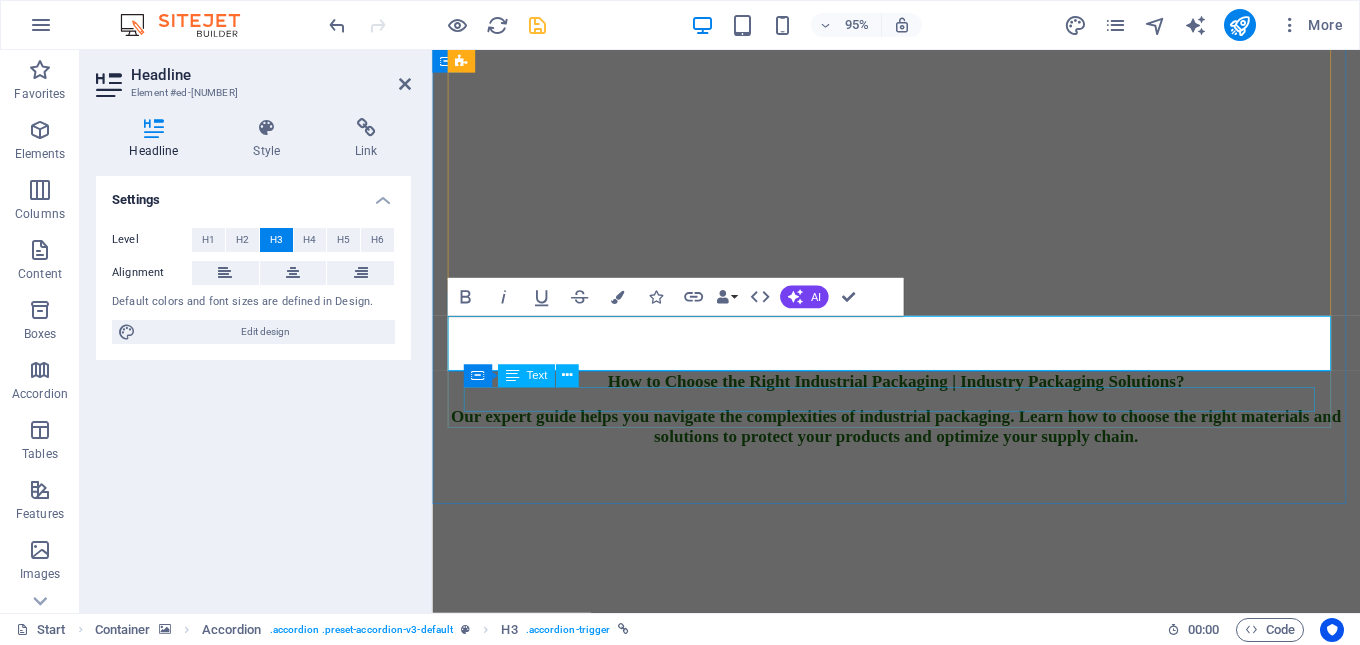 click on "AAAAA" at bounding box center [920, 25821] 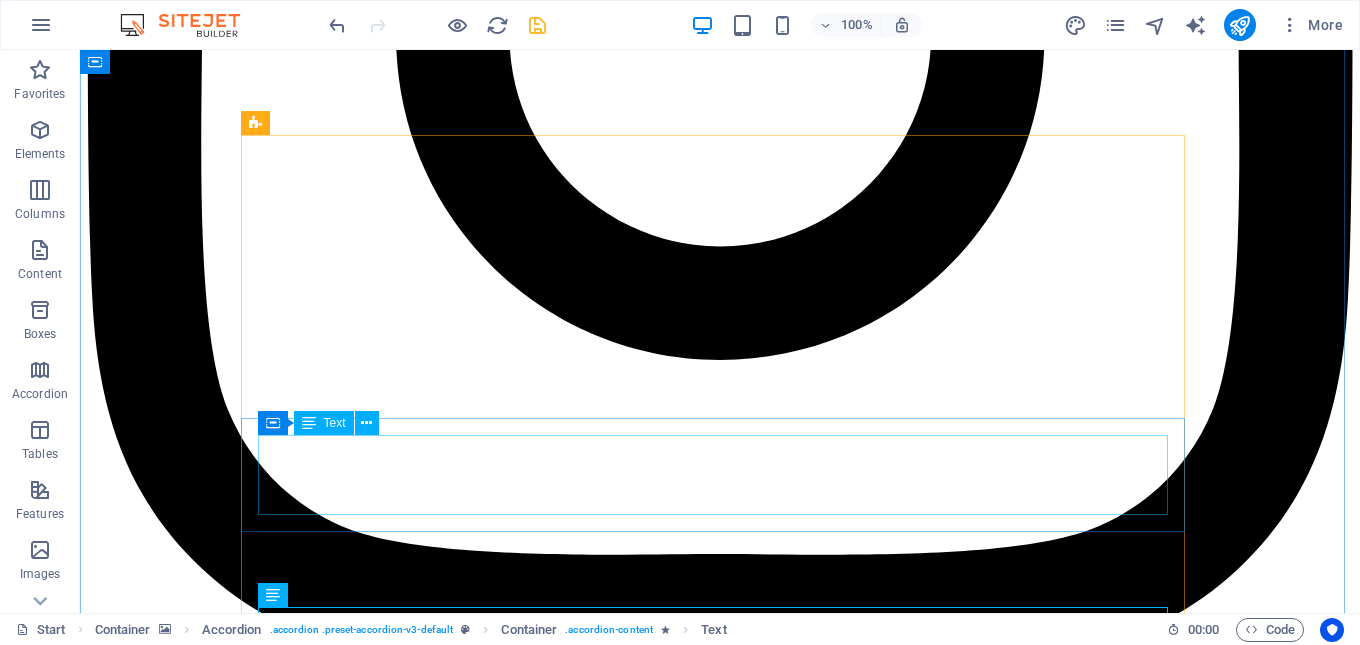 scroll, scrollTop: 9000, scrollLeft: 0, axis: vertical 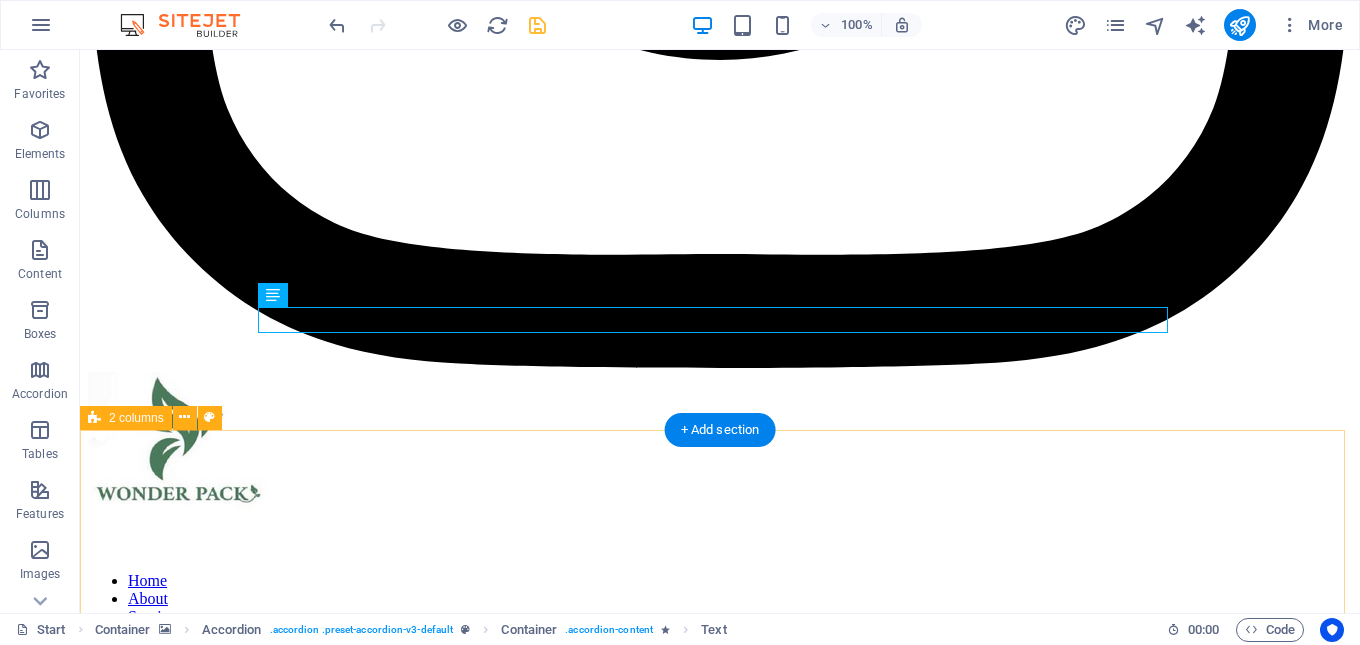 click on "AAAAA" at bounding box center (720, 32576) 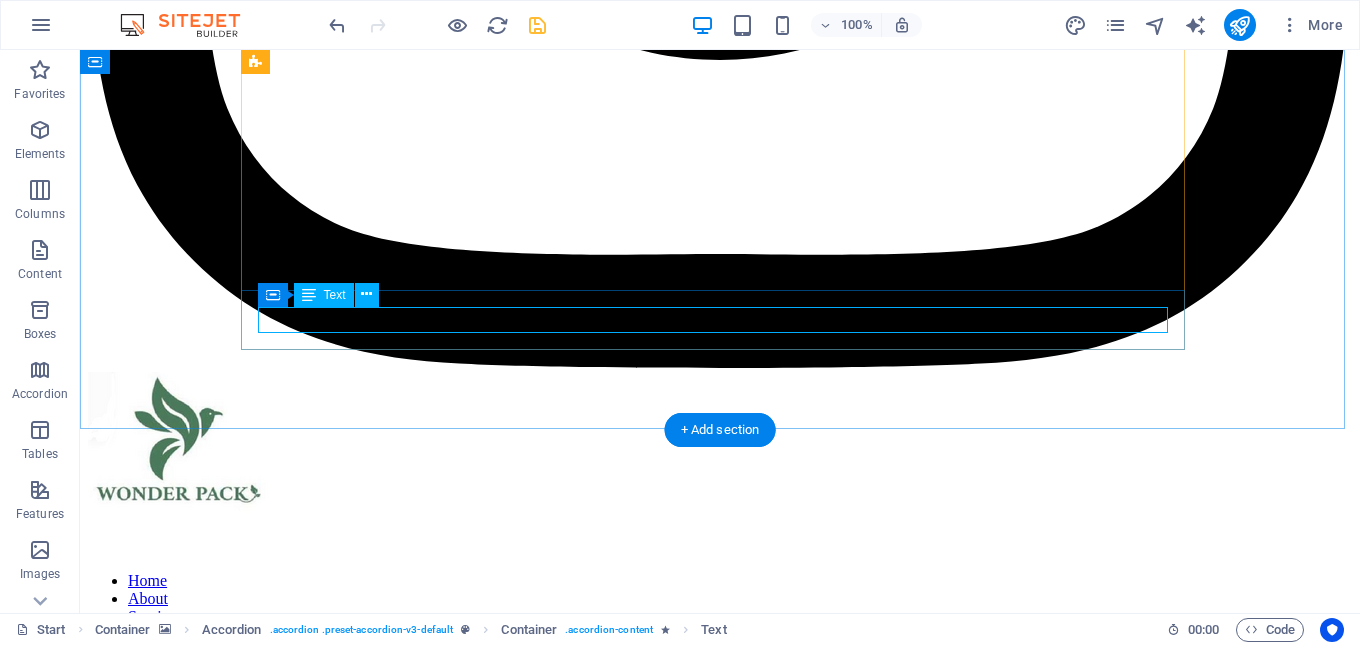 click on "AAAAA" at bounding box center [720, 32576] 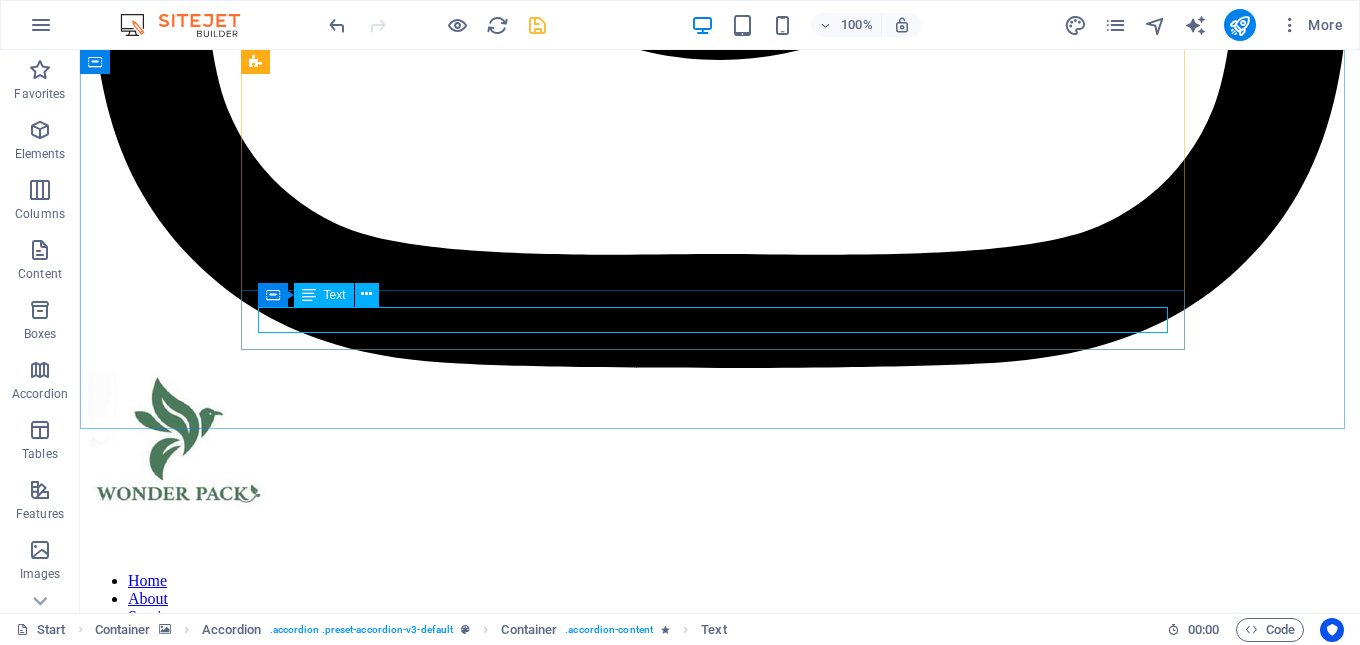 click on "Text" at bounding box center [335, 295] 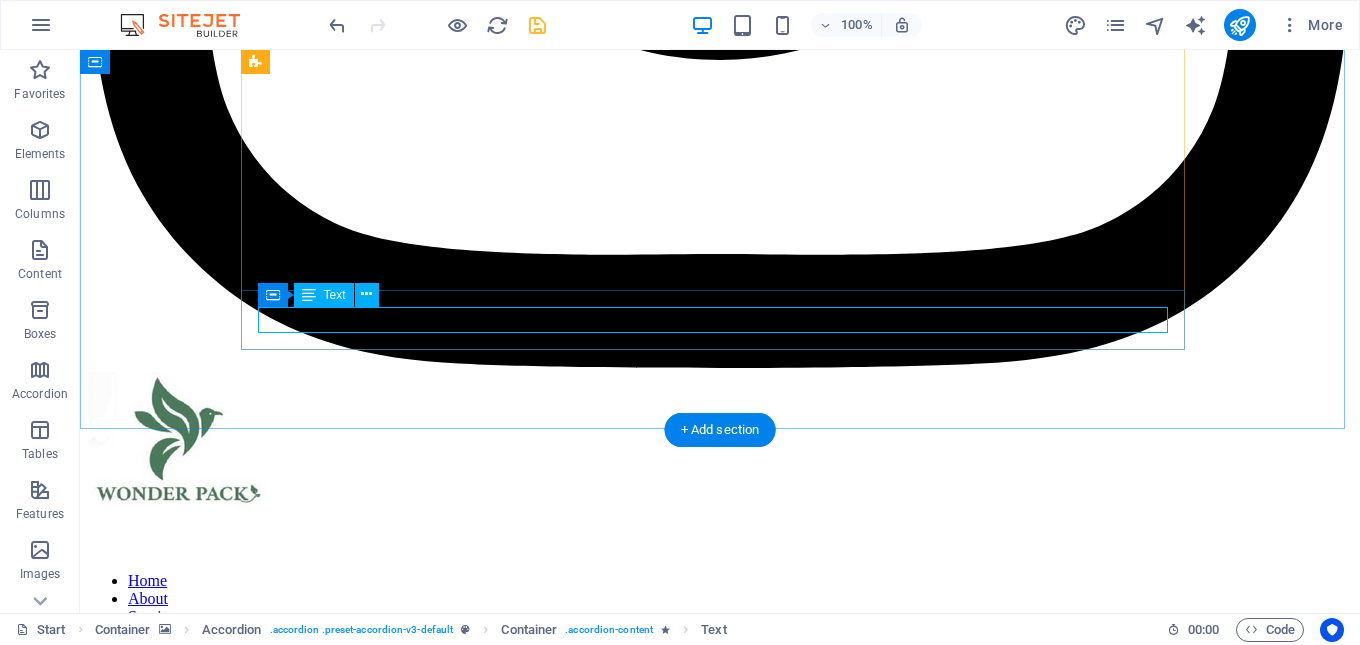 click on "AAAAA" at bounding box center [720, 32576] 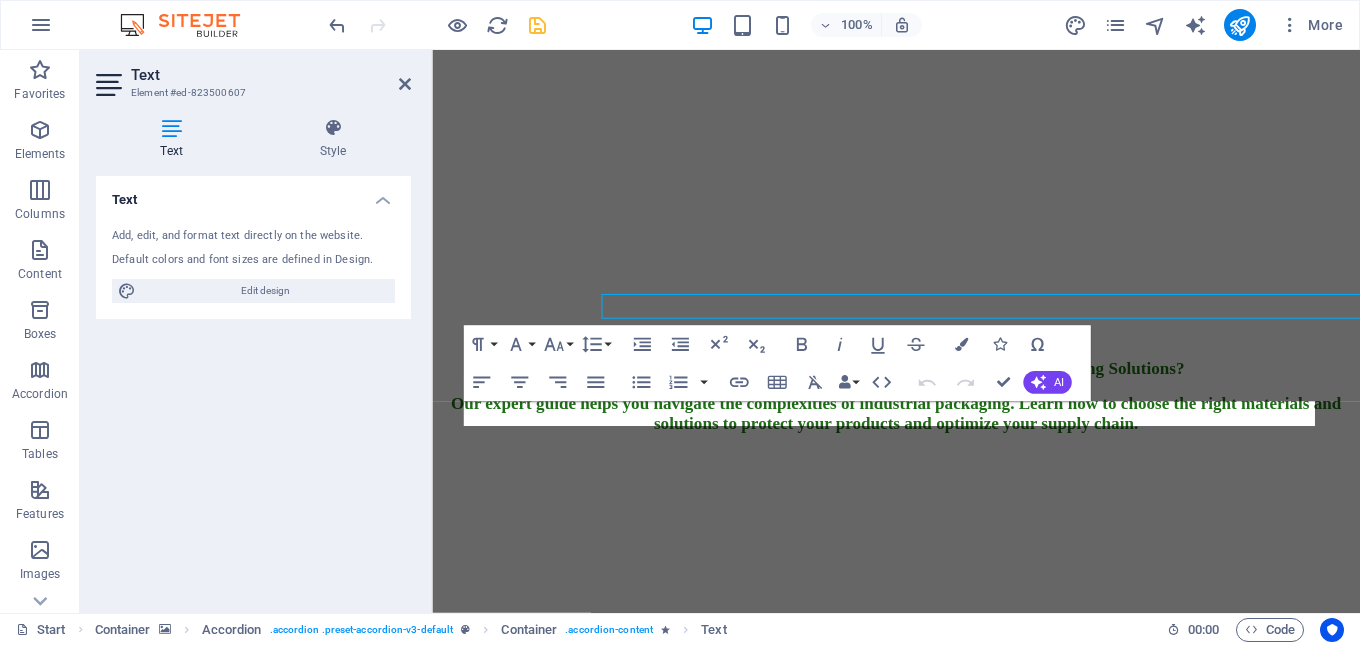 click on "Text Add, edit, and format text directly on the website. Default colors and font sizes are defined in Design. Edit design Alignment Left aligned Centered Right aligned" at bounding box center (253, 386) 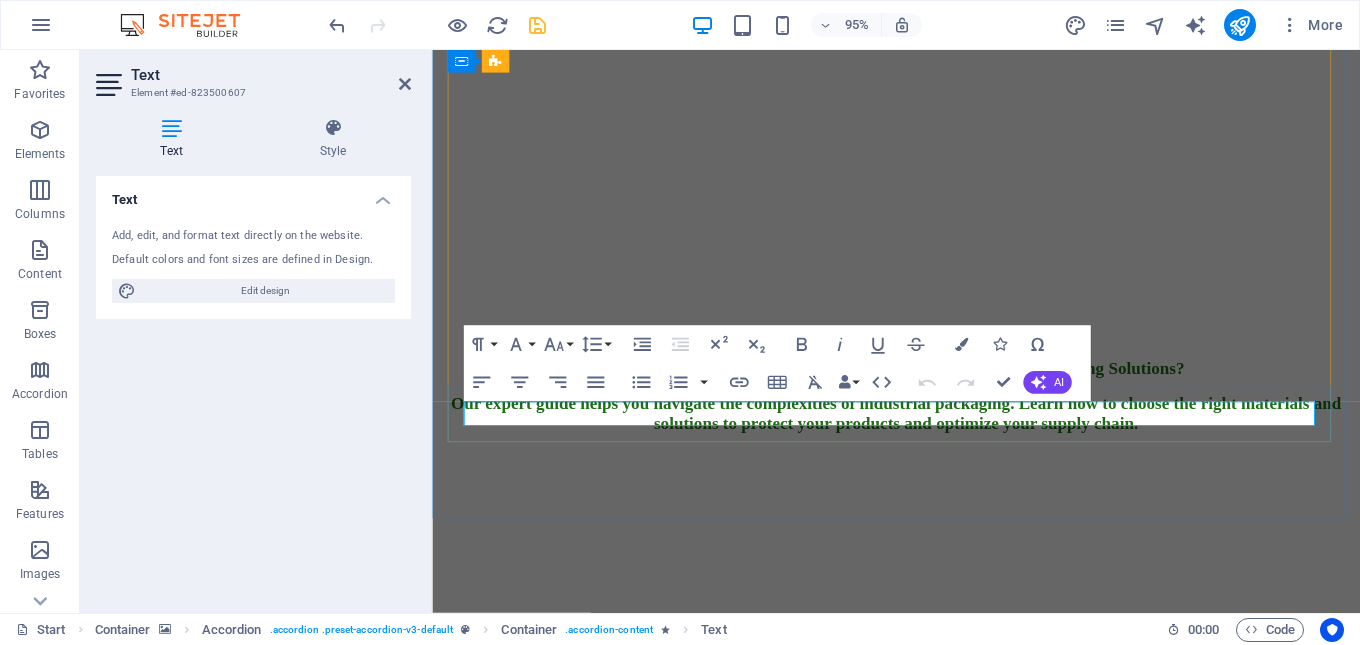 click on "AAAAA" at bounding box center (920, 25587) 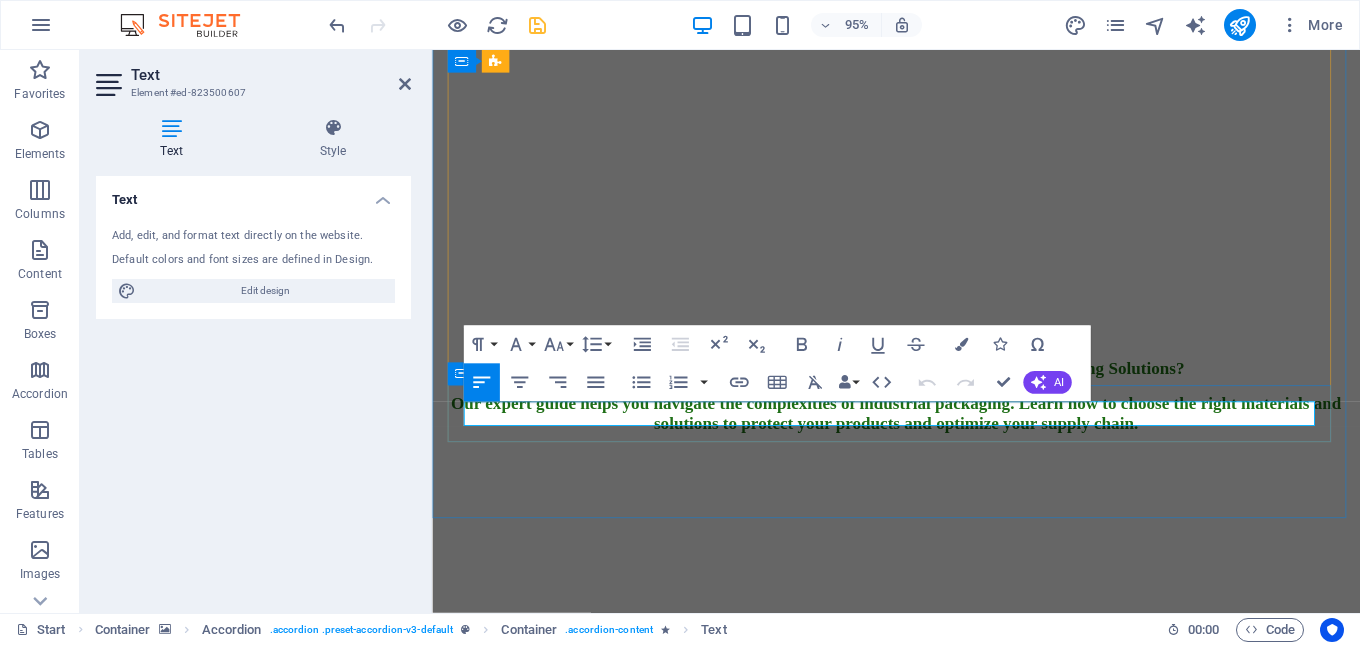 drag, startPoint x: 524, startPoint y: 429, endPoint x: 446, endPoint y: 429, distance: 78 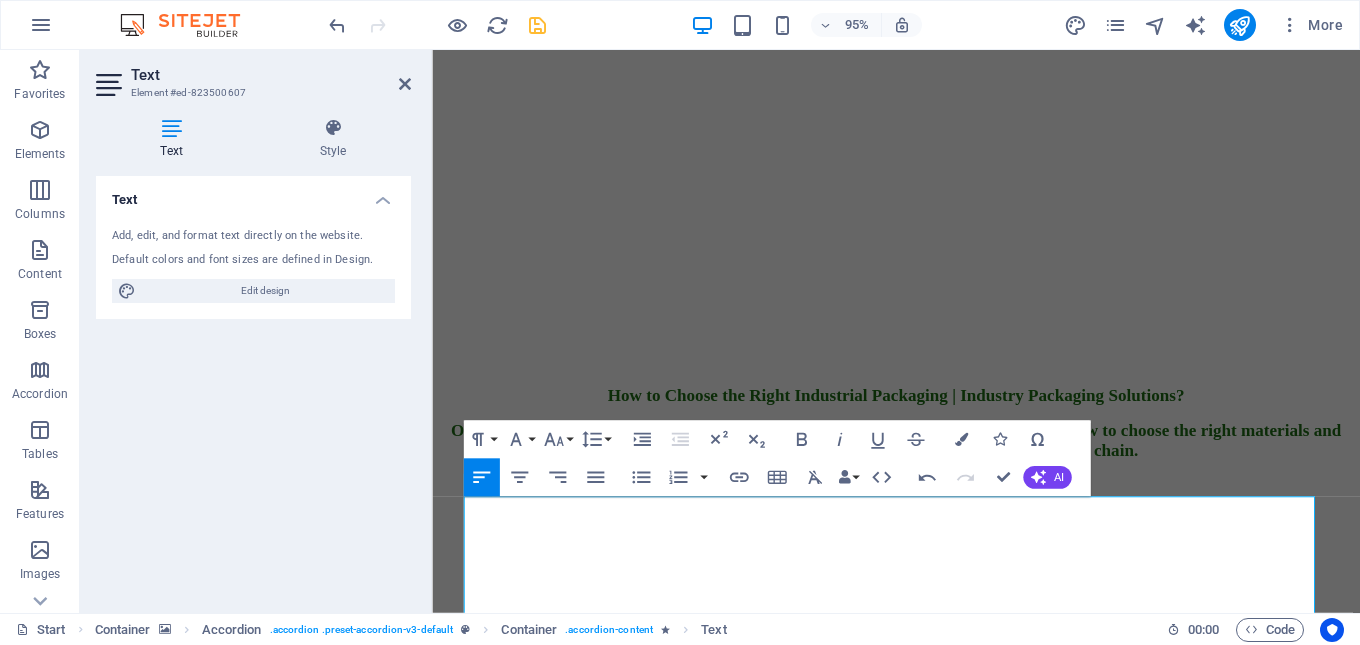 scroll, scrollTop: 8900, scrollLeft: 0, axis: vertical 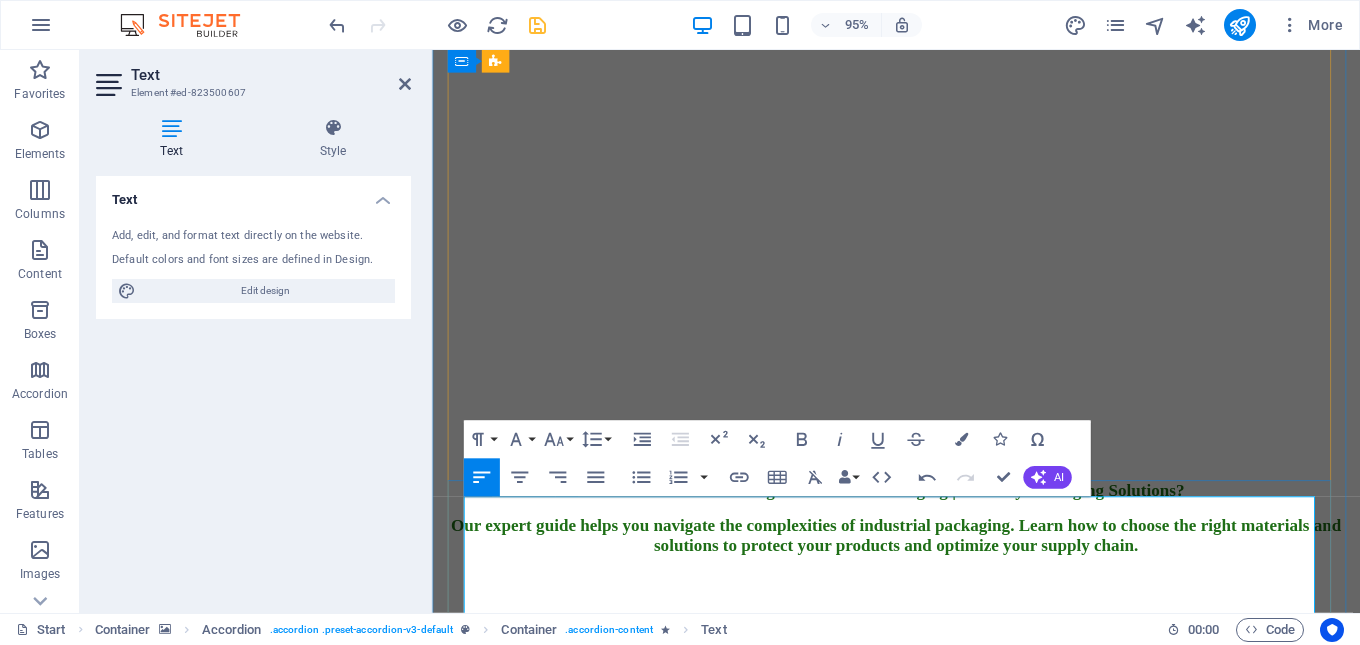 click on "Plastic Cup Manufacturers [CITY]" at bounding box center [920, 26180] 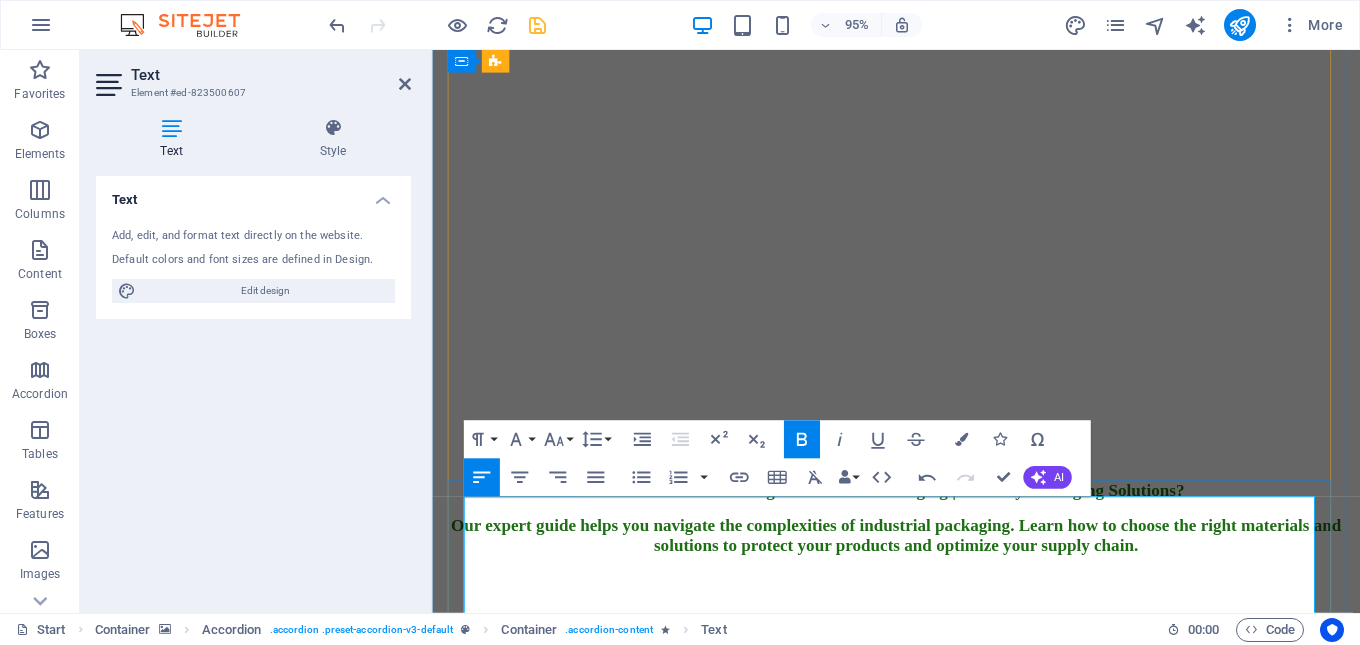 drag, startPoint x: 707, startPoint y: 607, endPoint x: 656, endPoint y: 605, distance: 51.0392 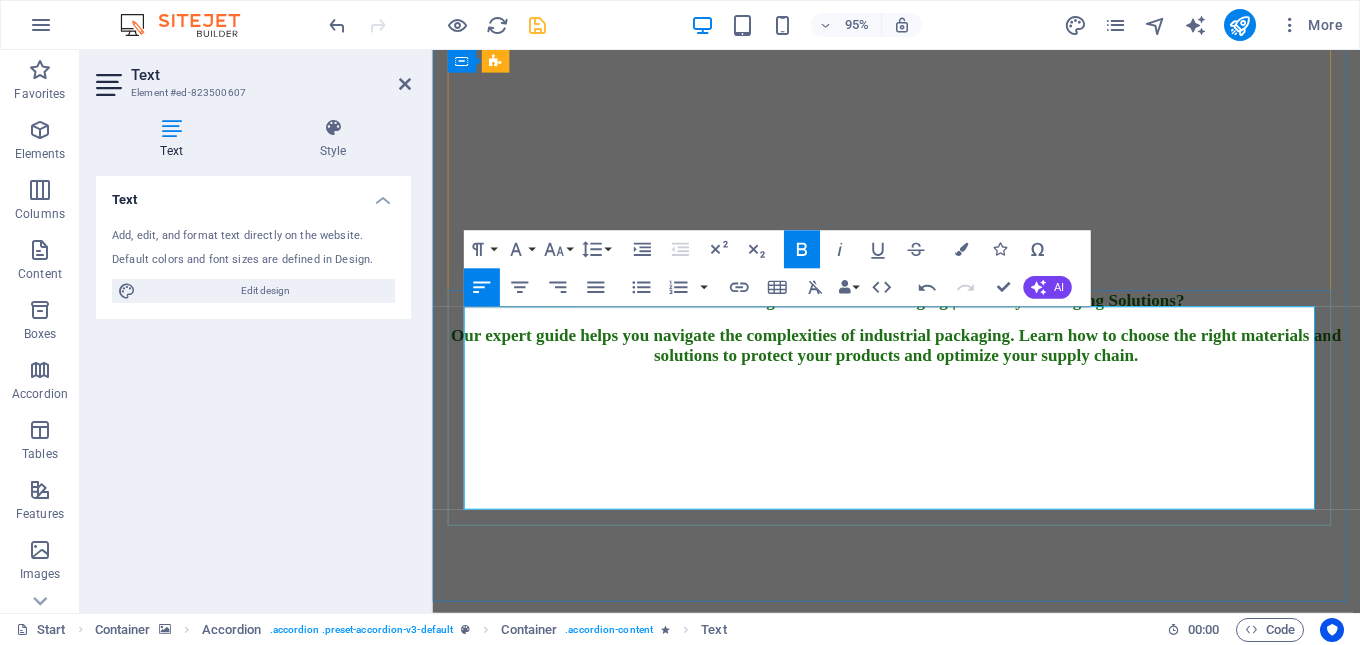 drag, startPoint x: 795, startPoint y: 453, endPoint x: 736, endPoint y: 458, distance: 59.211487 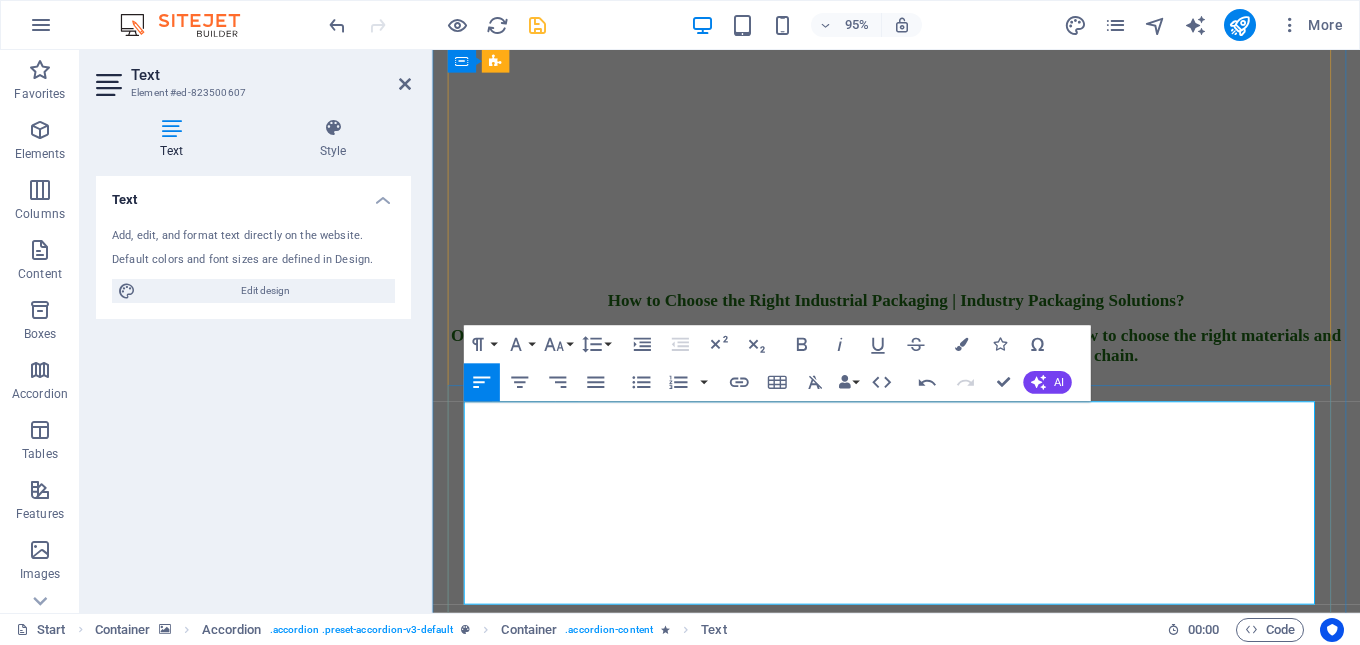 scroll, scrollTop: 9000, scrollLeft: 0, axis: vertical 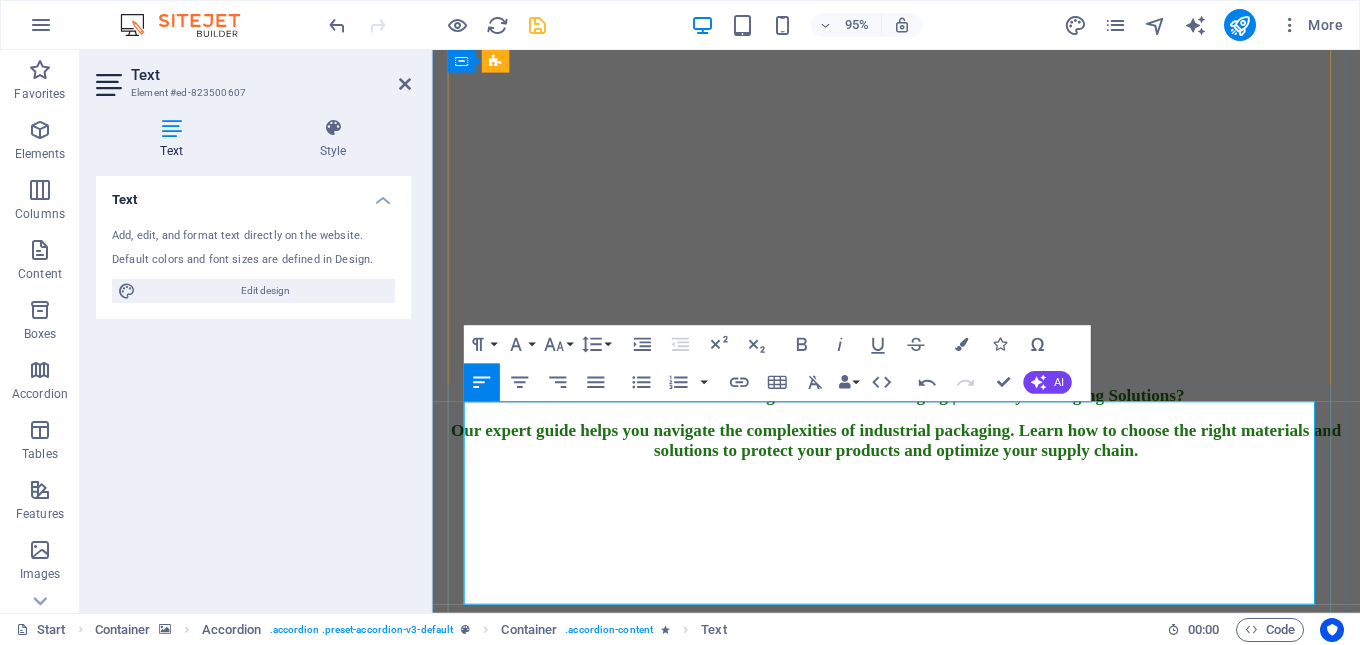 drag, startPoint x: 1159, startPoint y: 462, endPoint x: 1130, endPoint y: 462, distance: 29 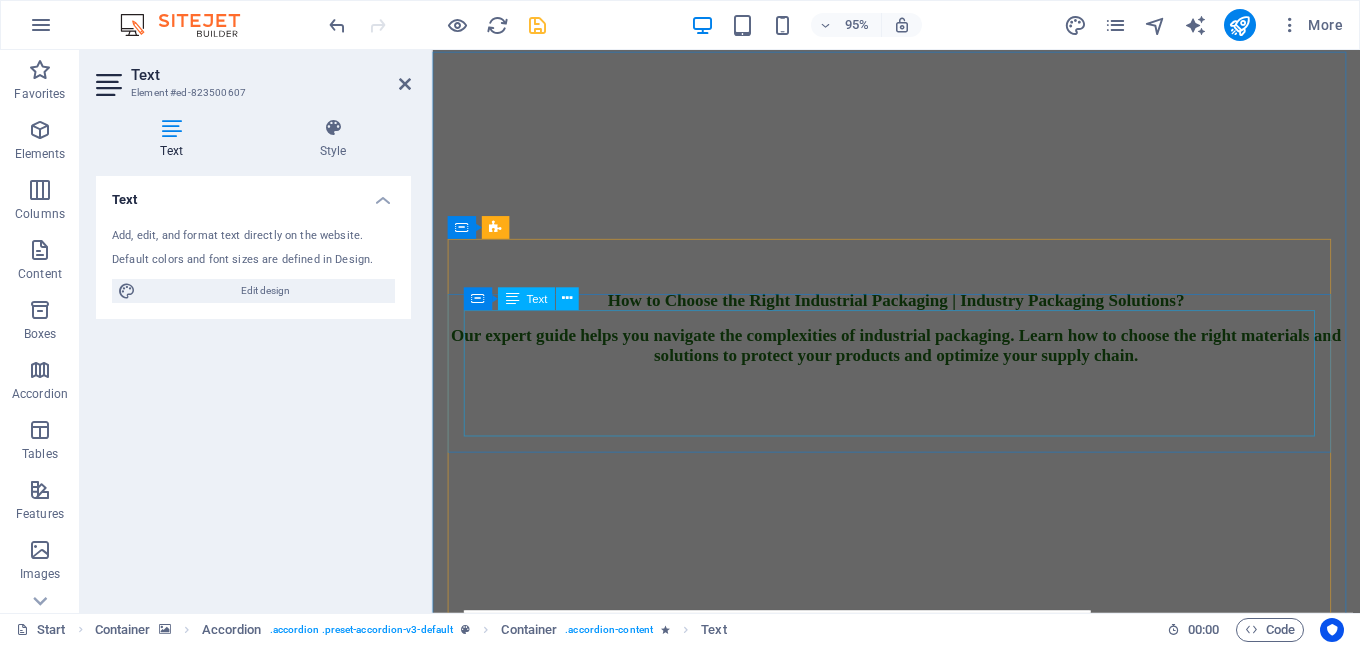 scroll, scrollTop: 8700, scrollLeft: 0, axis: vertical 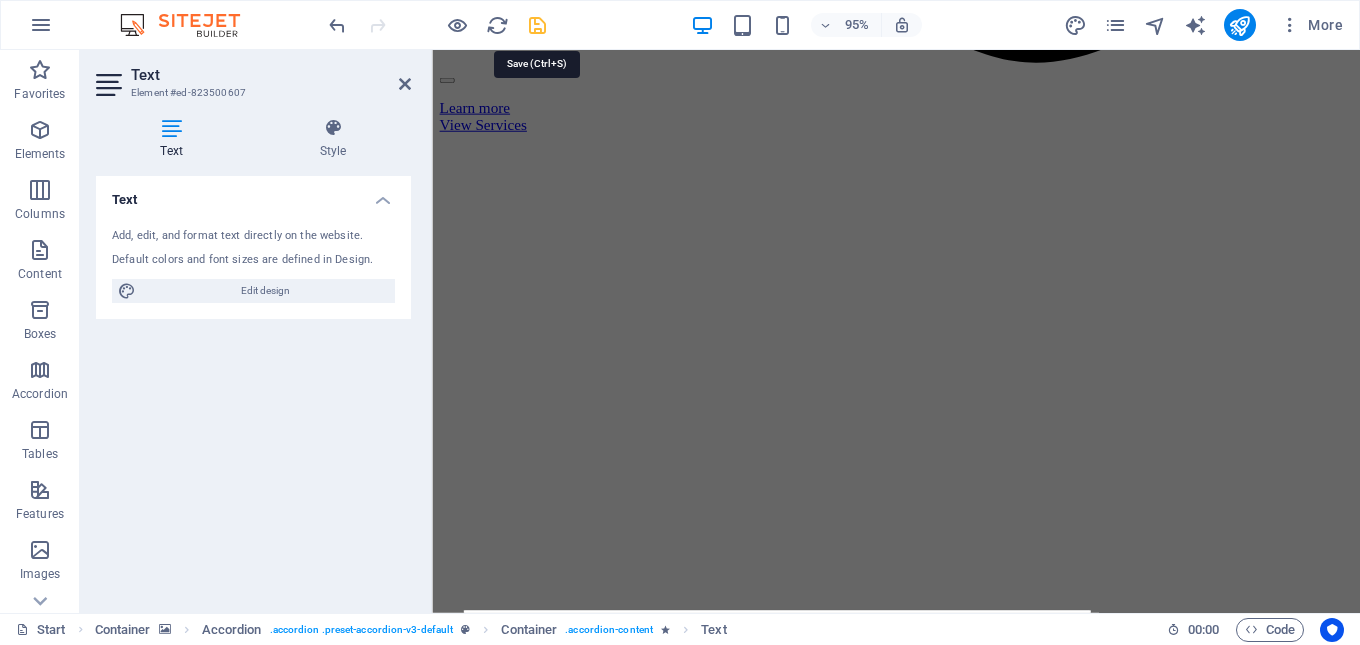 click at bounding box center (537, 25) 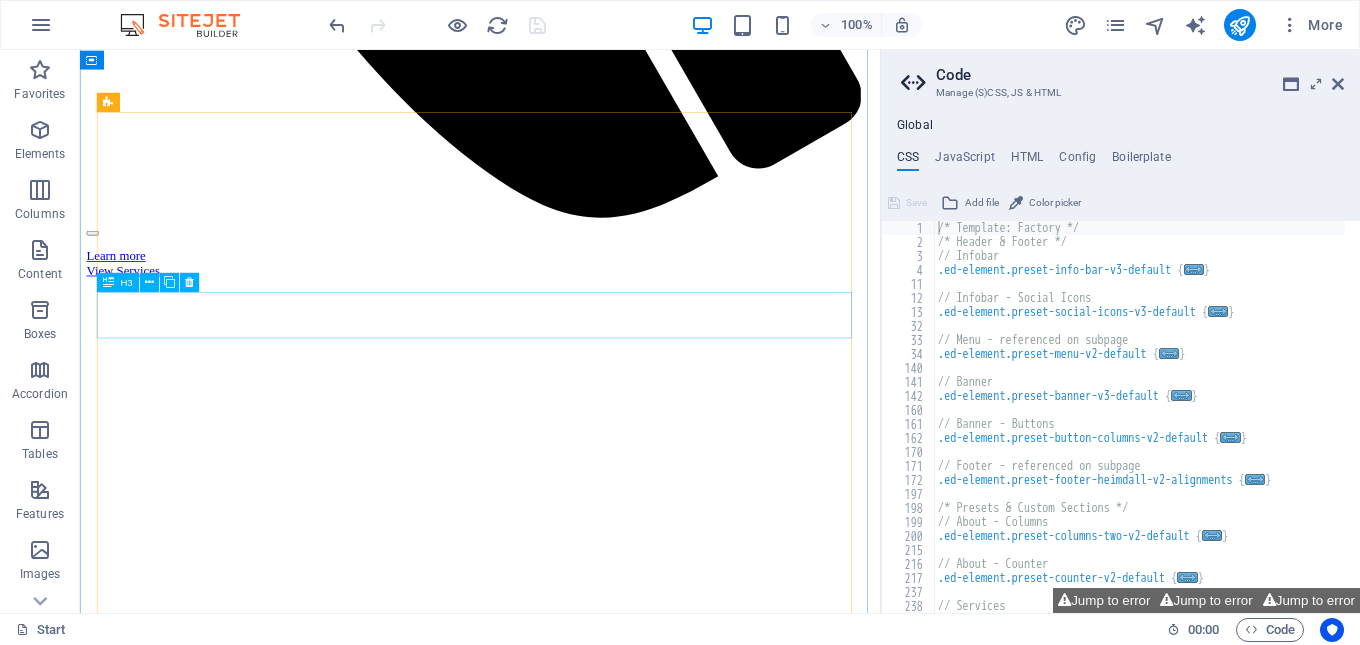 scroll, scrollTop: 9000, scrollLeft: 0, axis: vertical 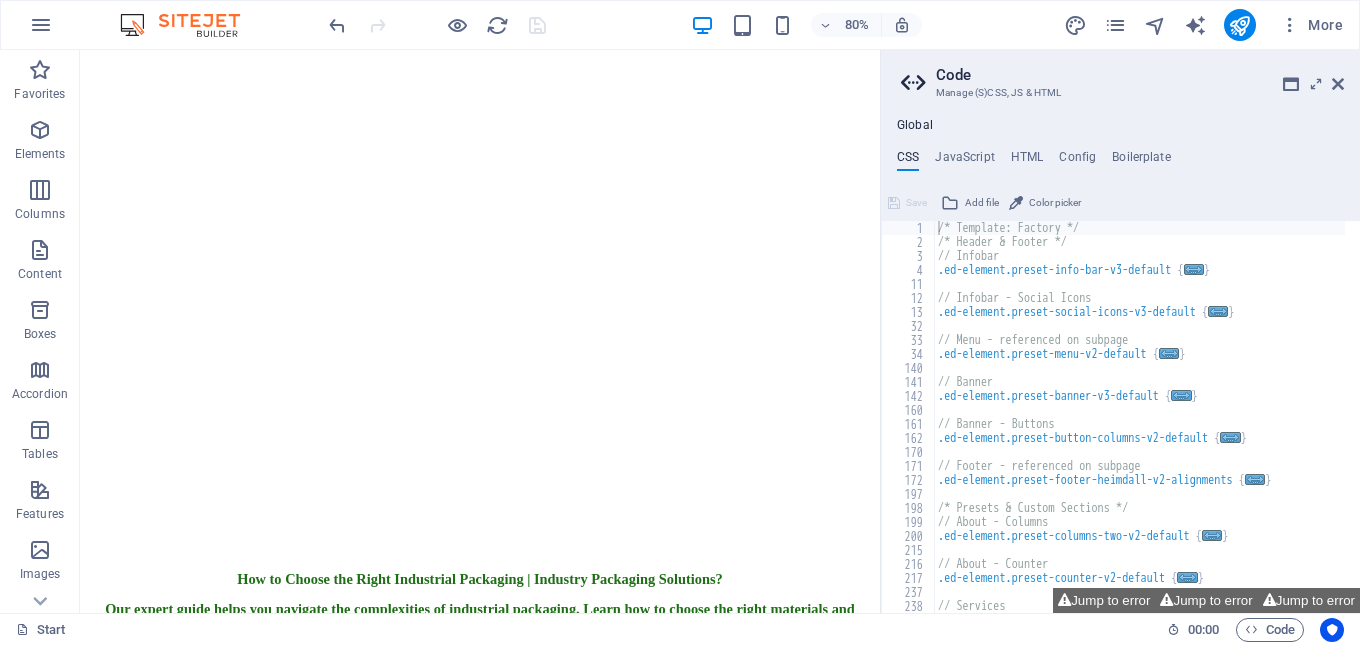 click on "Code Manage (S)CSS, JS & HTML Global CSS JavaScript HTML Config Boilerplate /* Template: Factory */ 1 2 3 4 11 12 13 32 33 34 140 141 142 160 161 162 170 171 172 197 198 199 200 215 216 217 237 238 239 /* Template: Factory */ /* Header & Footer */ // Infobar .ed-element.preset-info-bar-v3-default { ... } // Infobar - Social Icons .ed-element.preset-social-icons-v3-default { ... } // Menu - referenced on subpage .ed-element.preset-menu-v2-default { ... } // Banner .ed-element.preset-banner-v3-default { ... } // Banner - Buttons .ed-element.preset-button-columns-v2-default { ... } // Footer - referenced on subpage .ed-element.preset-footer-heimdall-v2-alignments { ... } /* Presets & Custom Sections */ // About - Columns .ed-element.preset-columns-two-v2-default { ... } // About - Counter .ed-element.preset-counter-v2-default { ... } // Services Jump to error Jump to error Jump to error Save Add file Color picker Save Add file Save Add file" at bounding box center (1120, 331) 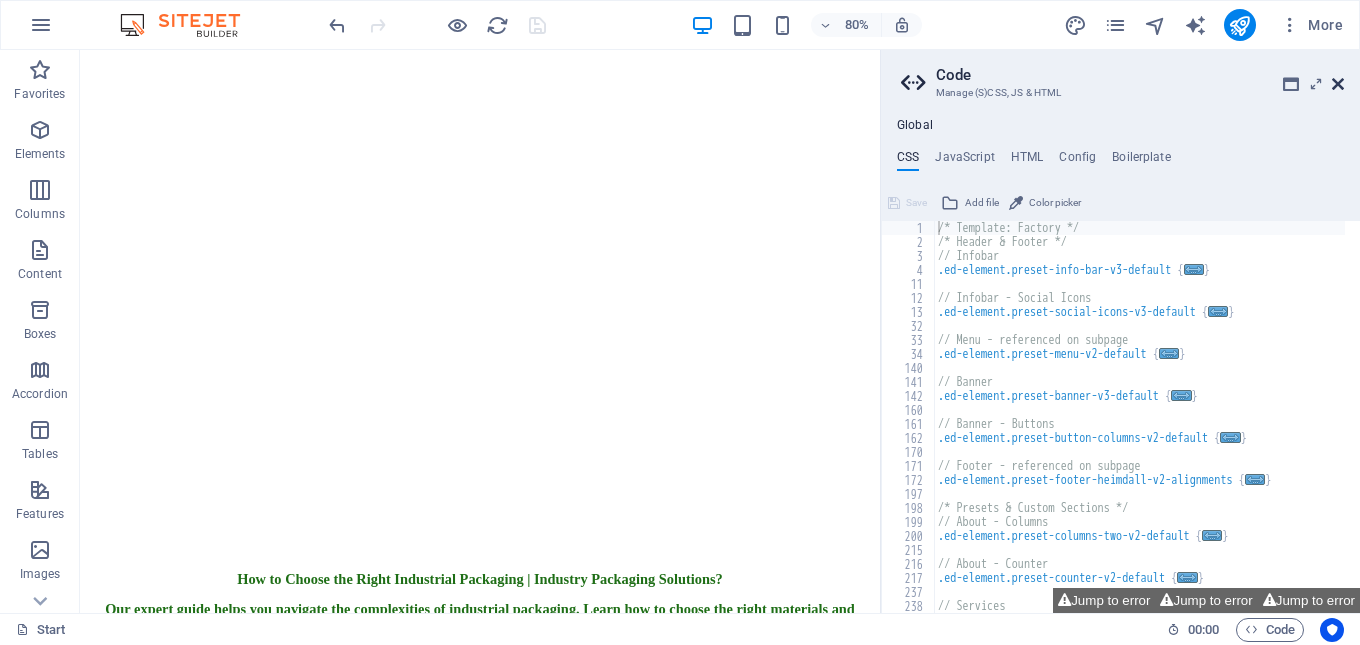 click at bounding box center (1338, 84) 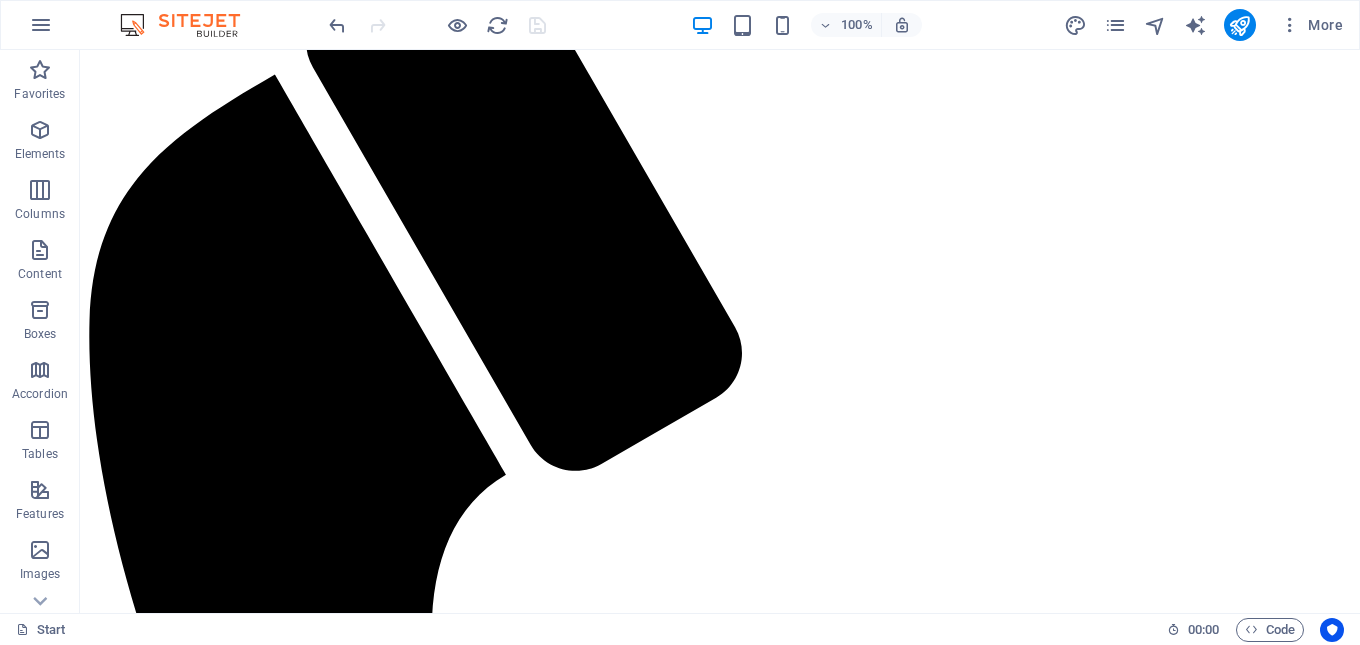 scroll, scrollTop: 9871, scrollLeft: 0, axis: vertical 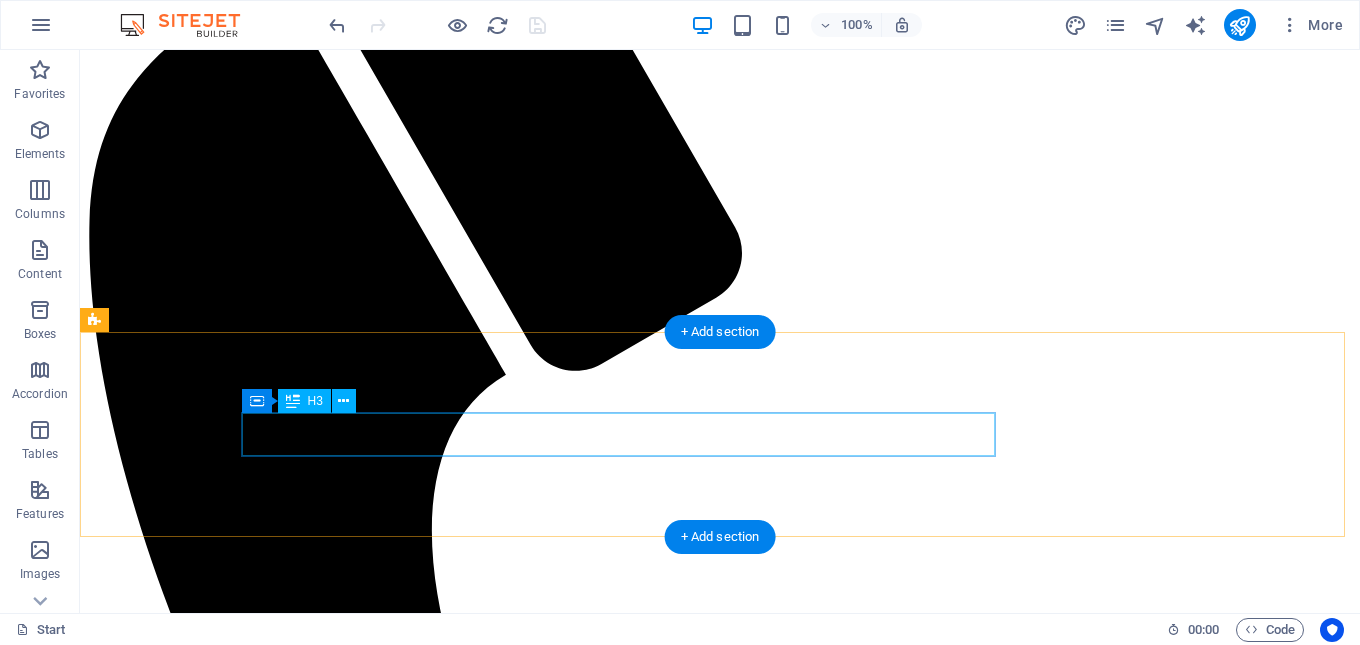 click on "Looking for a quality and affordable Services for your next project?" at bounding box center [720, 32807] 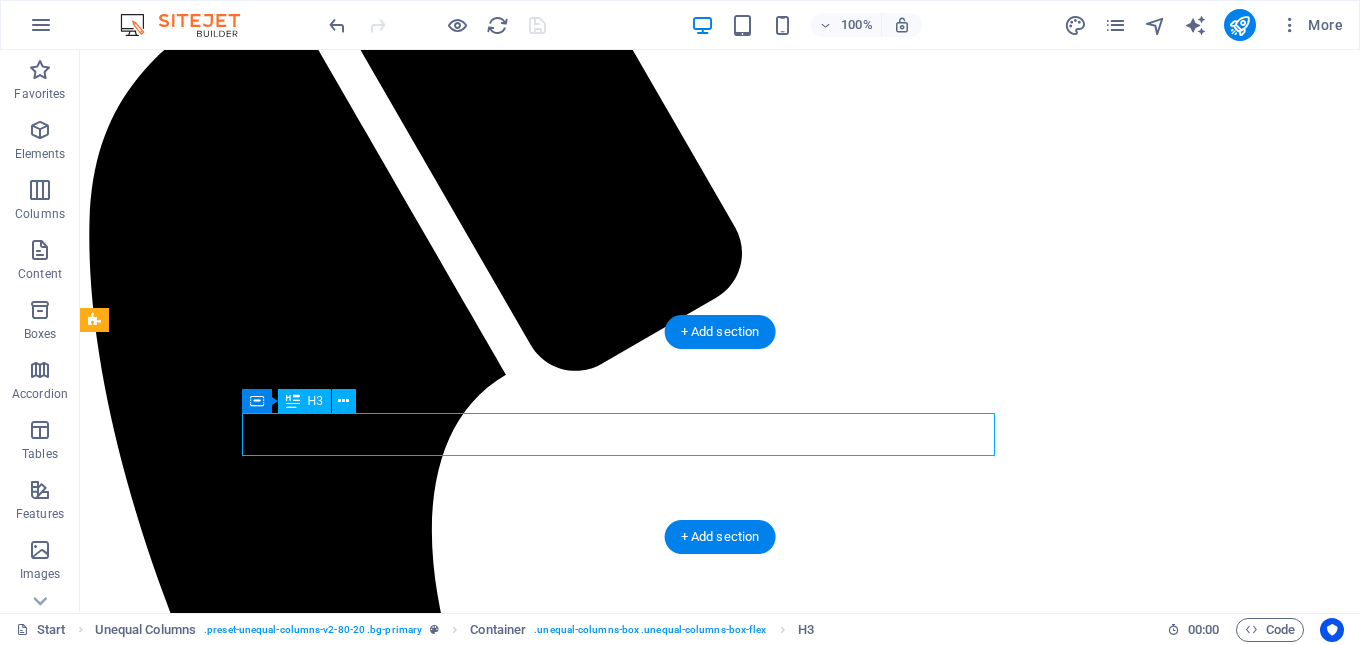 click on "Looking for a quality and affordable Services for your next project?" at bounding box center (720, 32807) 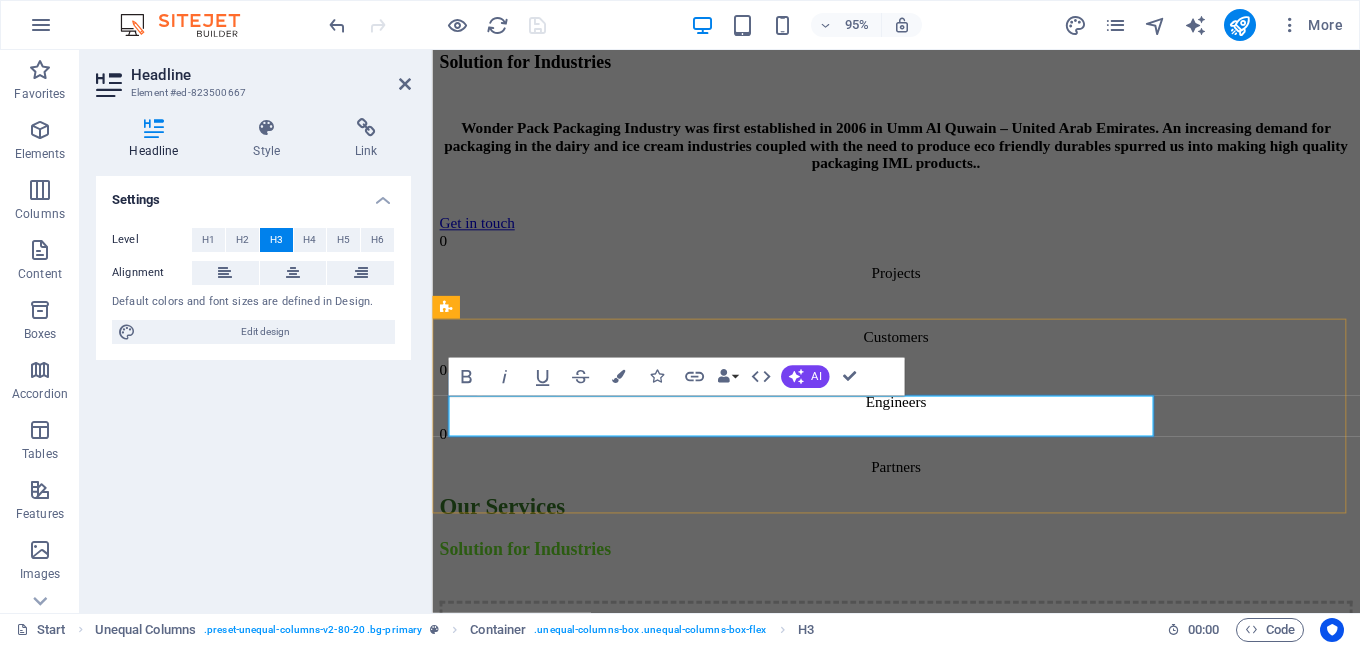 click on "Looking for a quality and affordable Services for your next project?" at bounding box center [920, 25990] 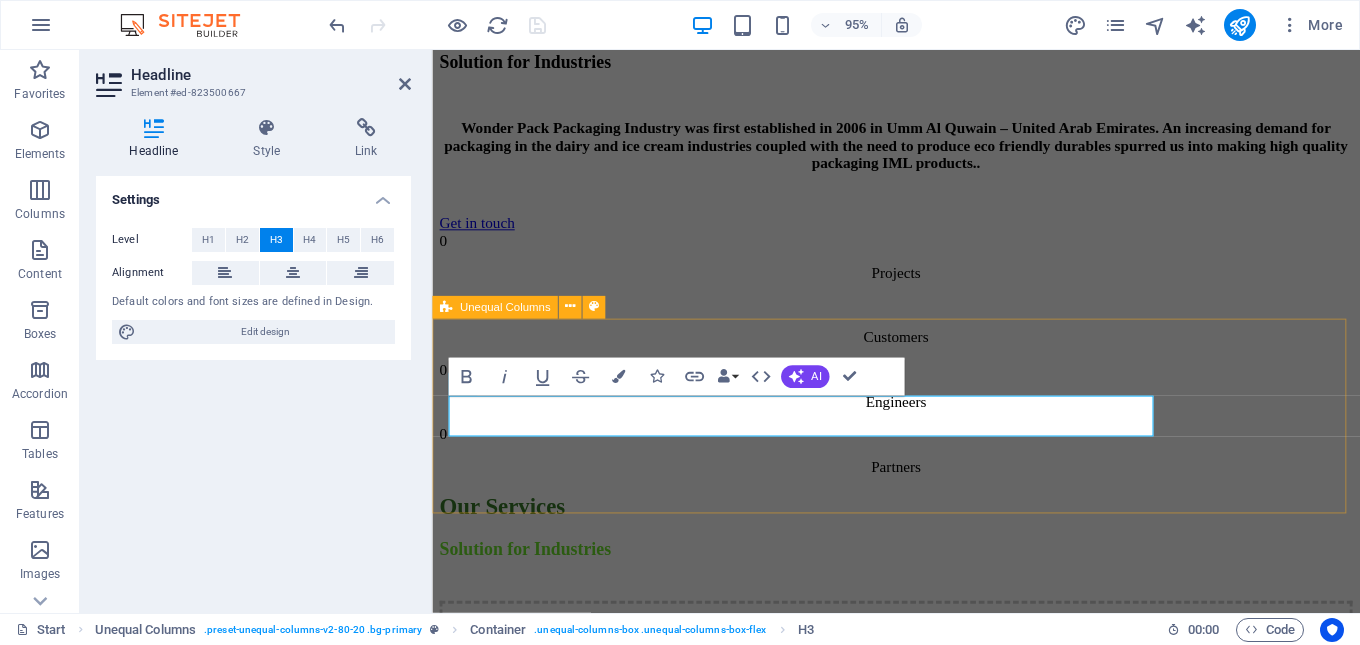 scroll, scrollTop: 10084, scrollLeft: 0, axis: vertical 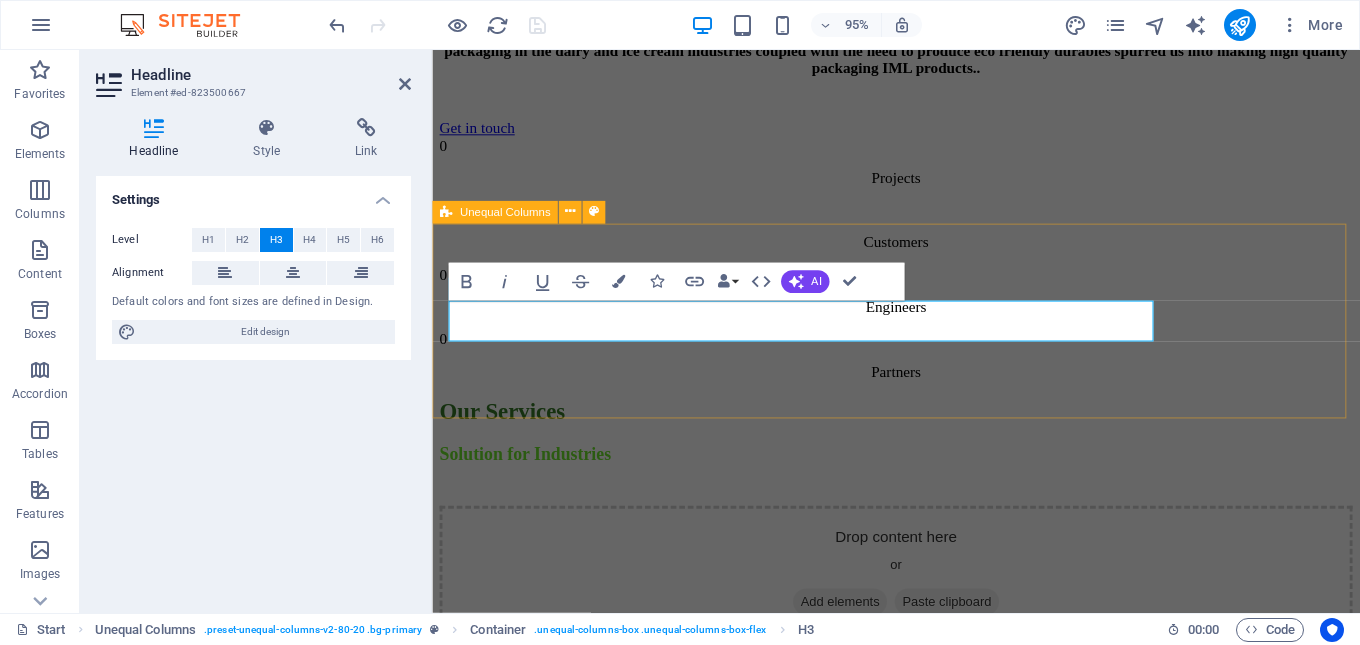 click on "Looking for a quality and affordable Products? +[COUNTRY CODE] [PHONE]" at bounding box center (920, 25898) 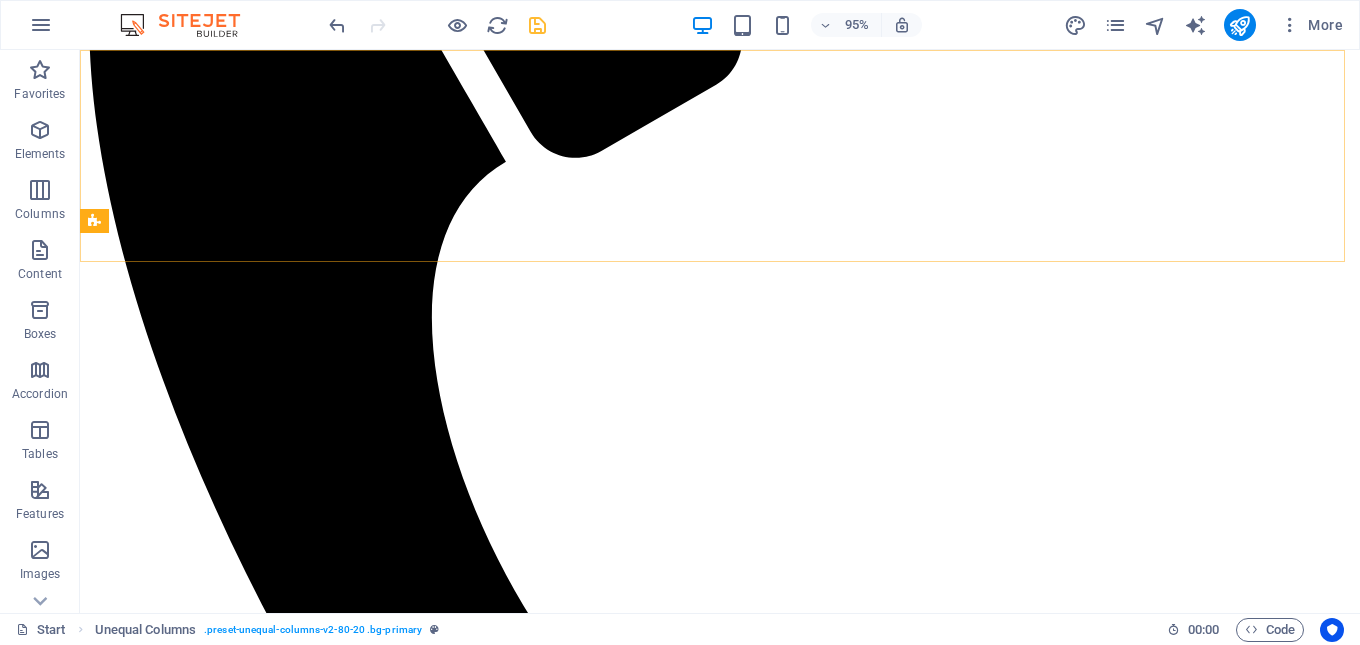 scroll, scrollTop: 9970, scrollLeft: 0, axis: vertical 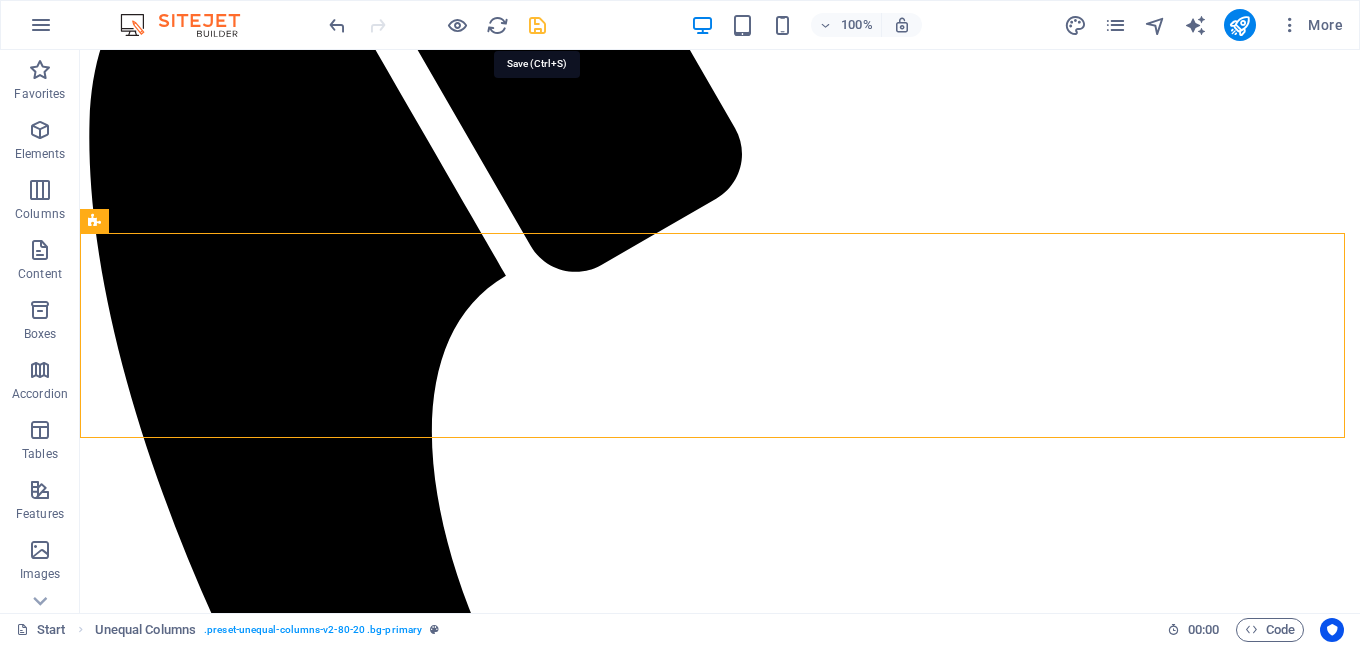 click at bounding box center (537, 25) 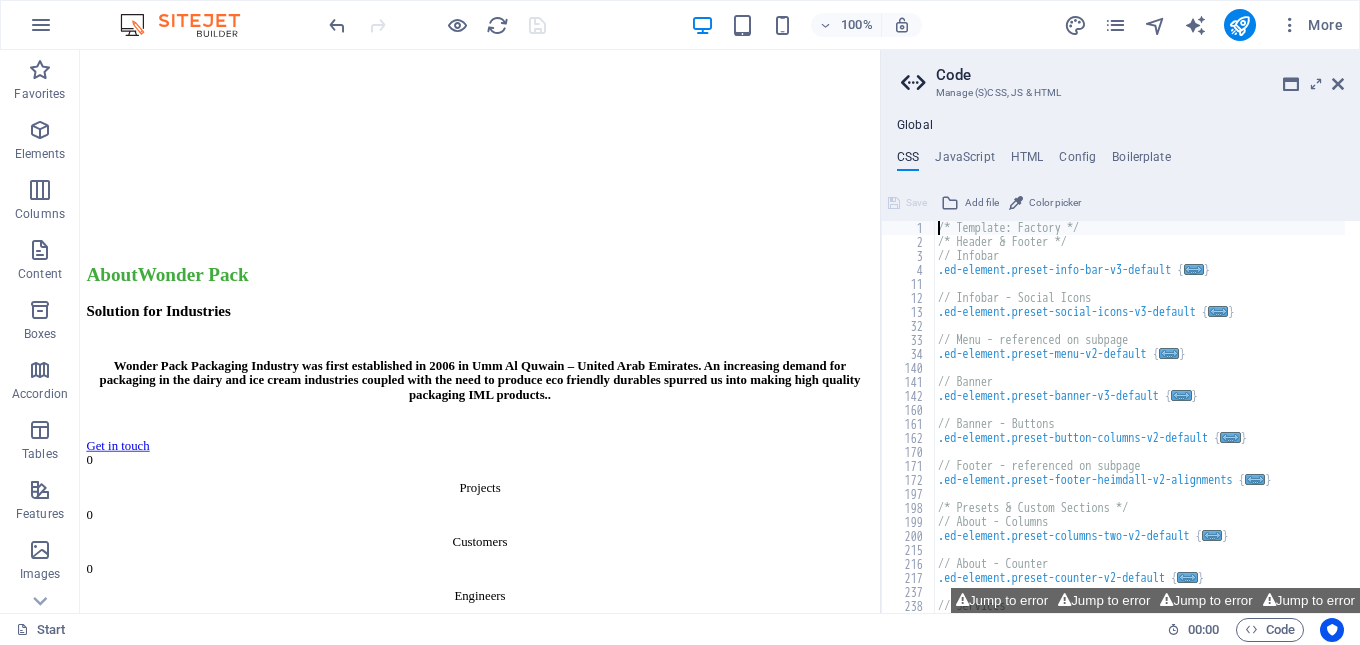 scroll, scrollTop: 10163, scrollLeft: 0, axis: vertical 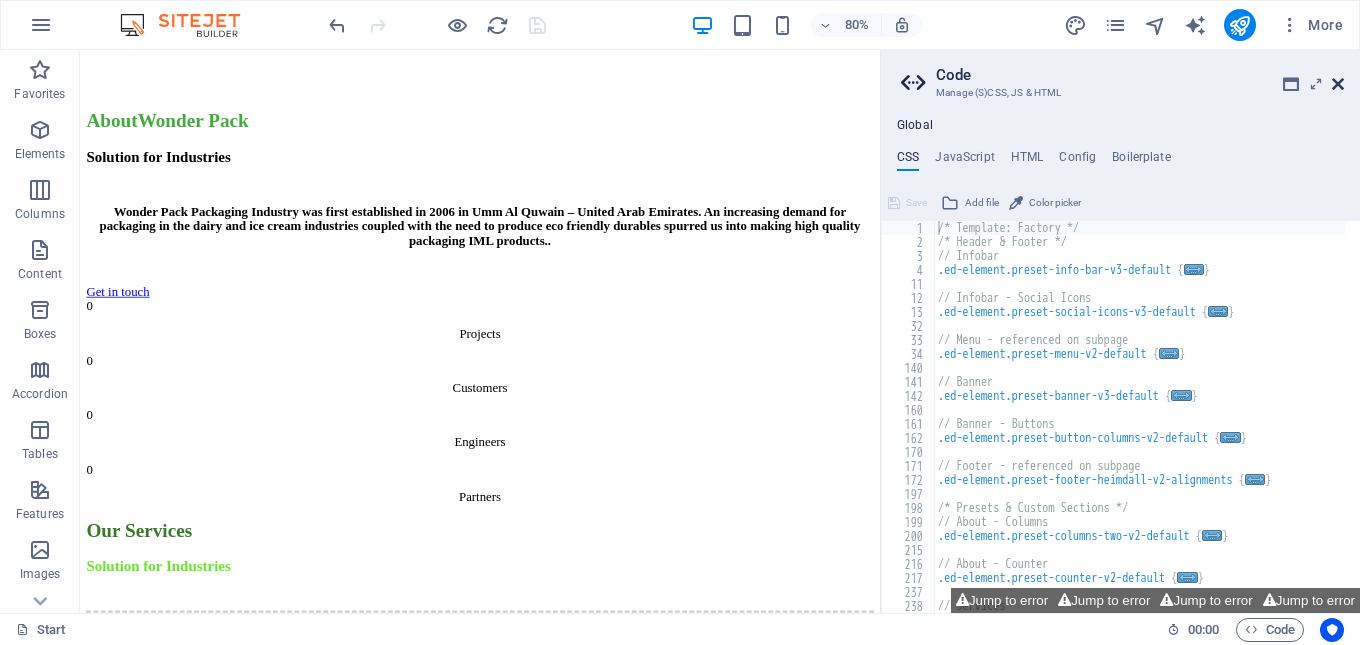 click at bounding box center [1338, 84] 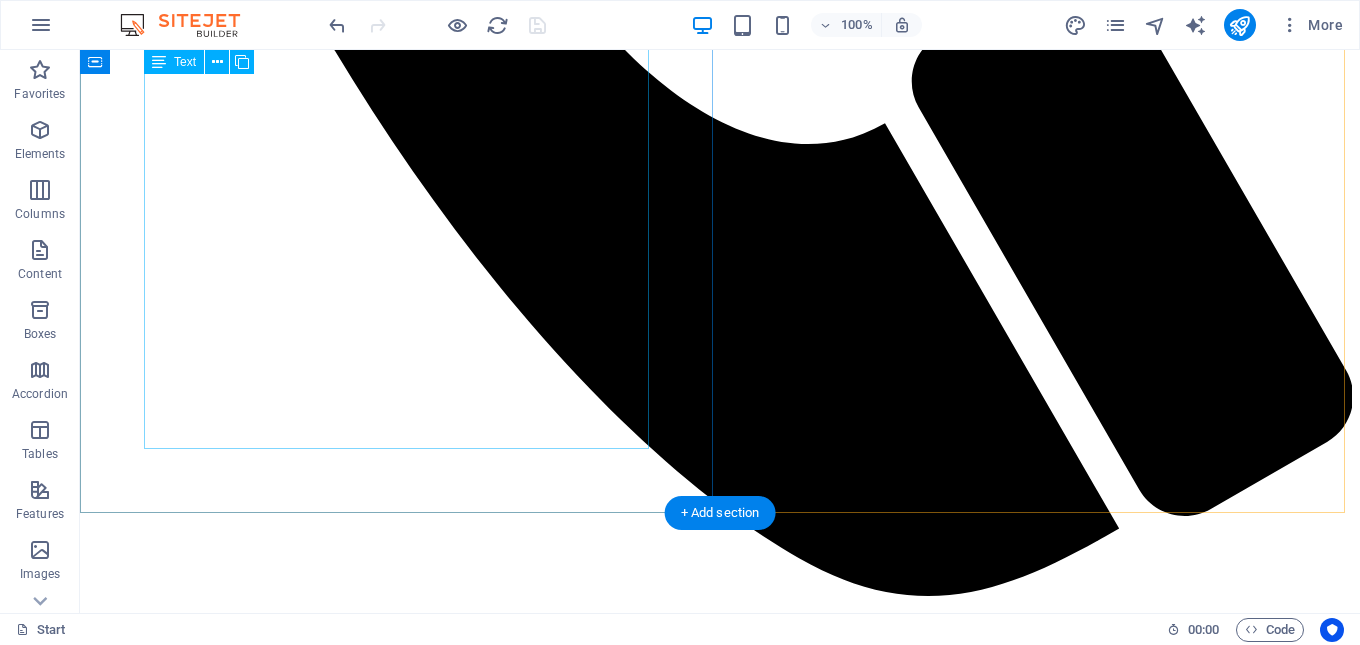 scroll, scrollTop: 2970, scrollLeft: 0, axis: vertical 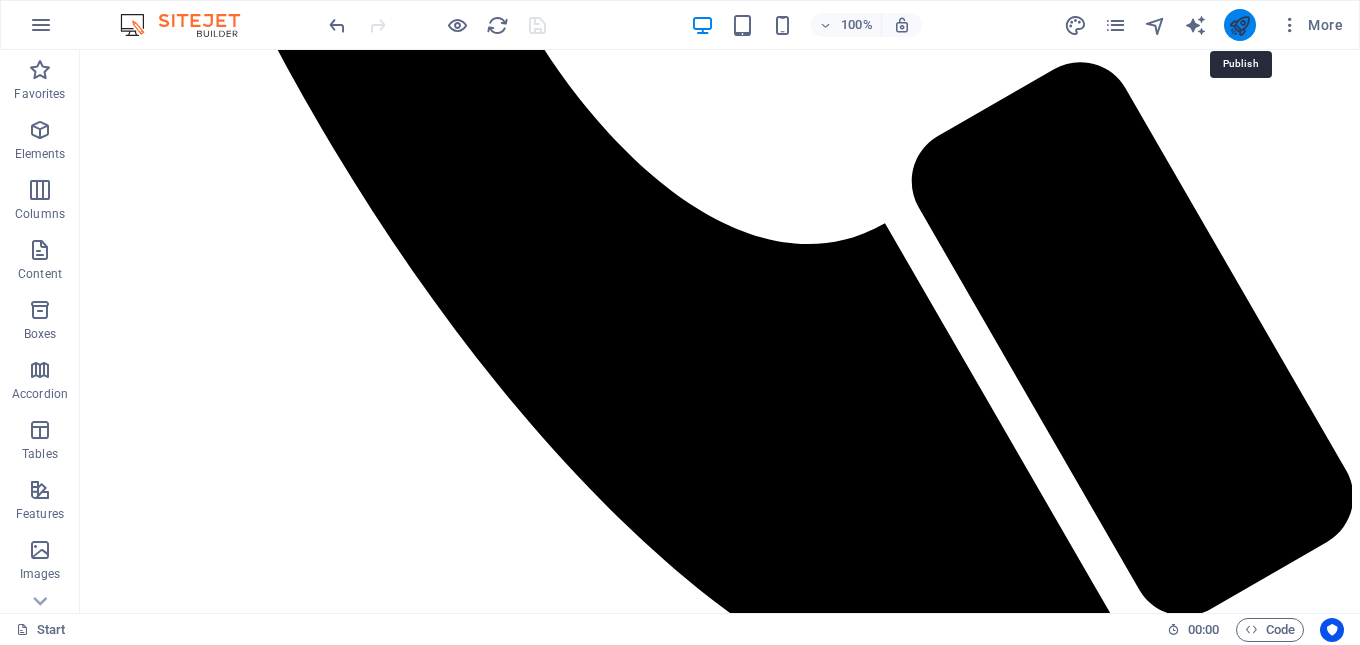 click at bounding box center (1239, 25) 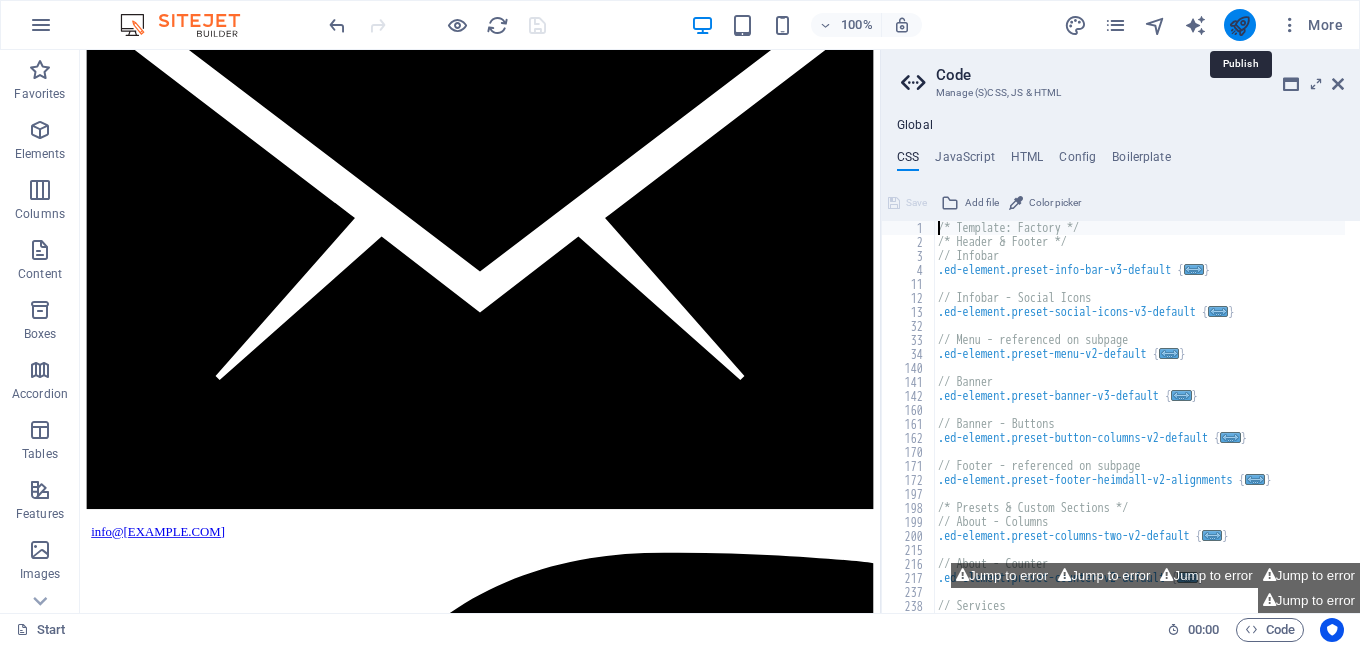 scroll, scrollTop: 3135, scrollLeft: 0, axis: vertical 